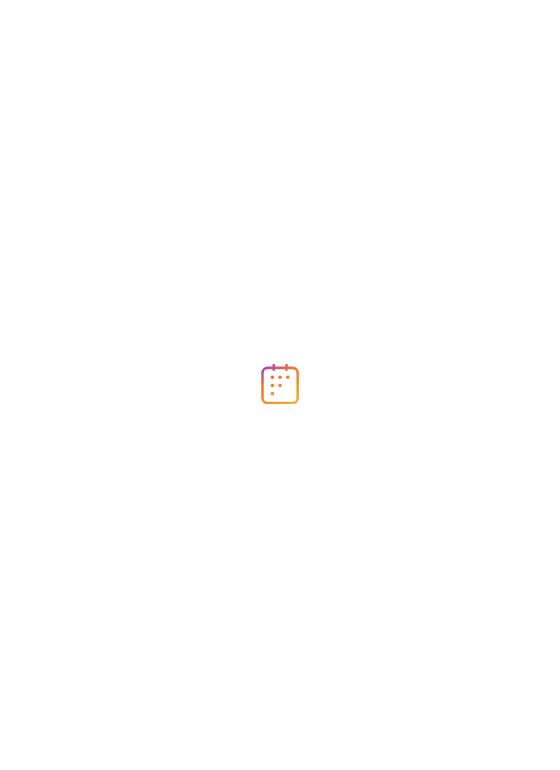 scroll, scrollTop: 0, scrollLeft: 0, axis: both 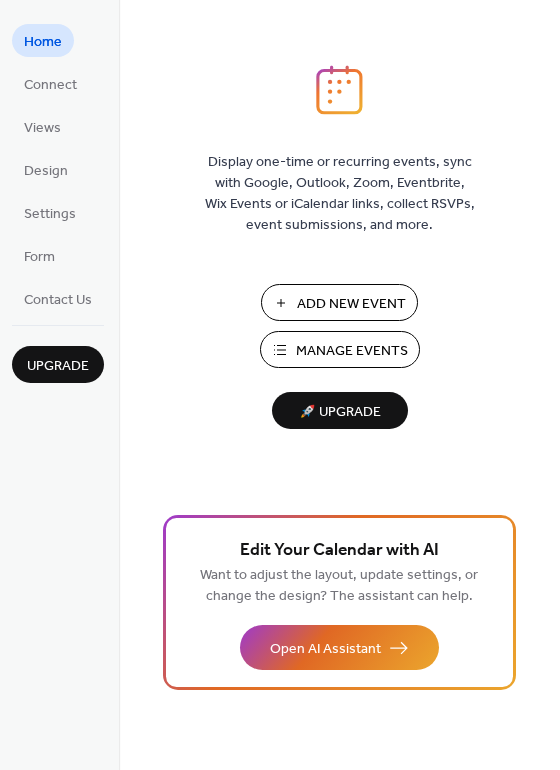 click on "Manage Events" at bounding box center [352, 351] 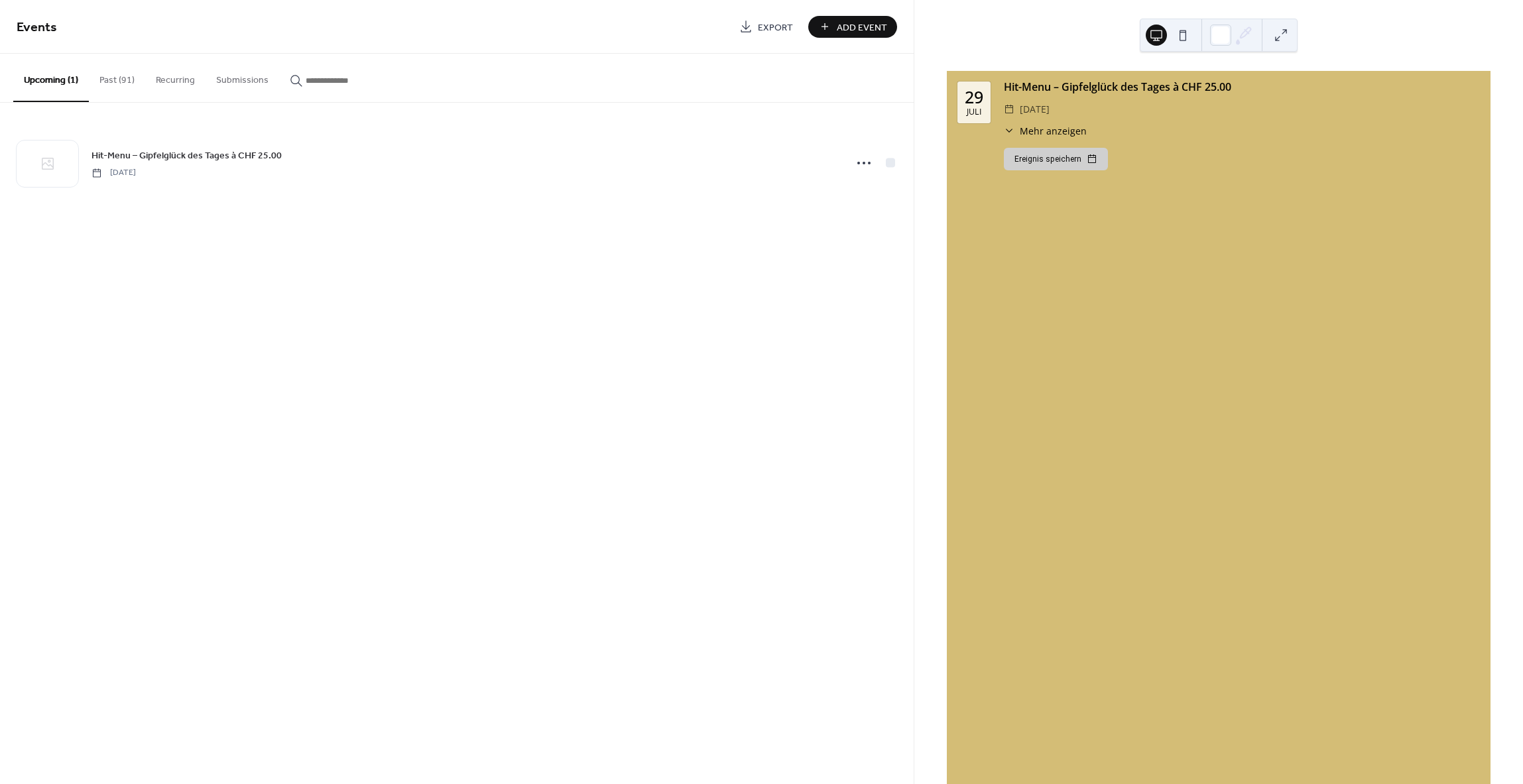 scroll, scrollTop: 0, scrollLeft: 0, axis: both 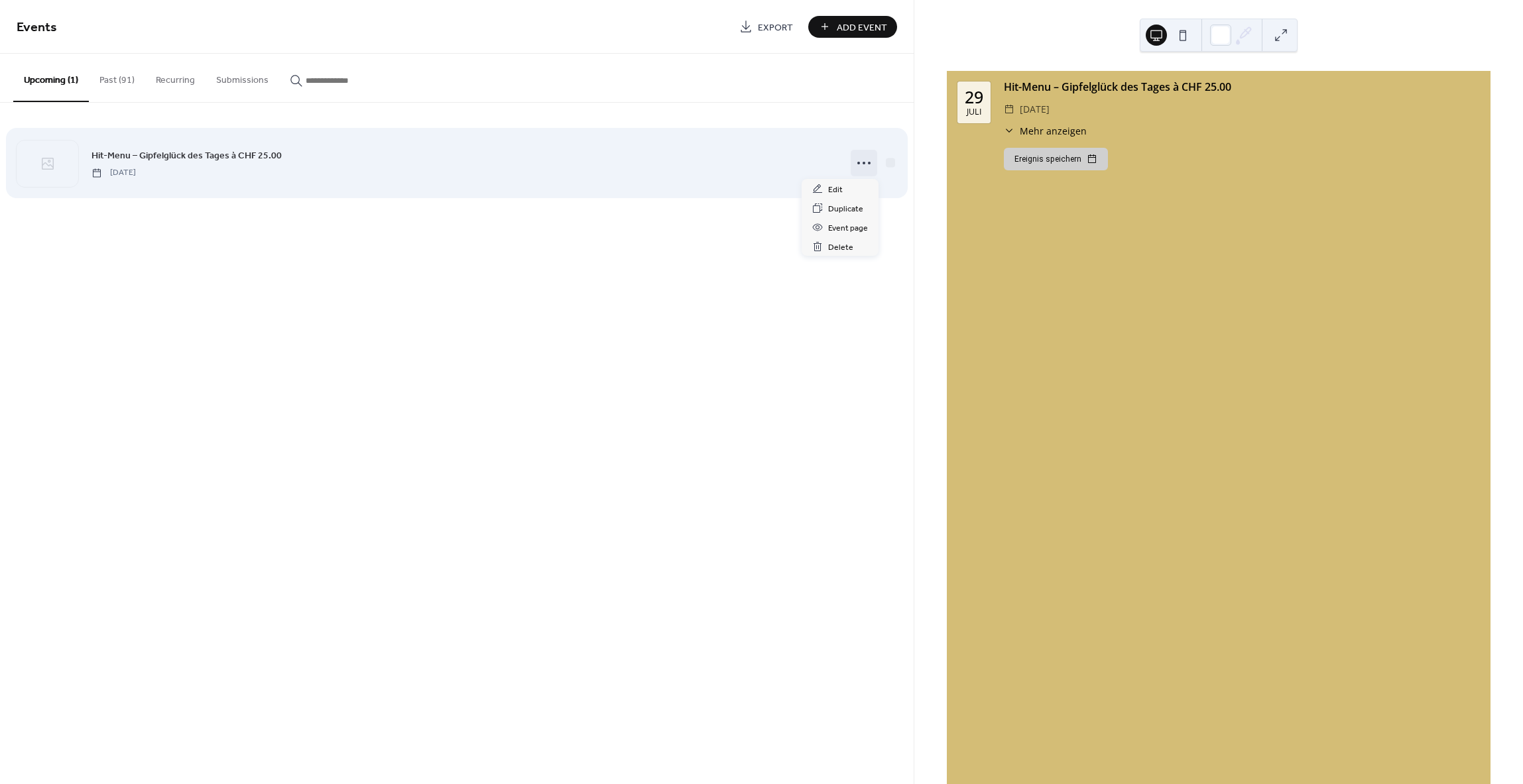 click 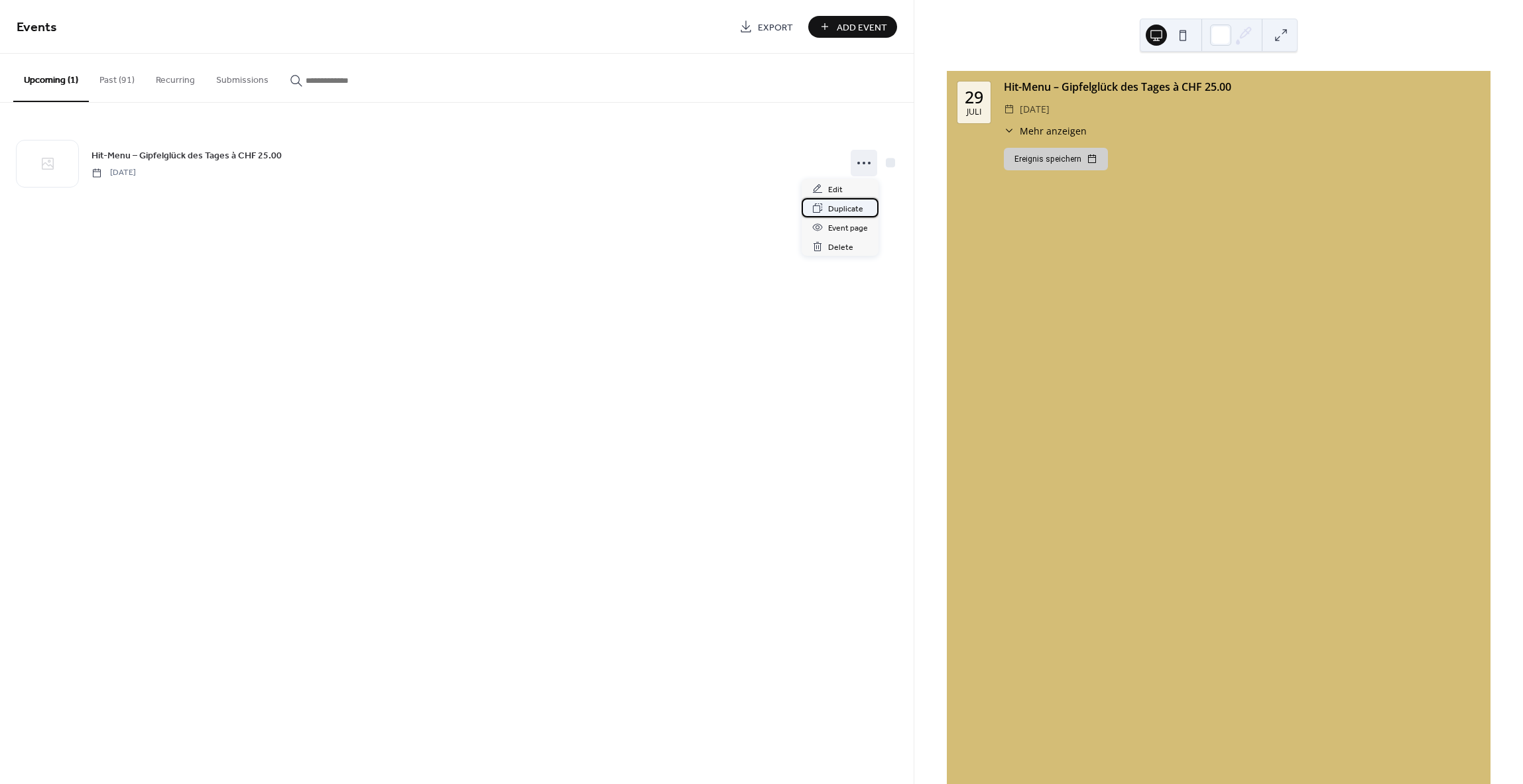 click on "Duplicate" at bounding box center [845, 209] 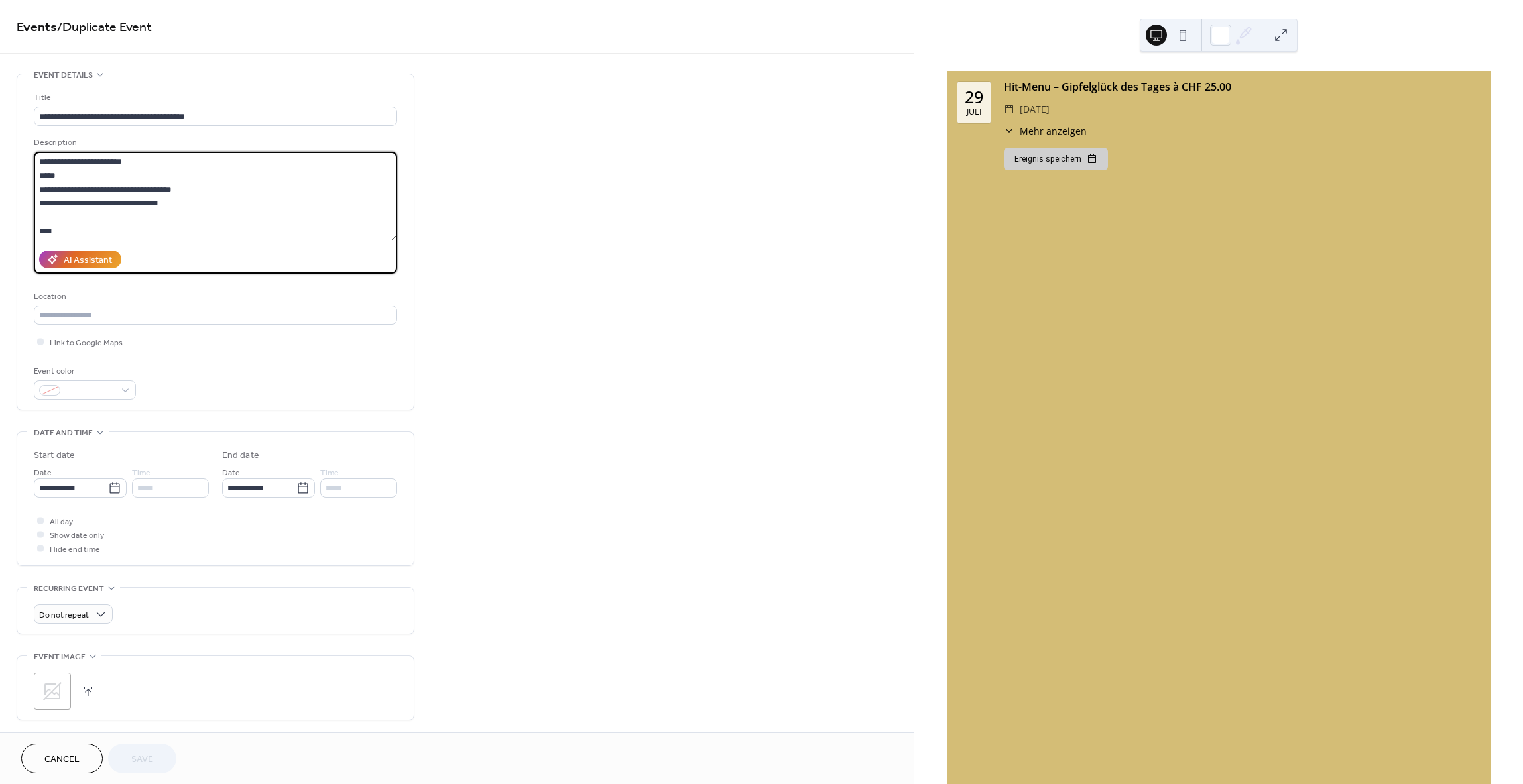 scroll, scrollTop: 42, scrollLeft: 0, axis: vertical 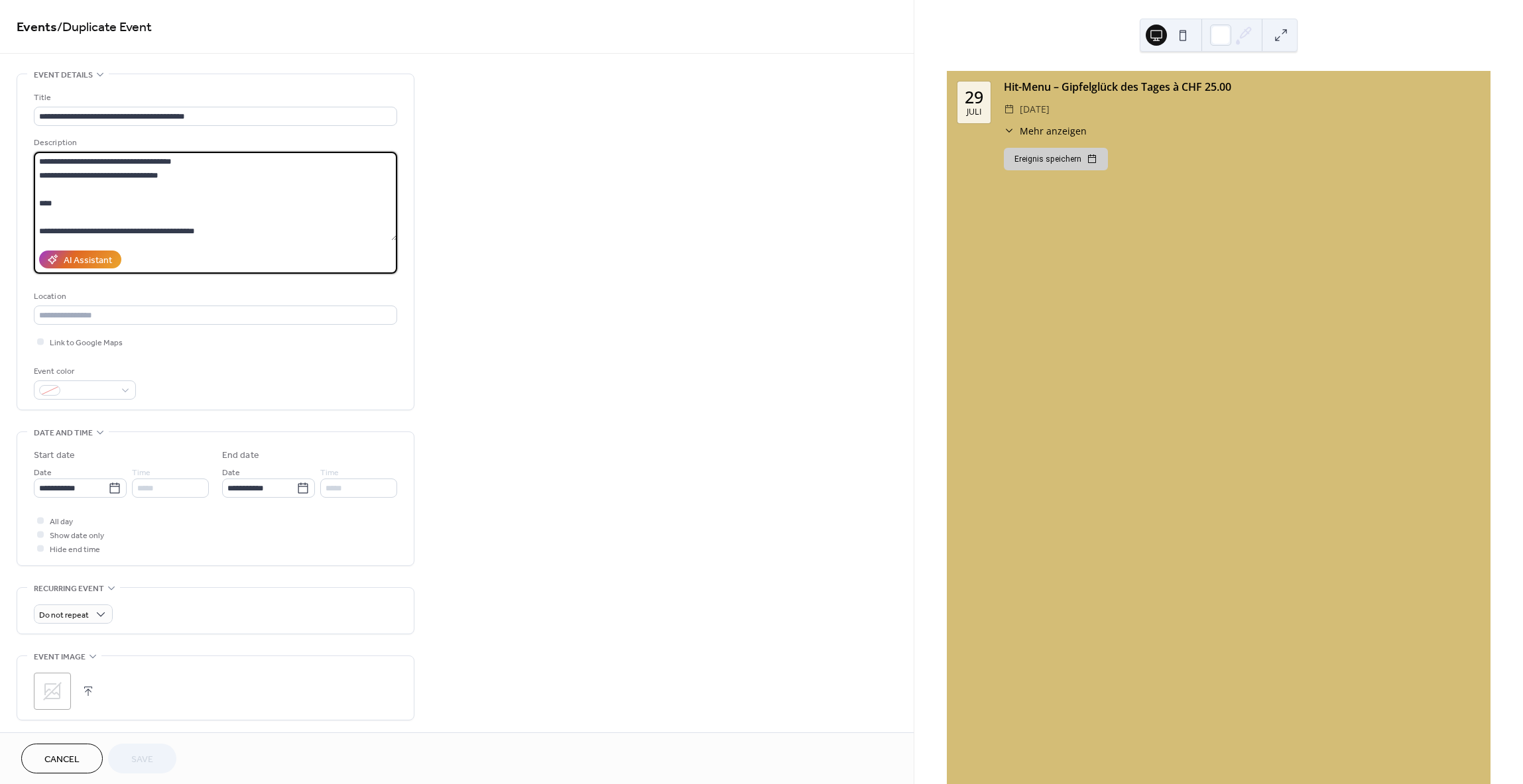 drag, startPoint x: 40, startPoint y: 191, endPoint x: 86, endPoint y: 245, distance: 70.936591 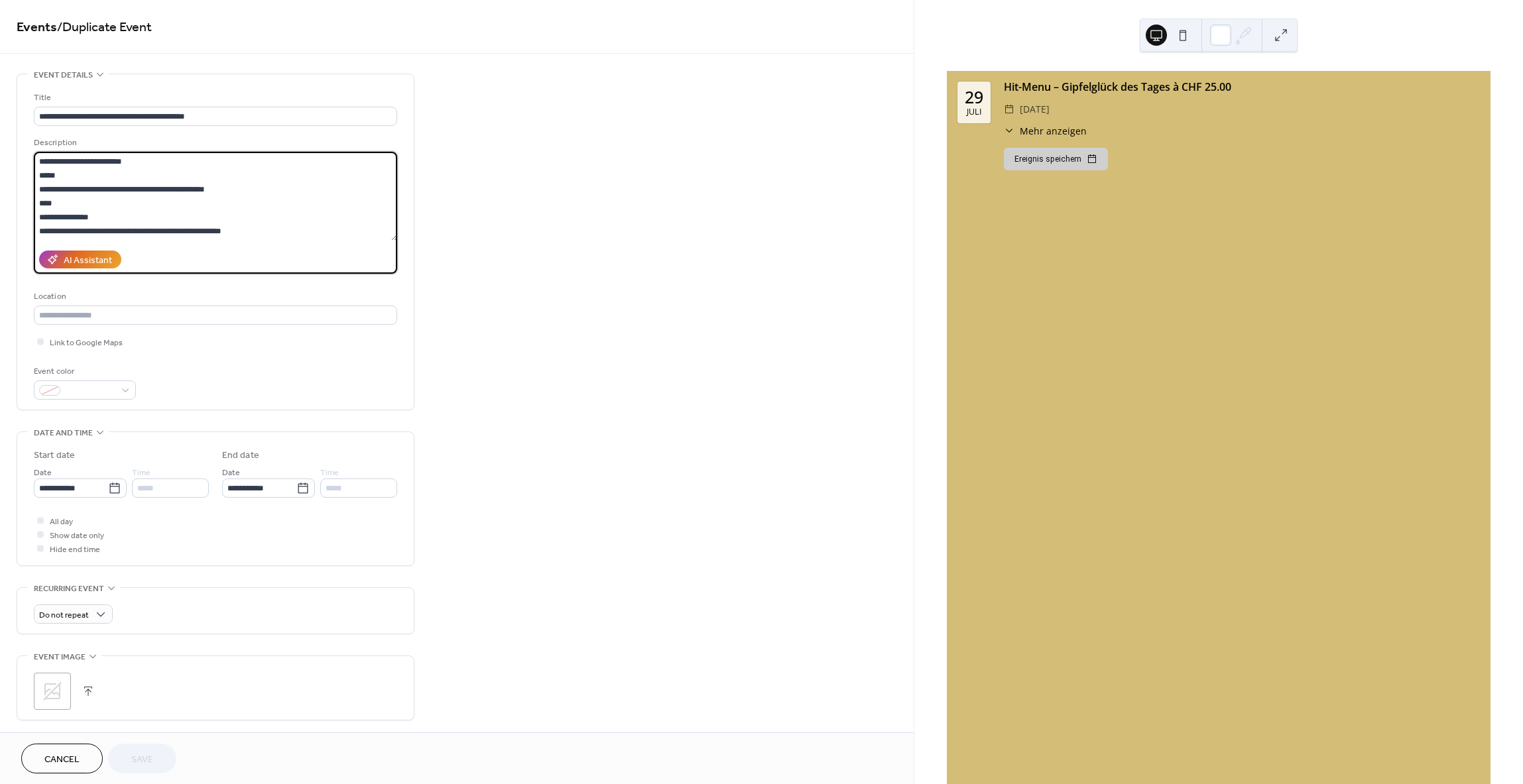 scroll, scrollTop: 0, scrollLeft: 0, axis: both 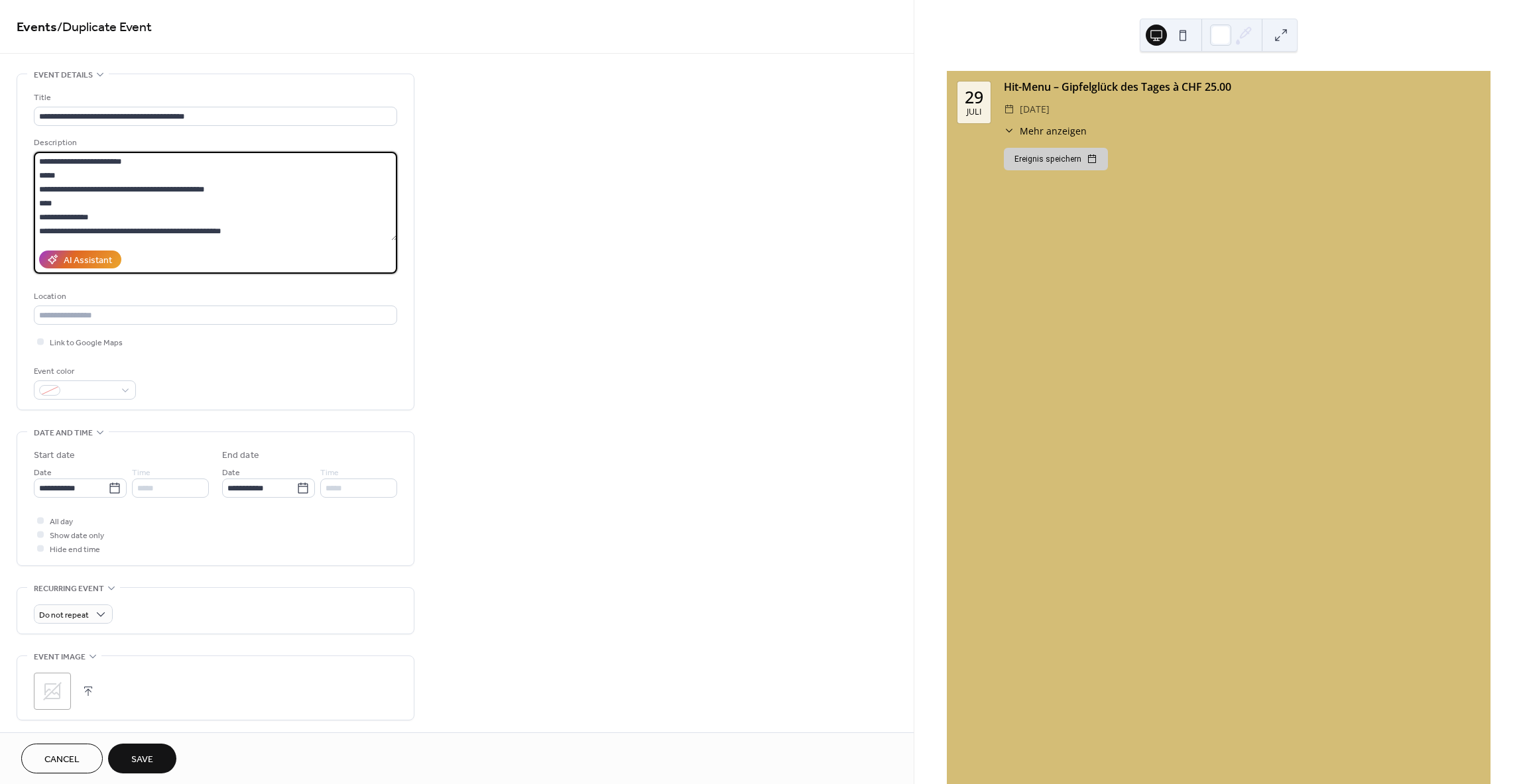 click on "**********" at bounding box center (215, 196) 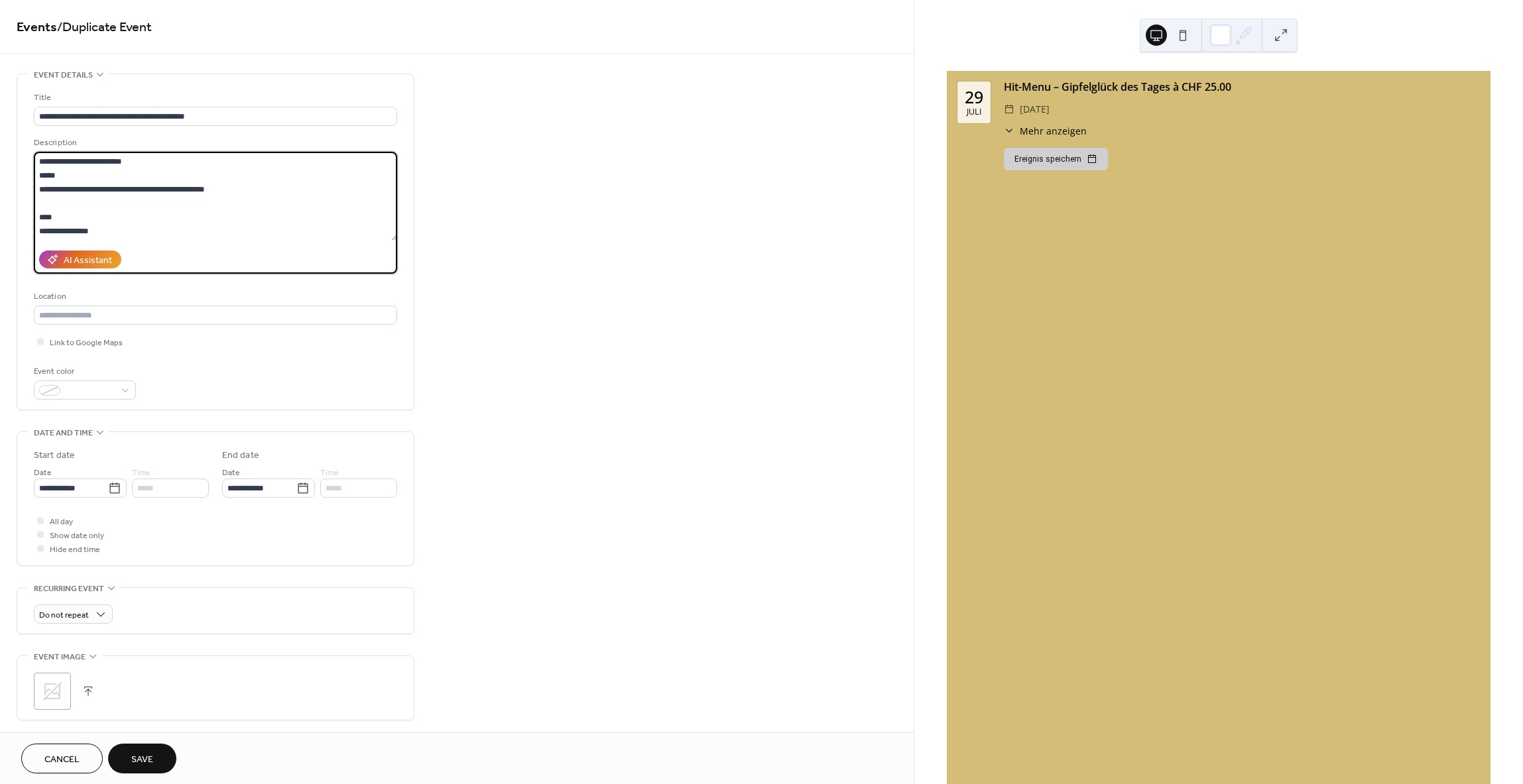 click on "**********" at bounding box center [215, 196] 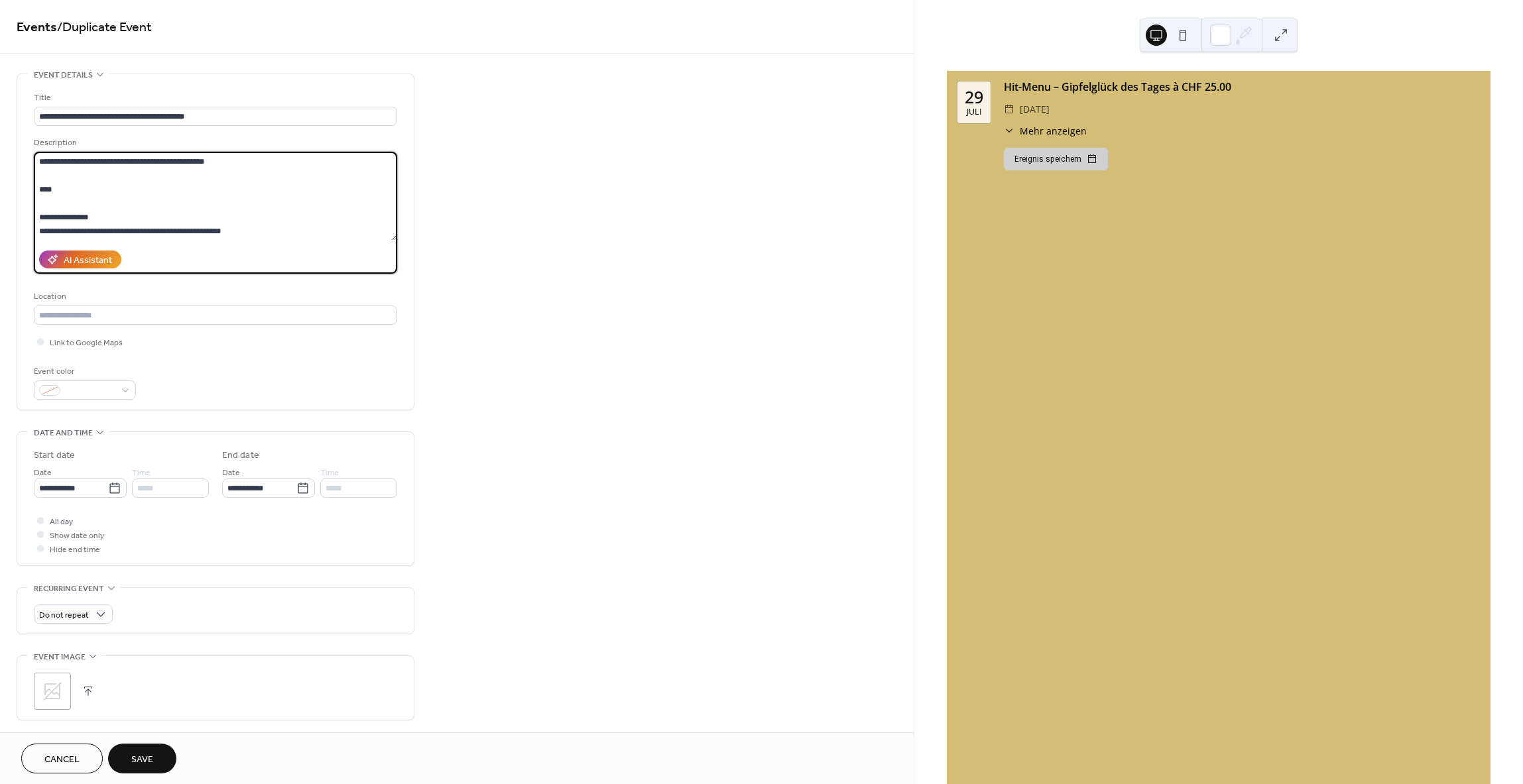 scroll, scrollTop: 42, scrollLeft: 0, axis: vertical 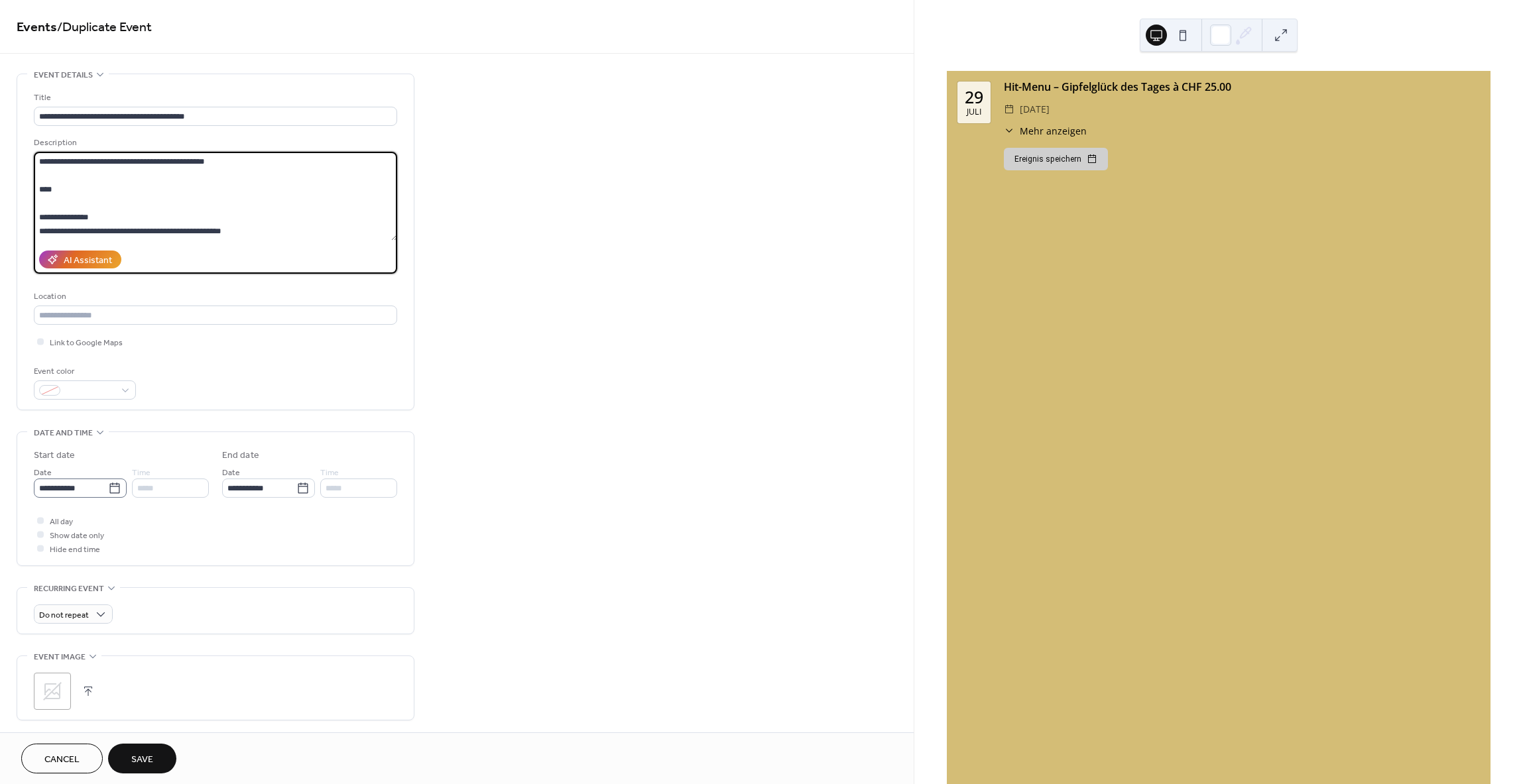 type on "**********" 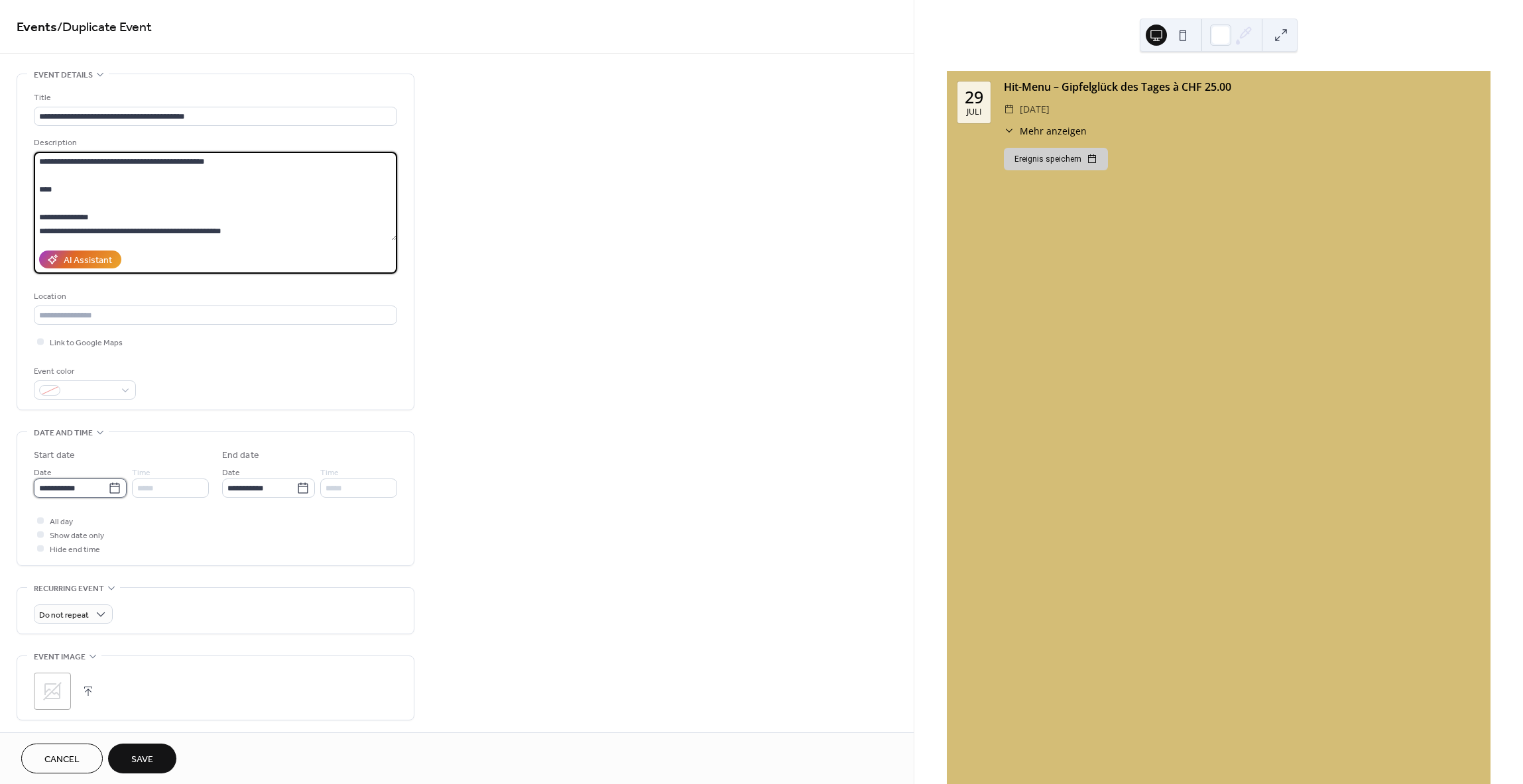 click on "**********" at bounding box center (71, 488) 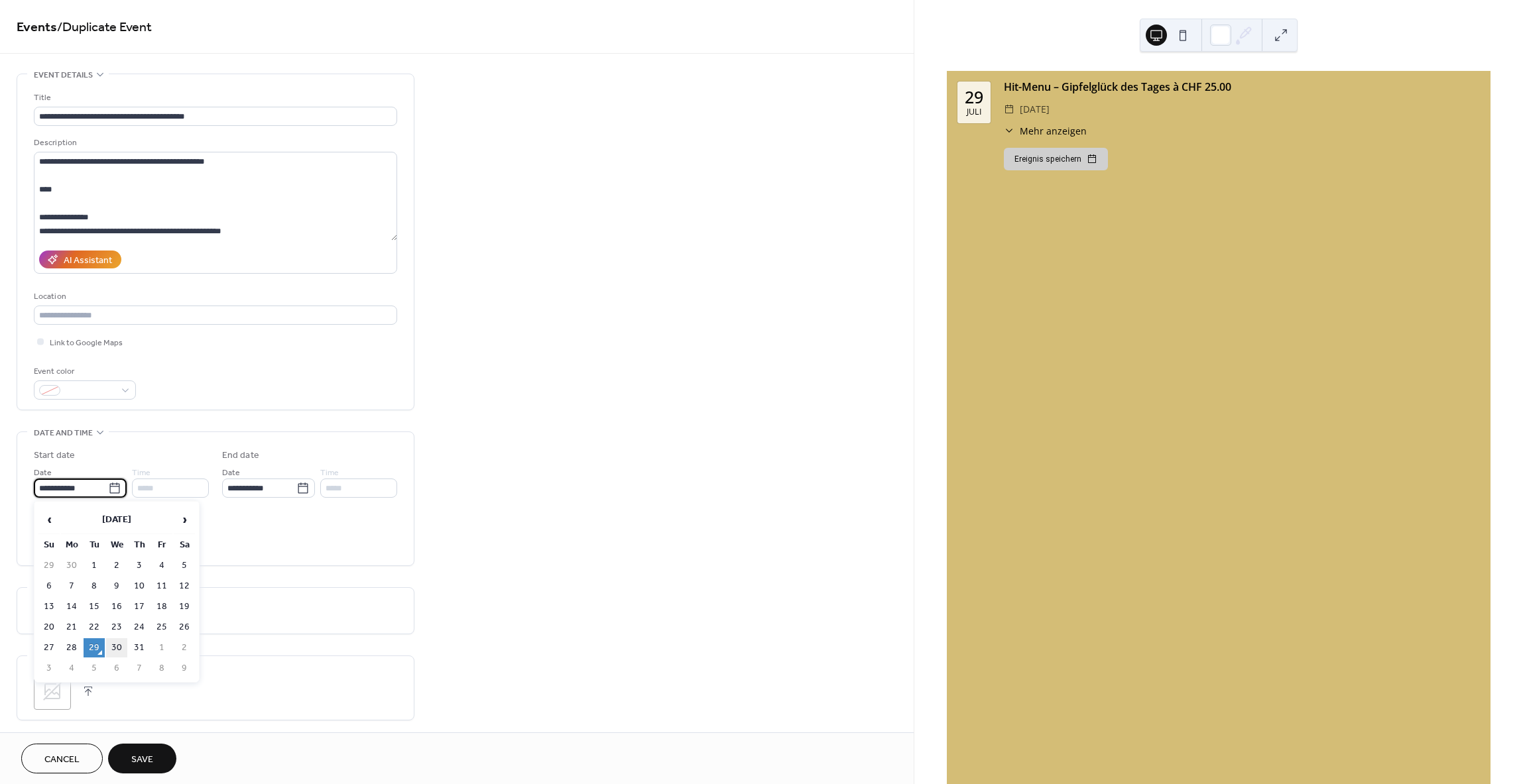 click on "30" at bounding box center [117, 647] 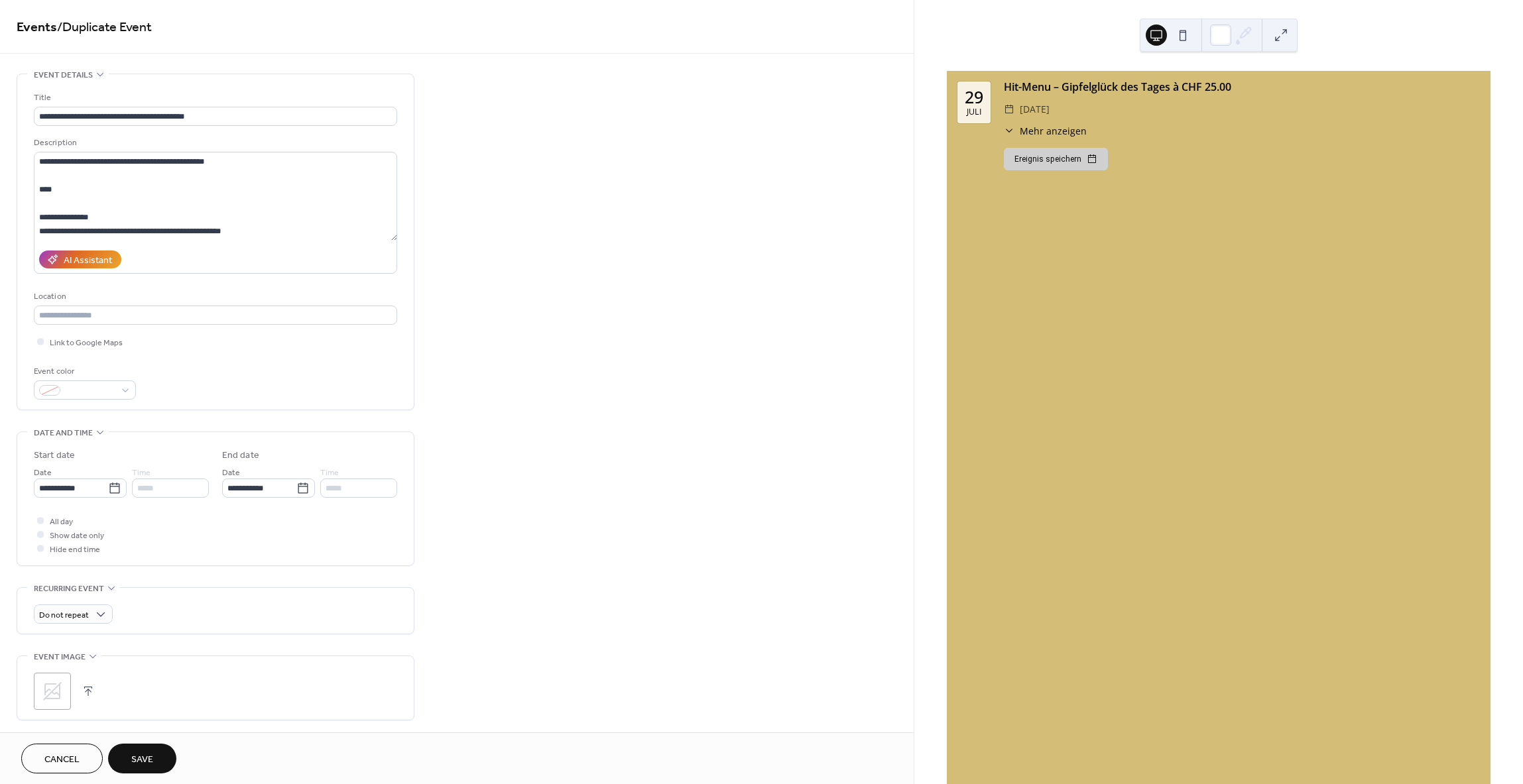 click on "Save" at bounding box center [142, 759] 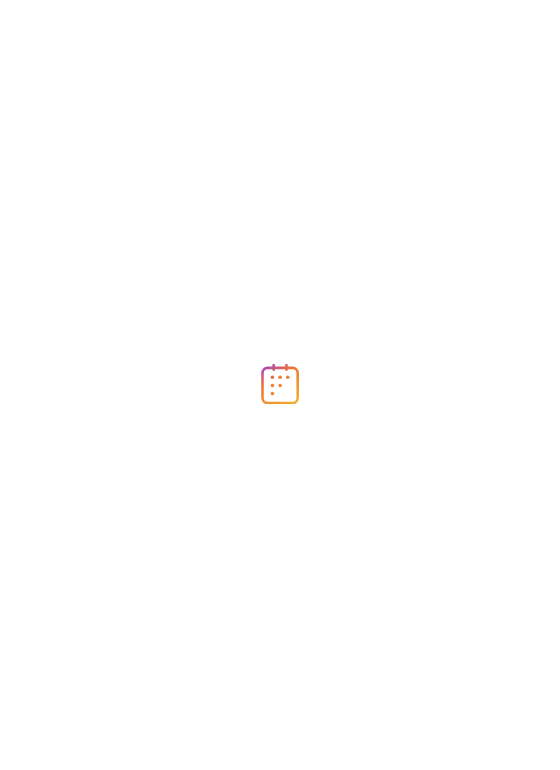 scroll, scrollTop: 0, scrollLeft: 0, axis: both 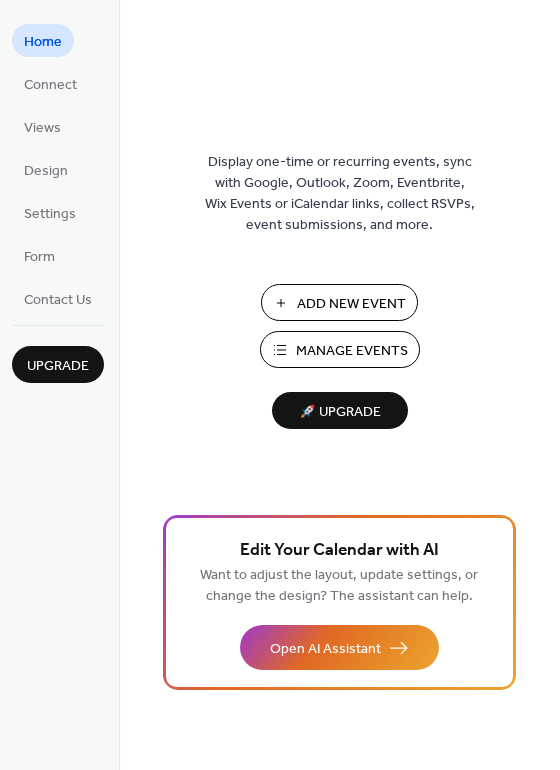 click on "Add New Event" at bounding box center (351, 304) 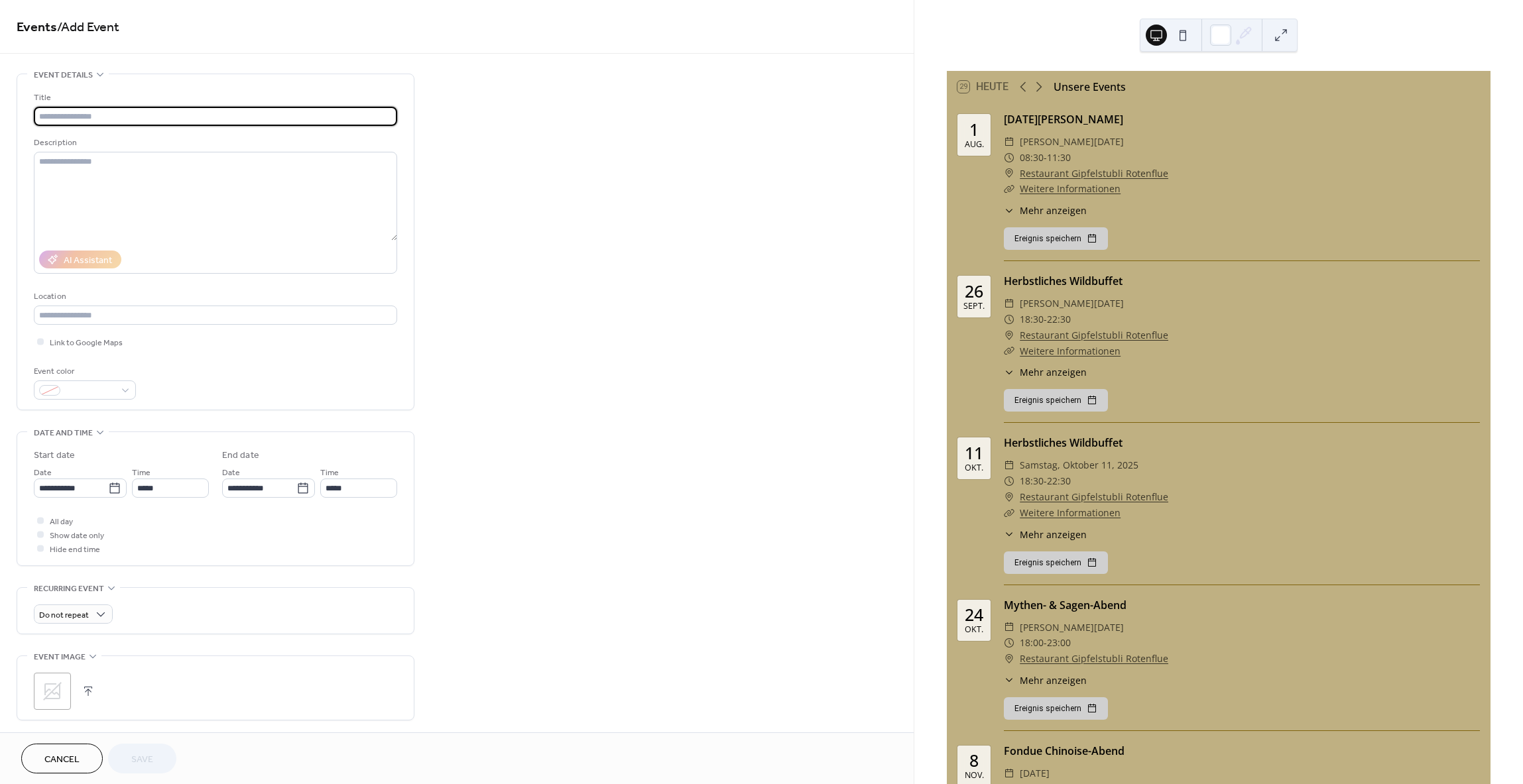 scroll, scrollTop: 0, scrollLeft: 0, axis: both 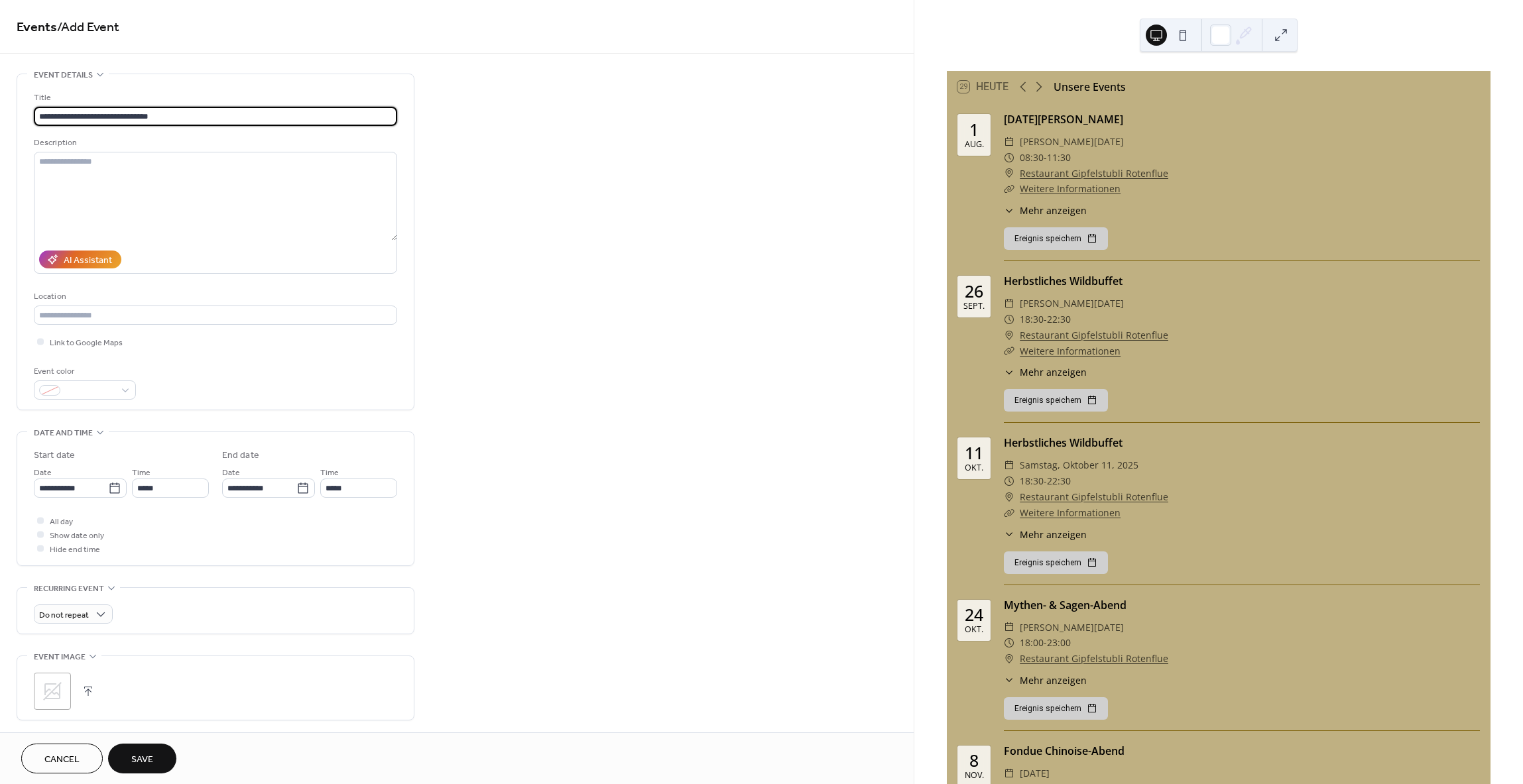 type on "**********" 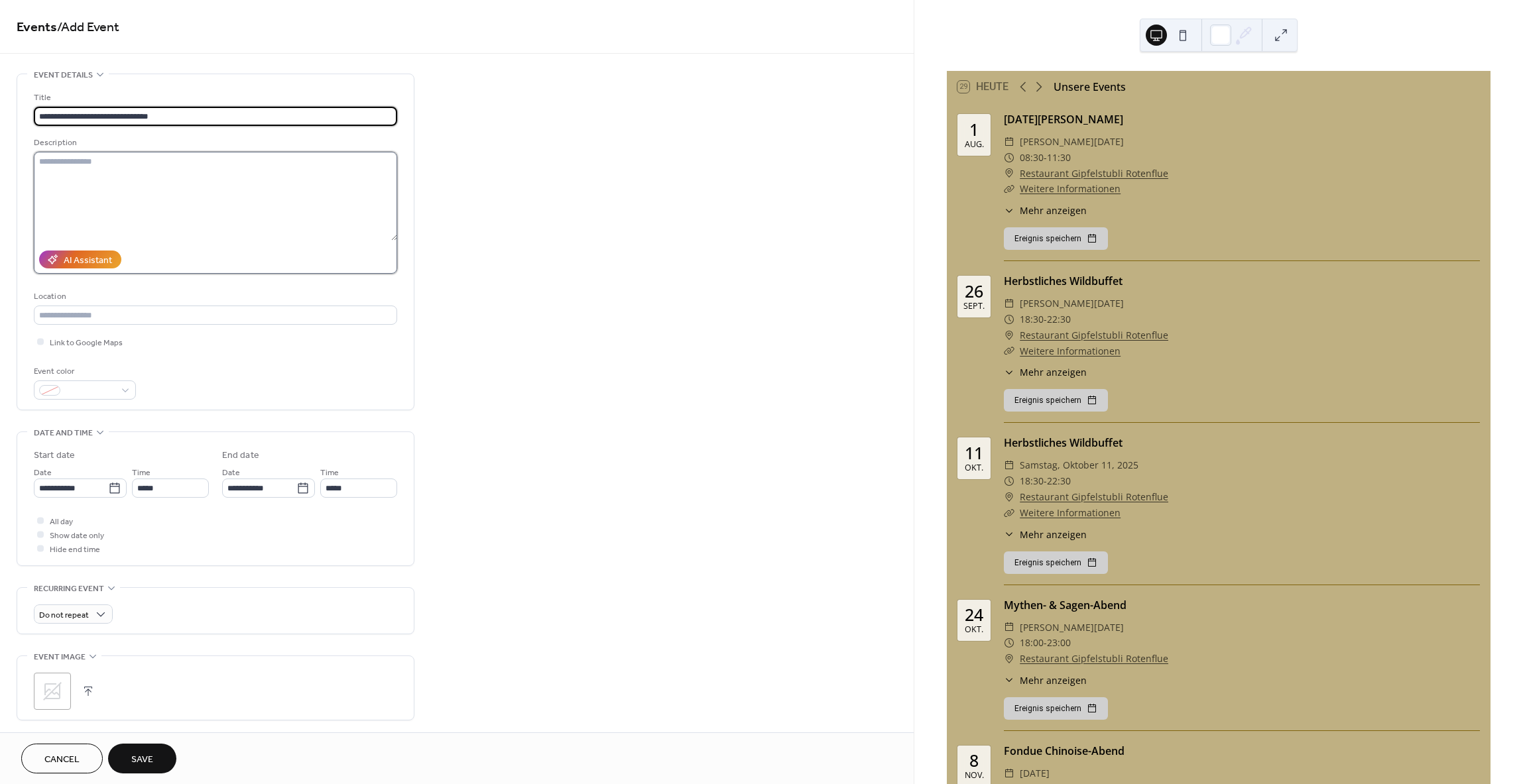click at bounding box center [215, 196] 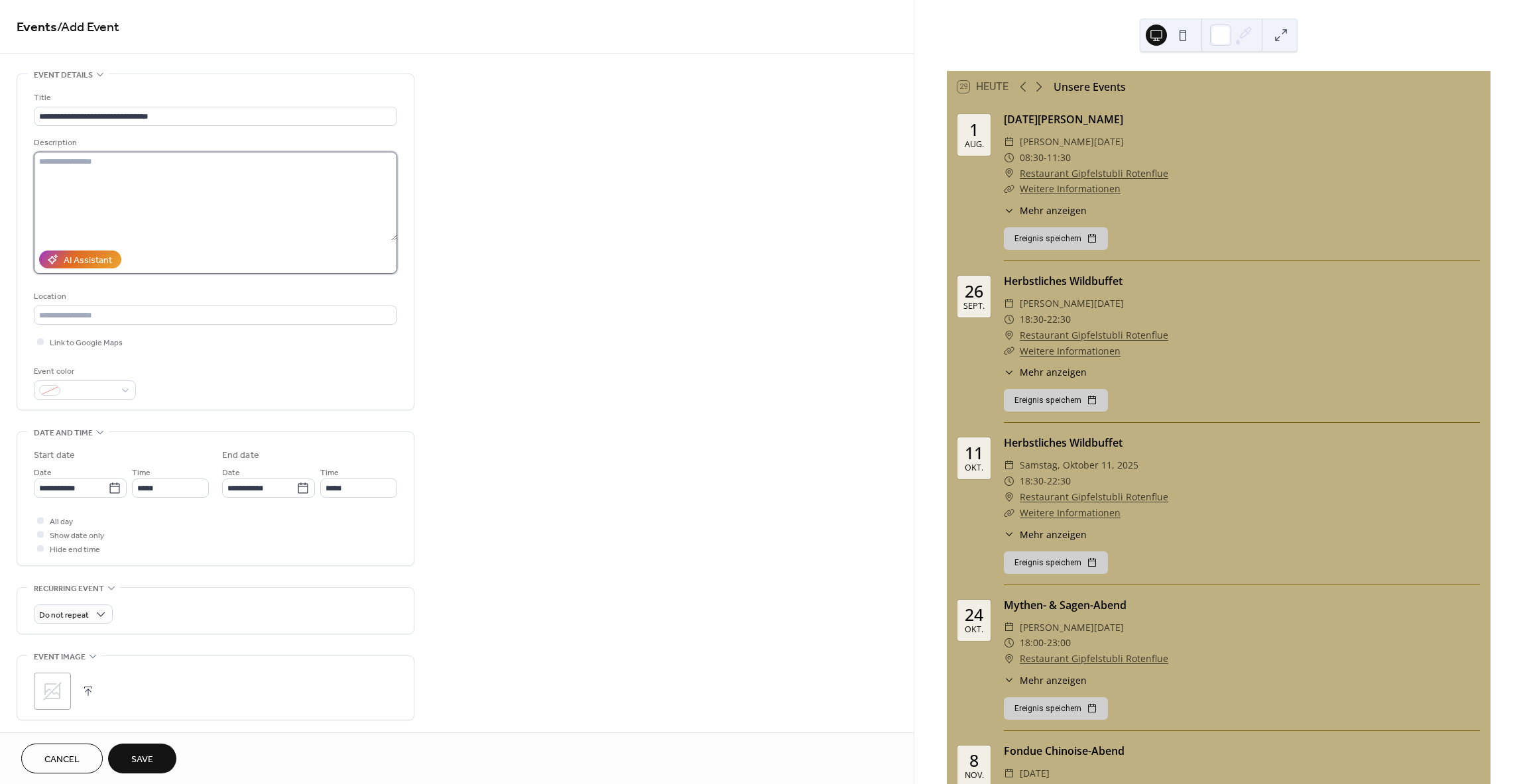 click at bounding box center [215, 196] 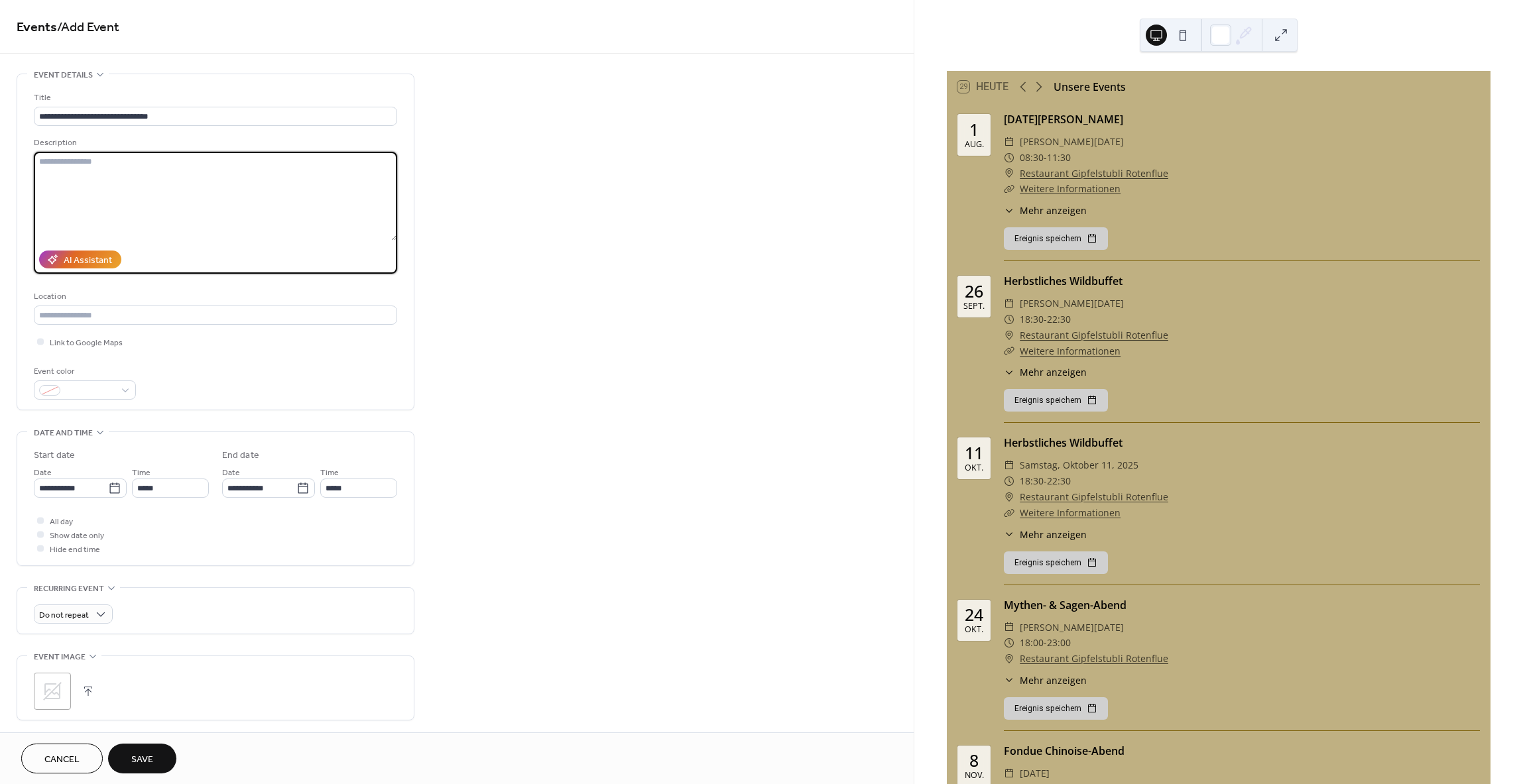 paste on "**********" 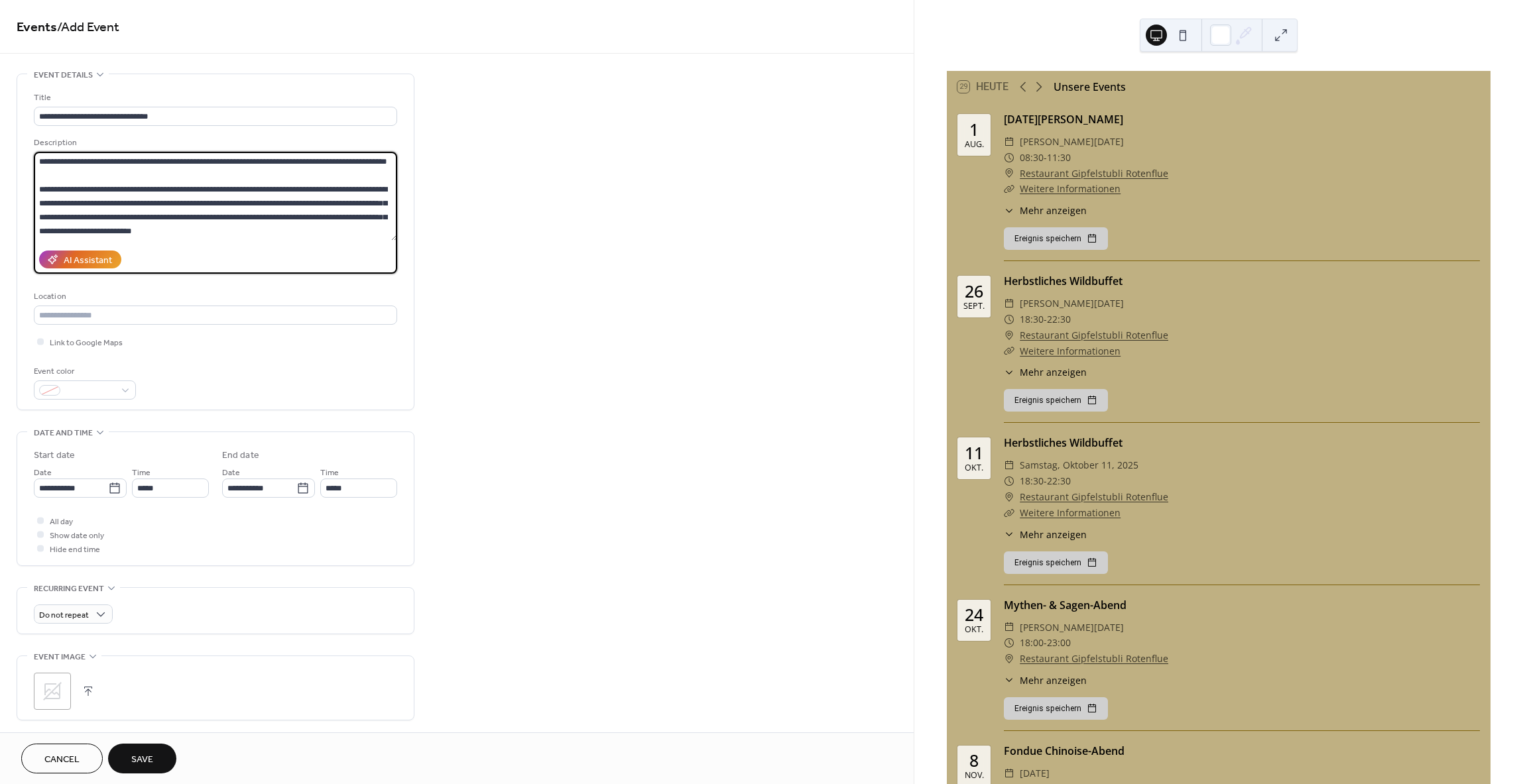 scroll, scrollTop: 56, scrollLeft: 0, axis: vertical 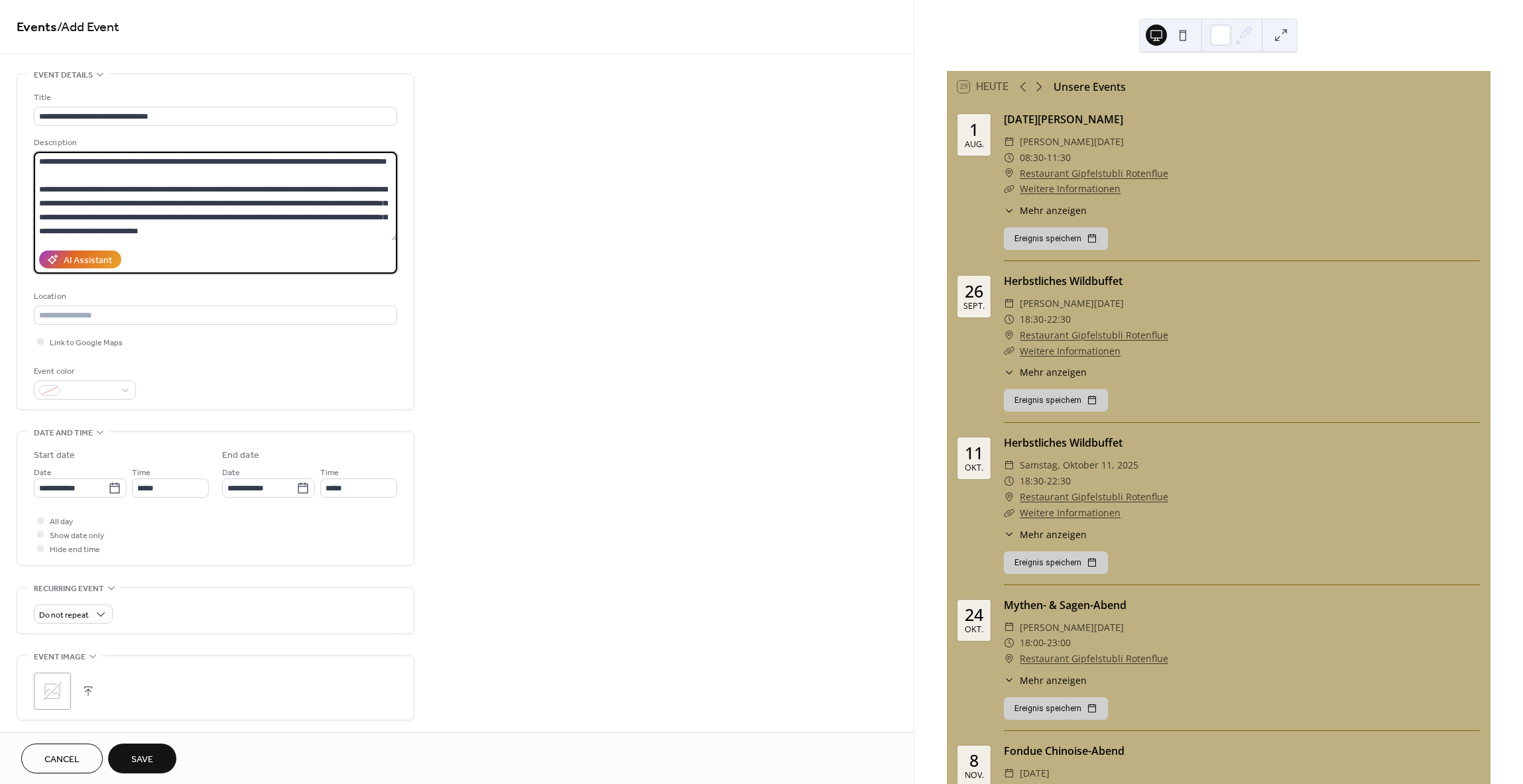 paste on "**********" 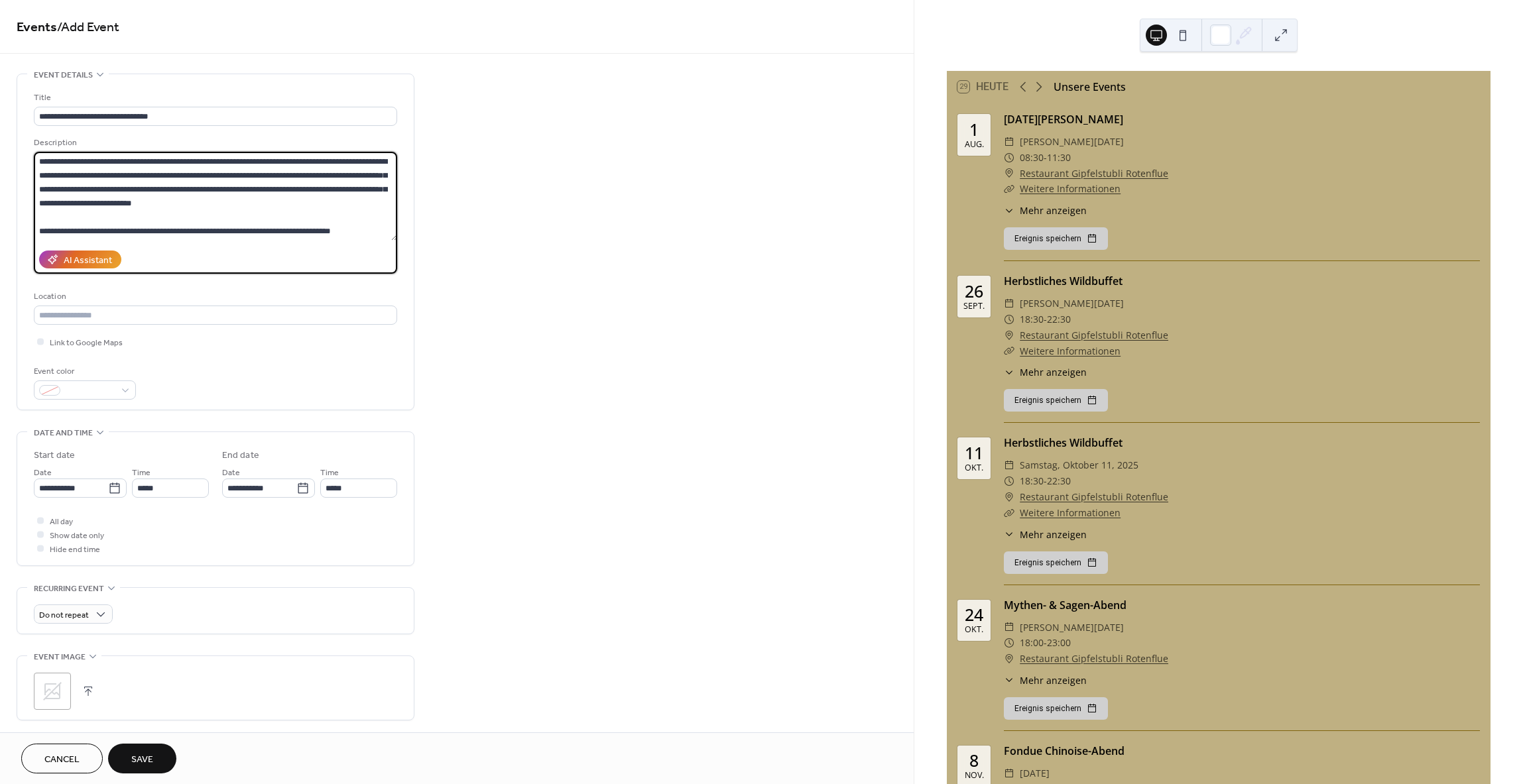 type on "**********" 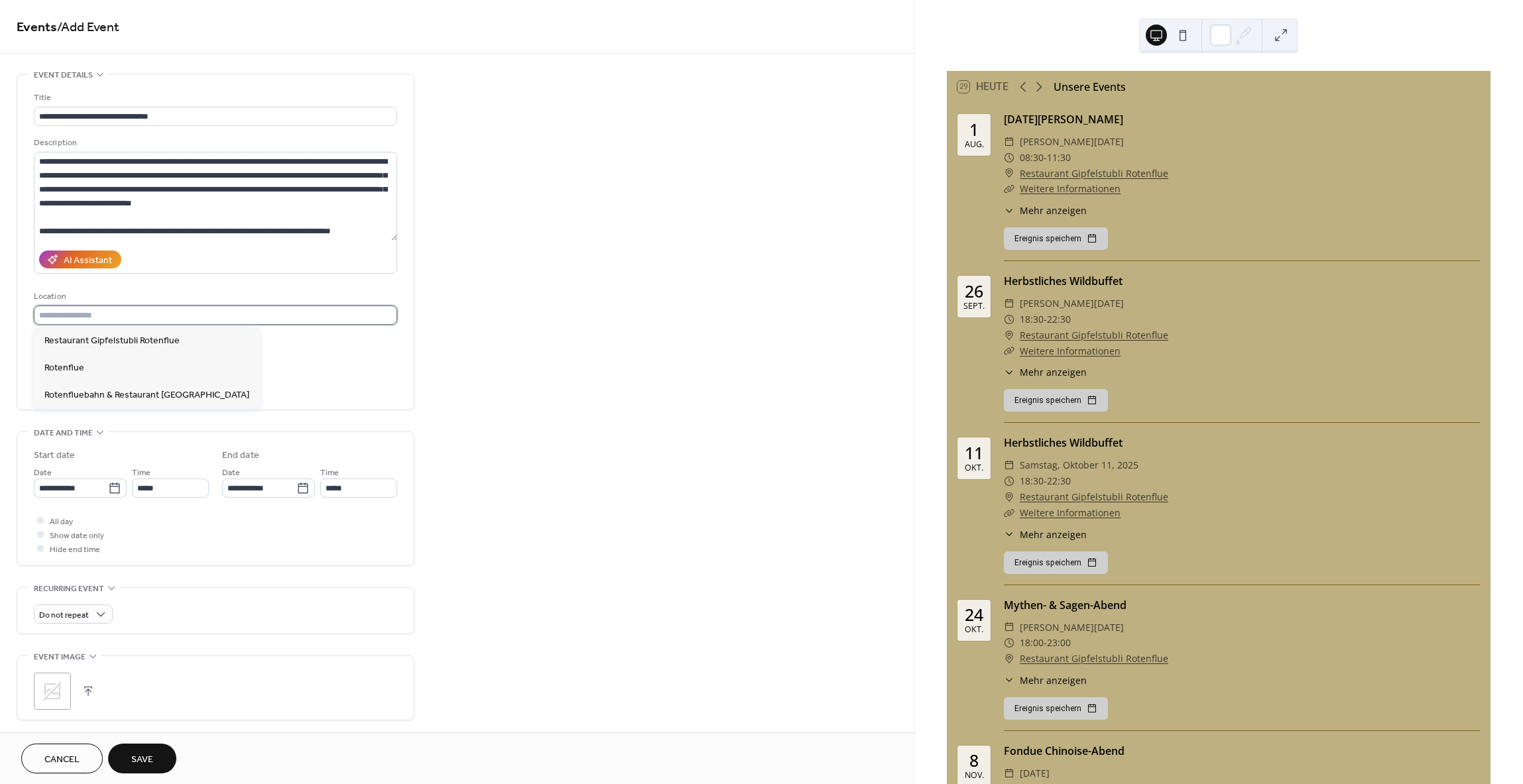 click at bounding box center [215, 315] 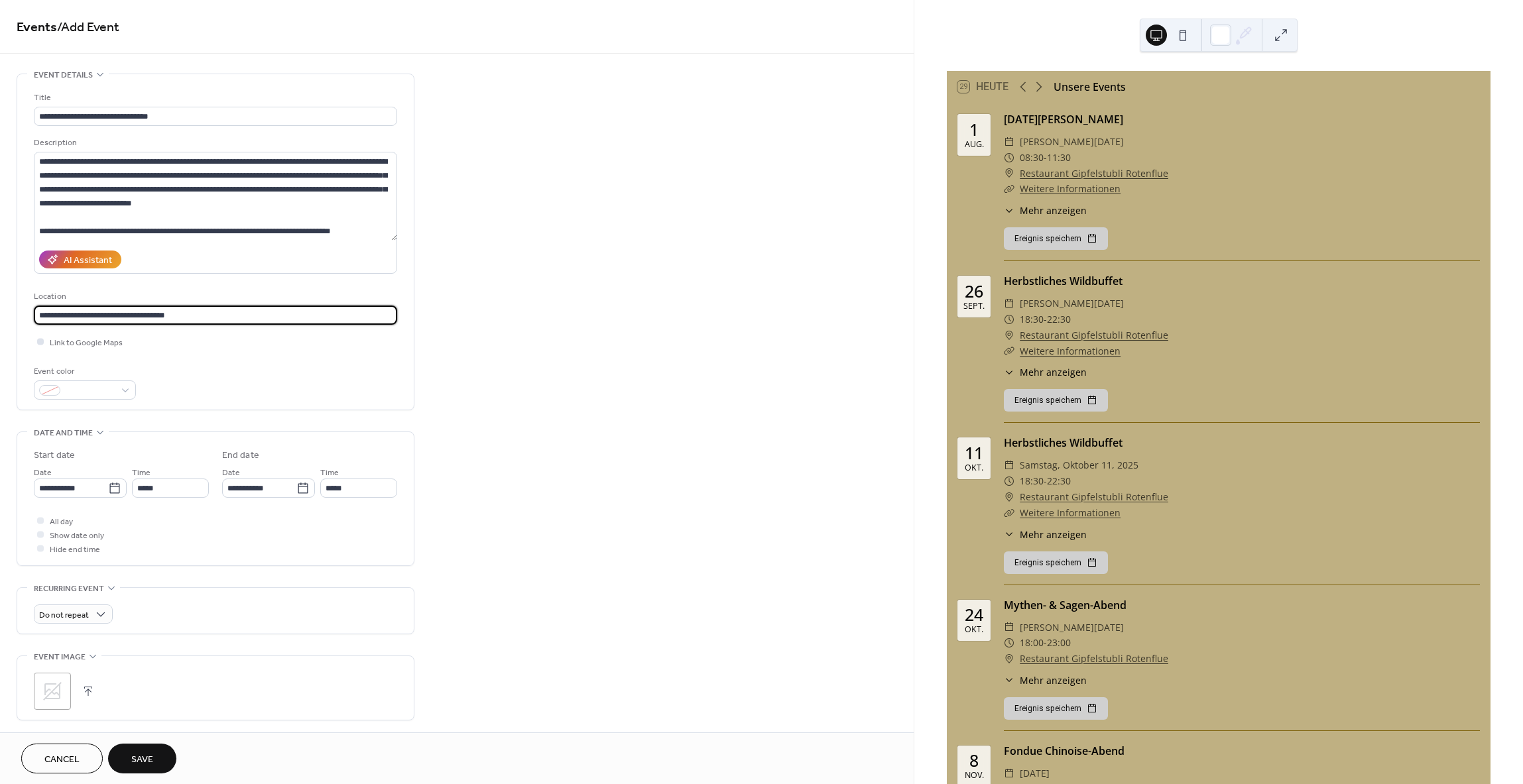 type on "**********" 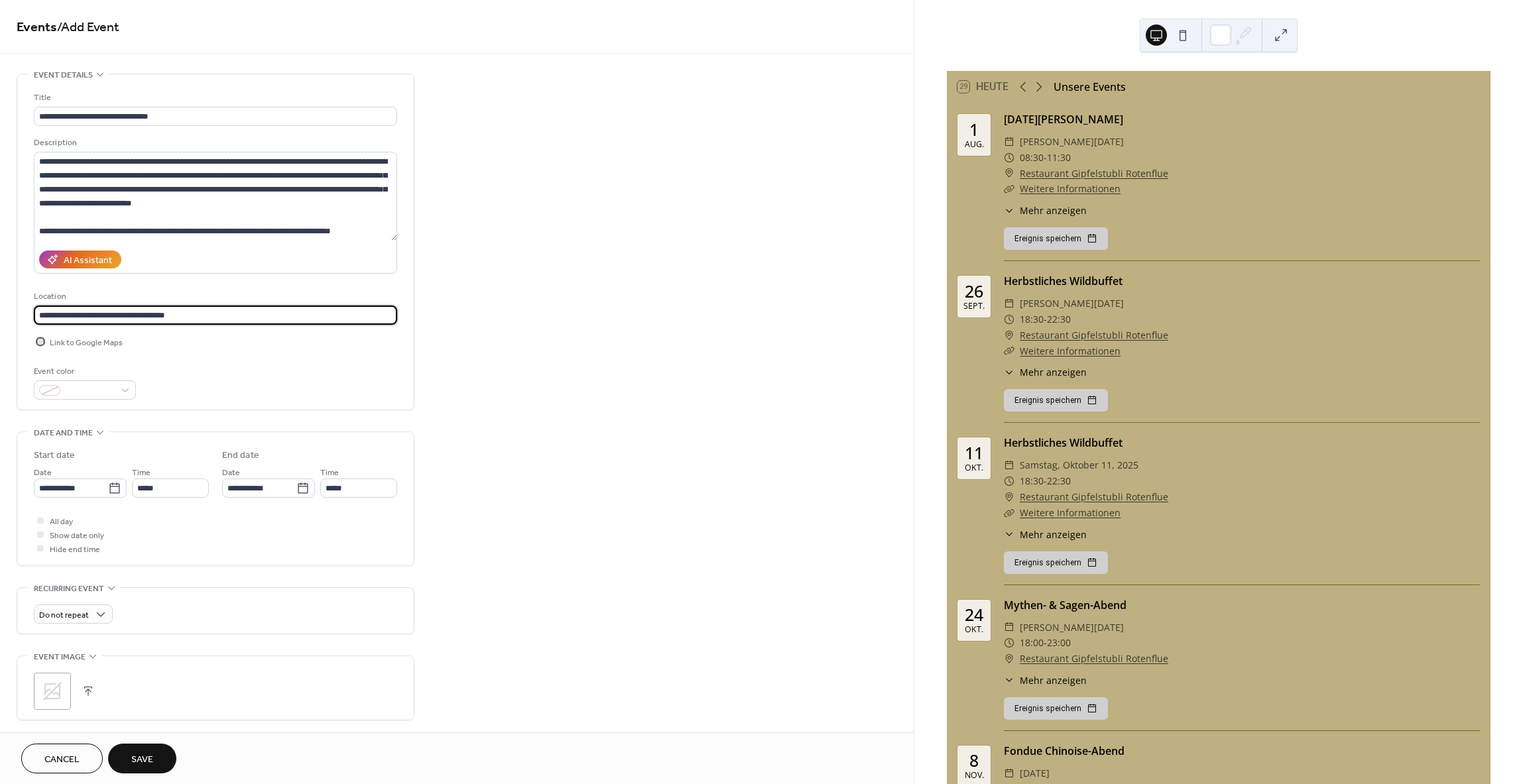 click on "Link to Google Maps" at bounding box center [86, 343] 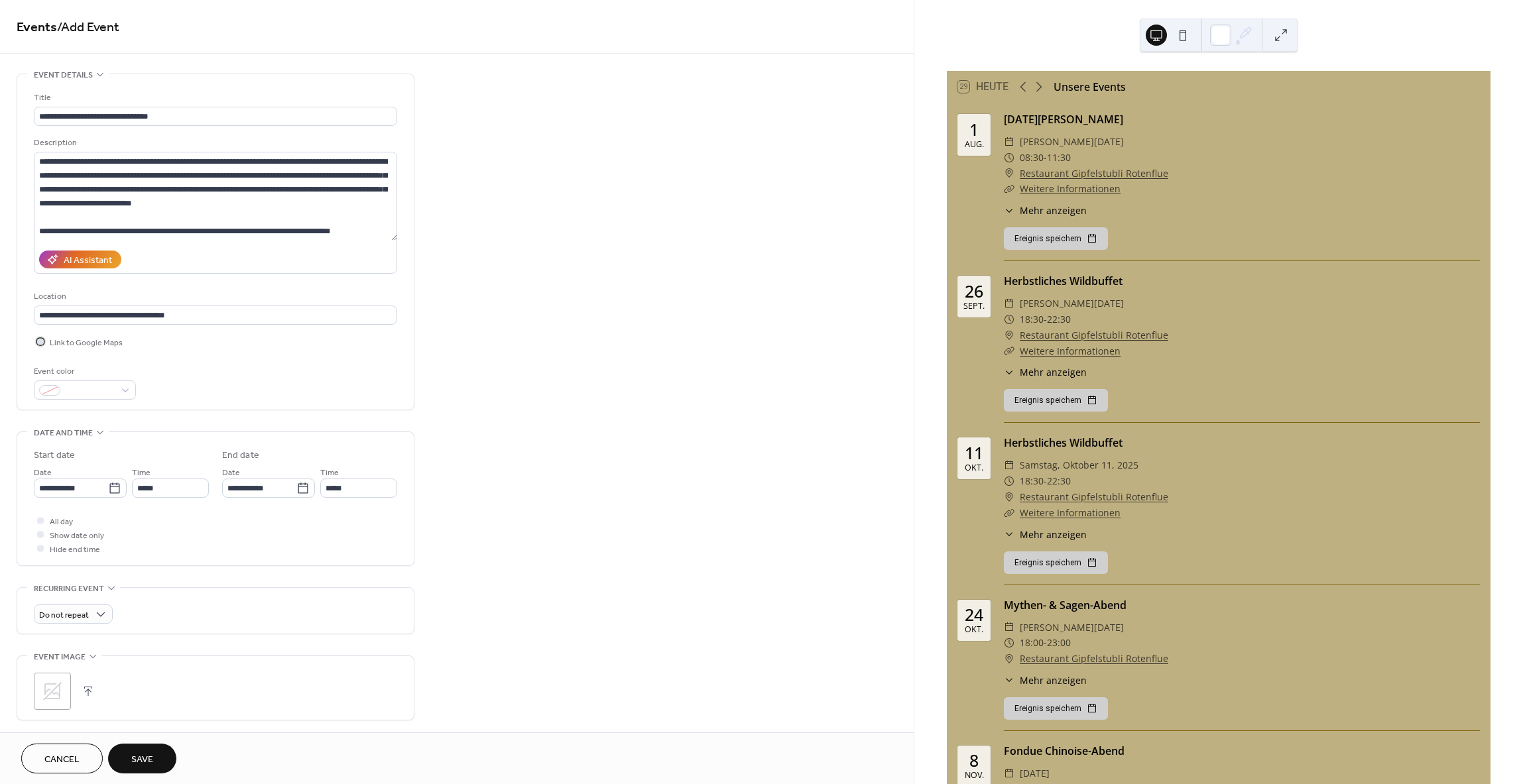 click at bounding box center (40, 341) 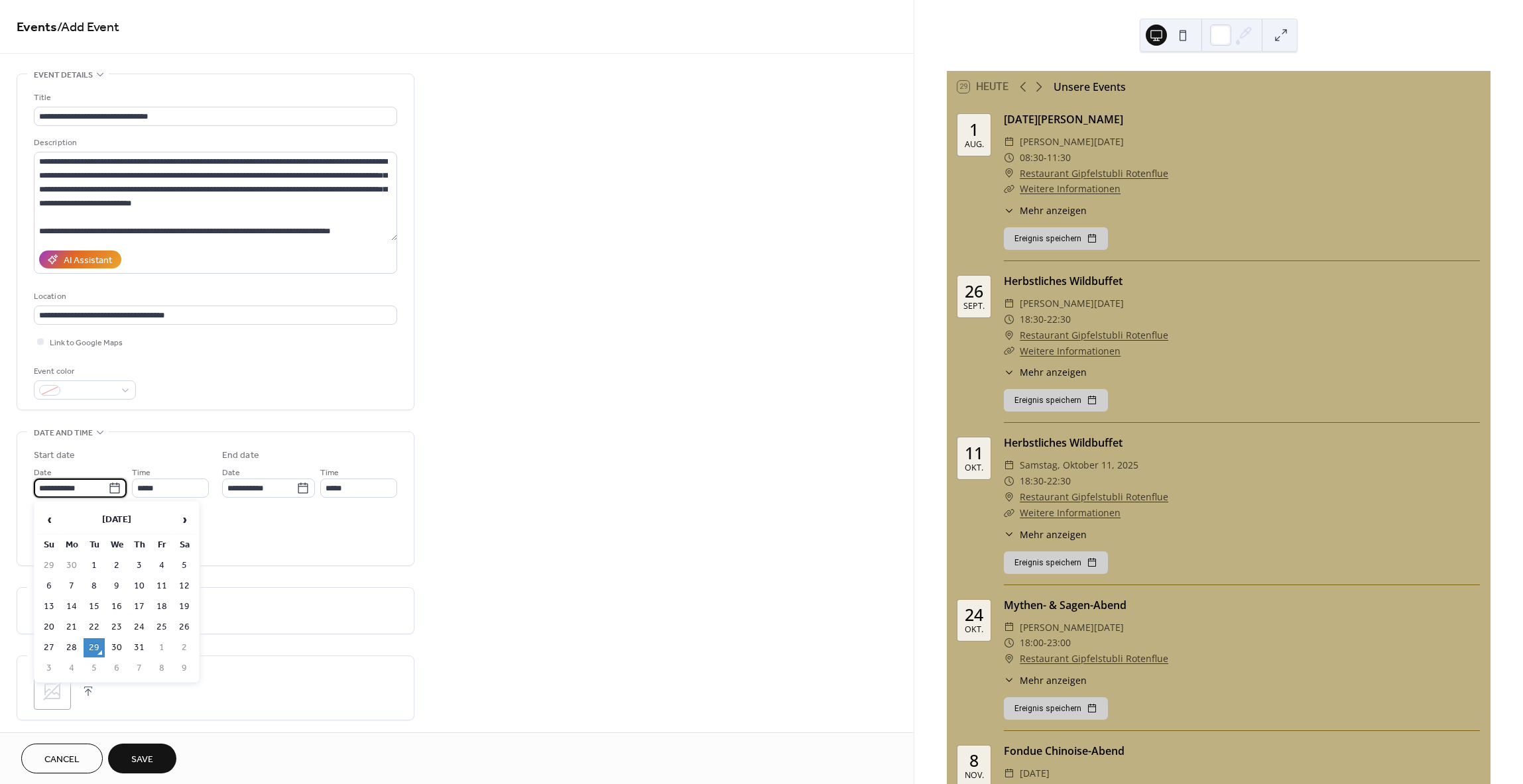 click on "**********" at bounding box center [71, 488] 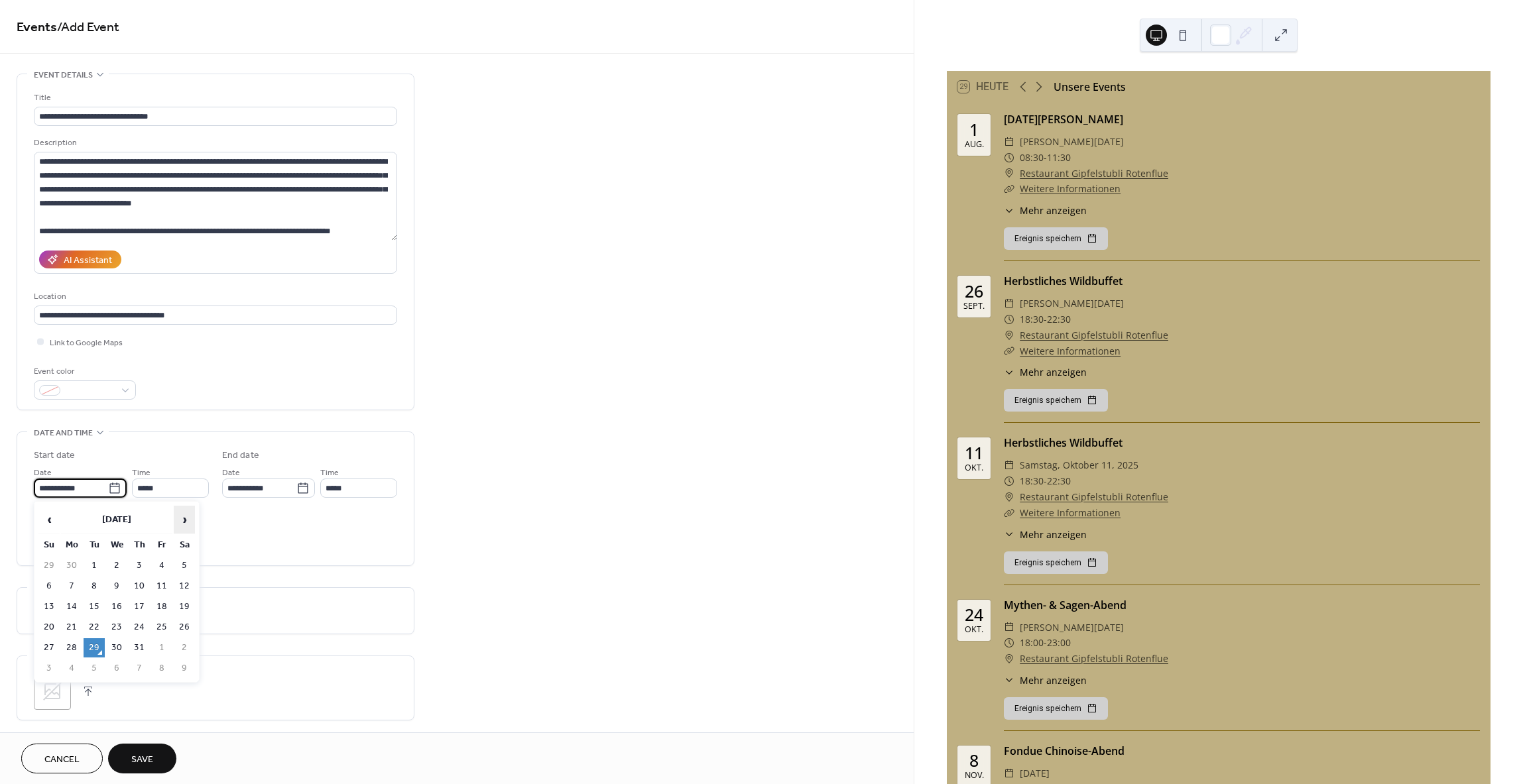 click on "›" at bounding box center (184, 520) 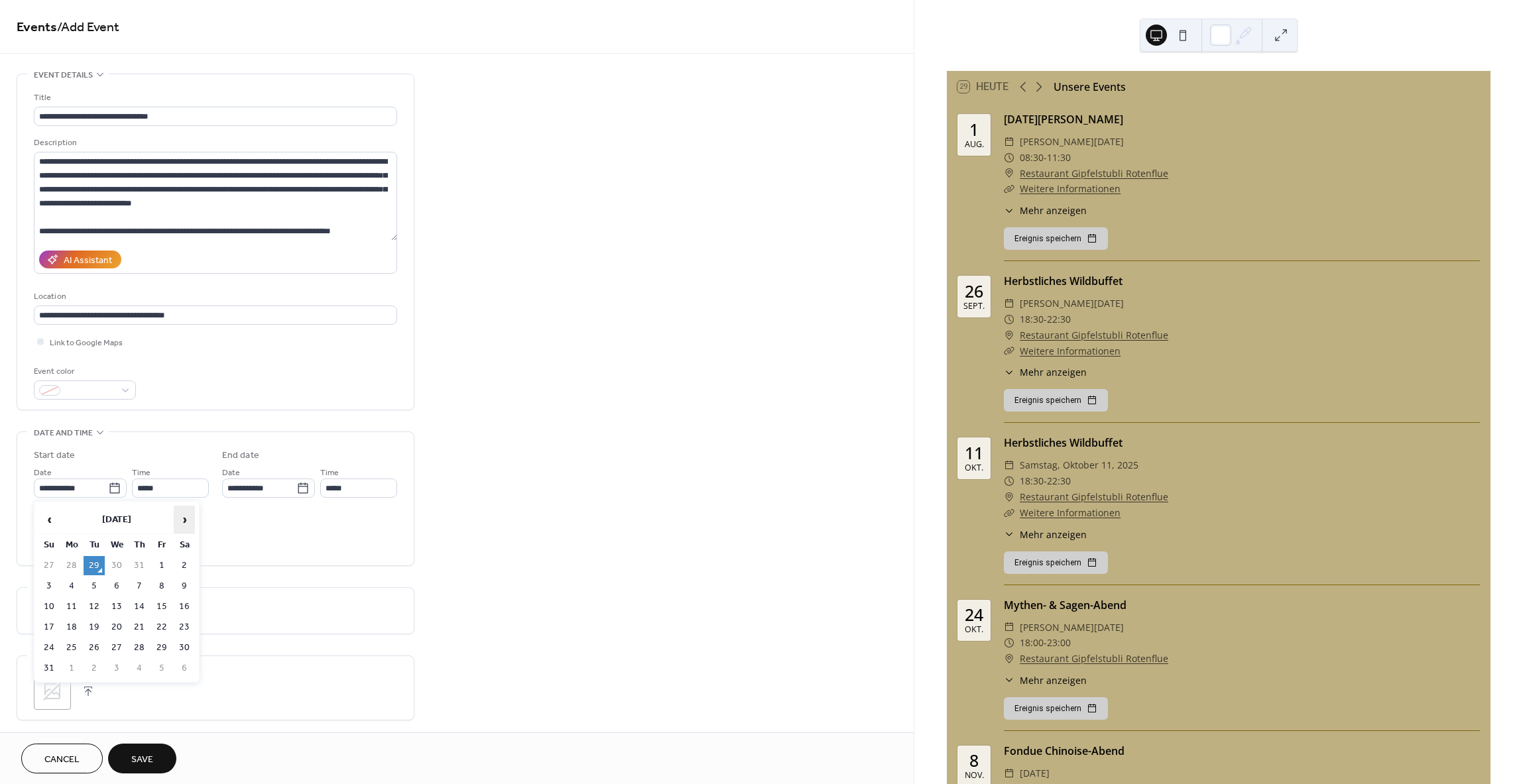 click on "›" at bounding box center (184, 520) 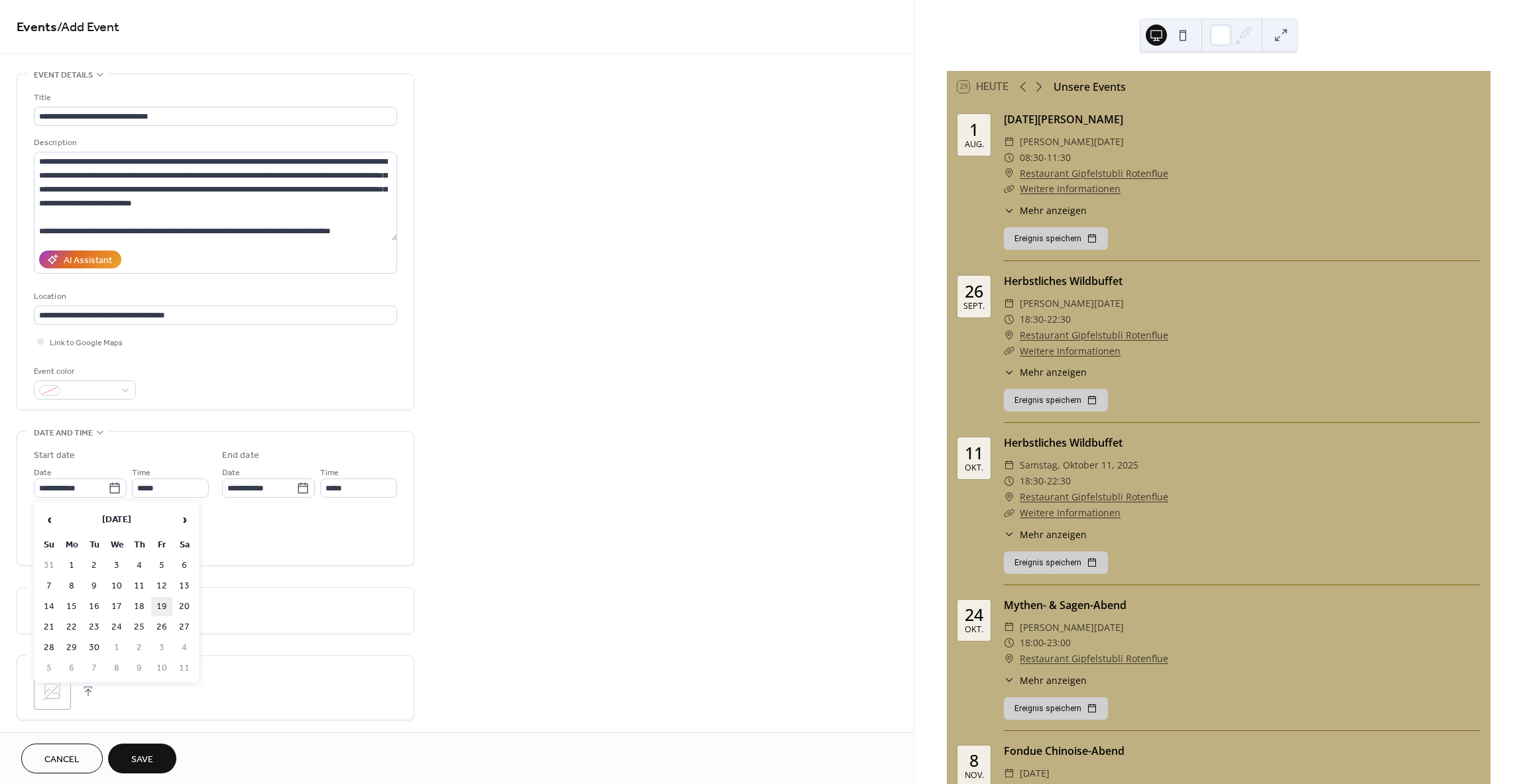 click on "19" at bounding box center (162, 606) 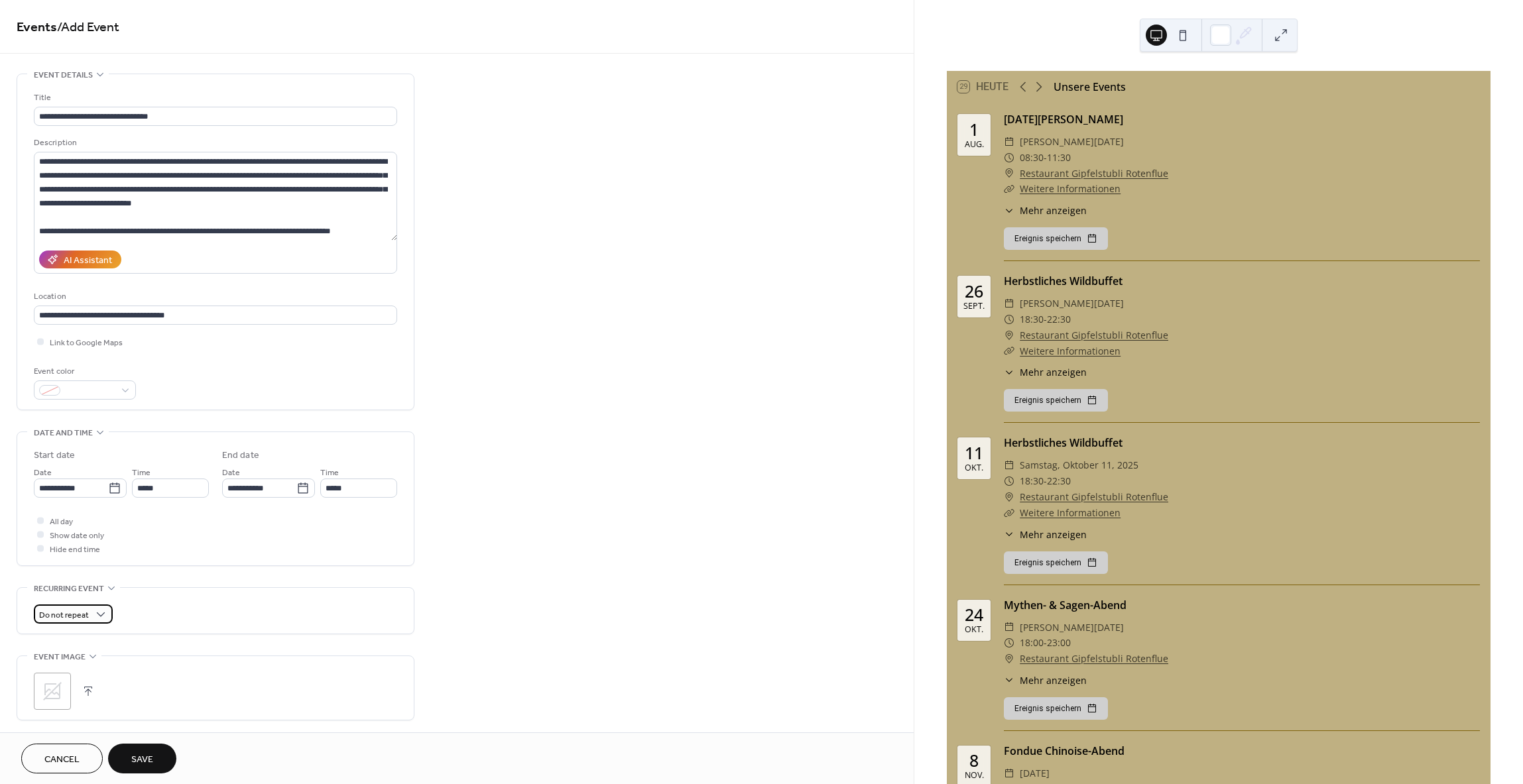 click on "Do not repeat" at bounding box center [73, 614] 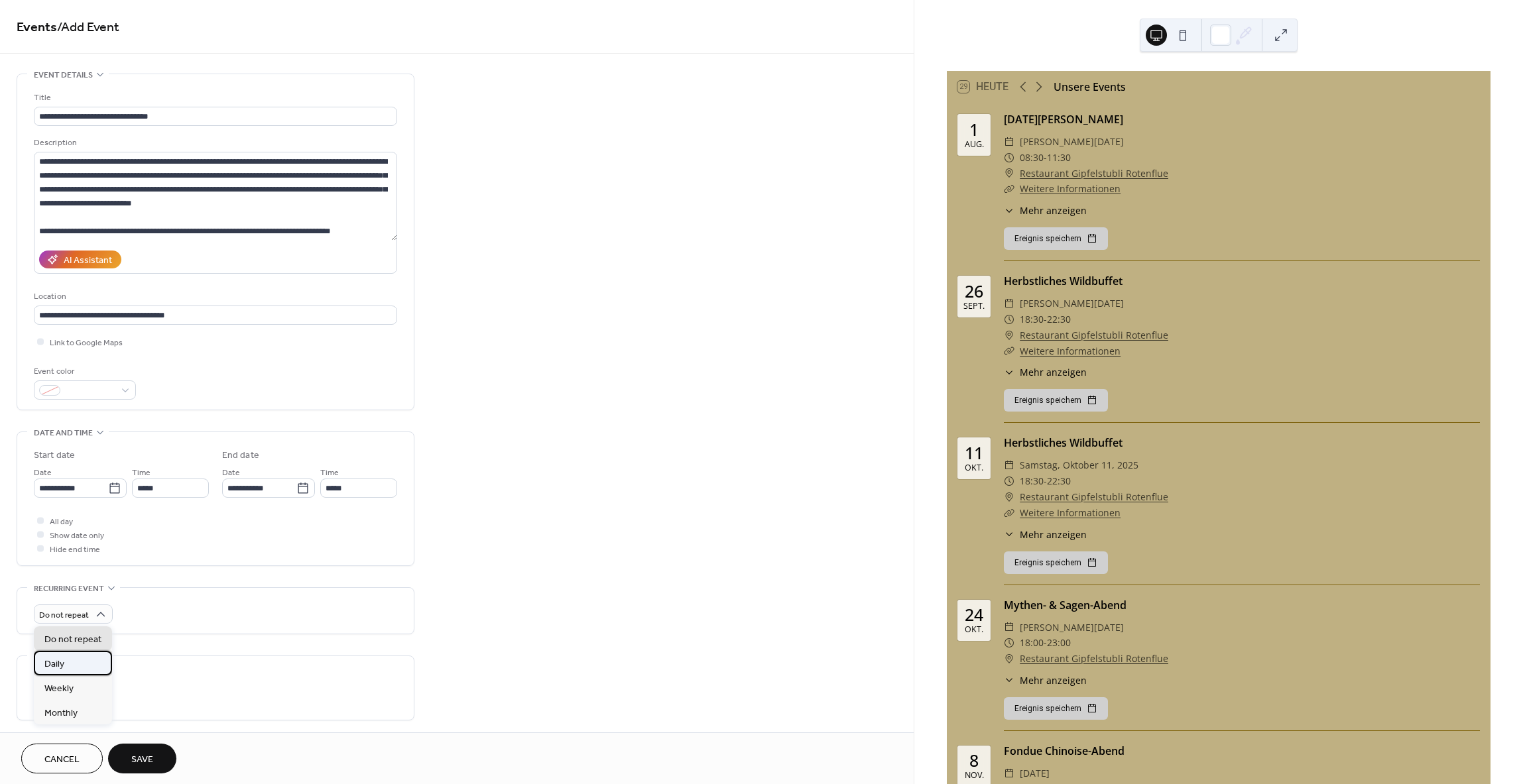click on "Daily" at bounding box center (73, 663) 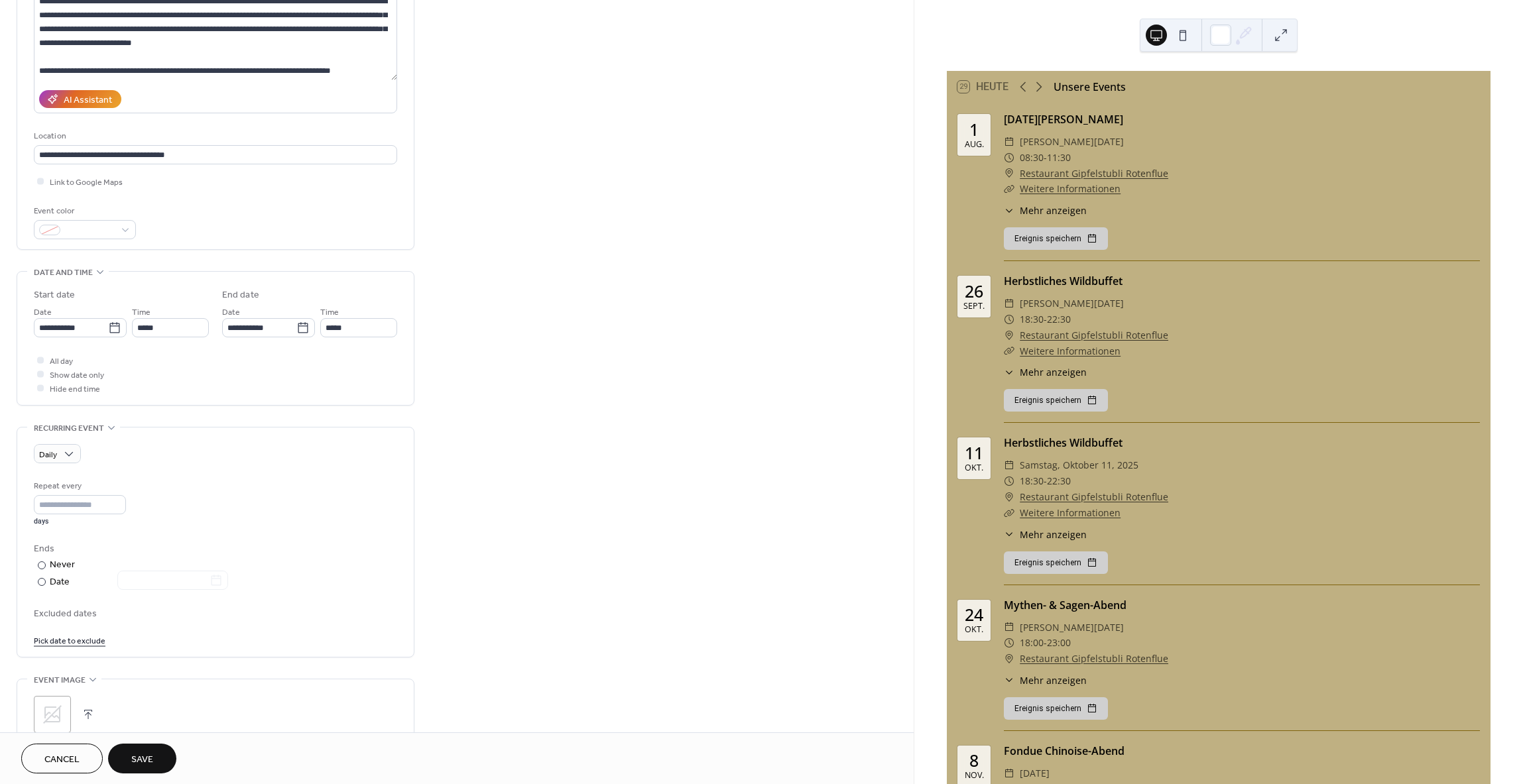 scroll, scrollTop: 199, scrollLeft: 0, axis: vertical 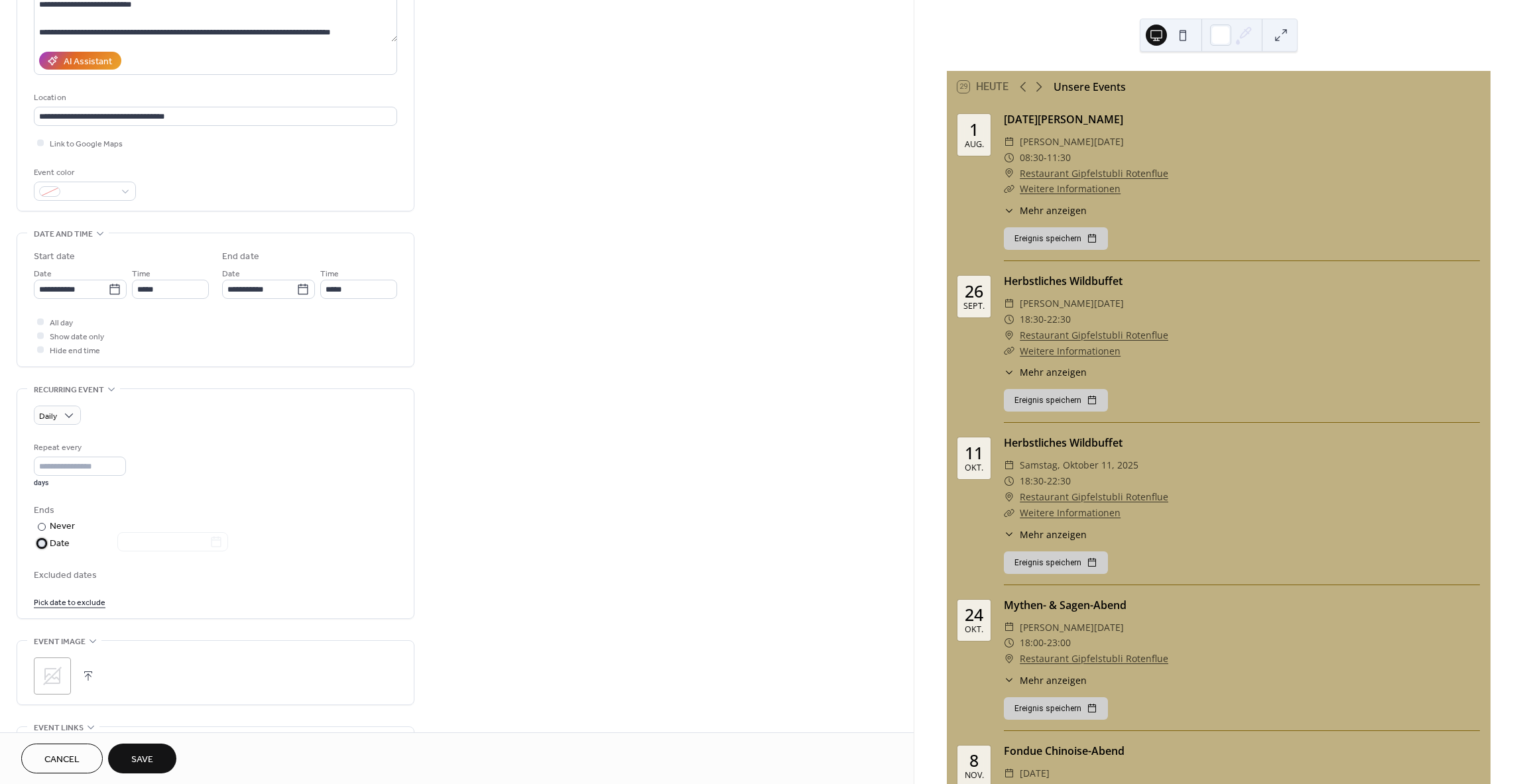 click on "​ Date" at bounding box center (132, 543) 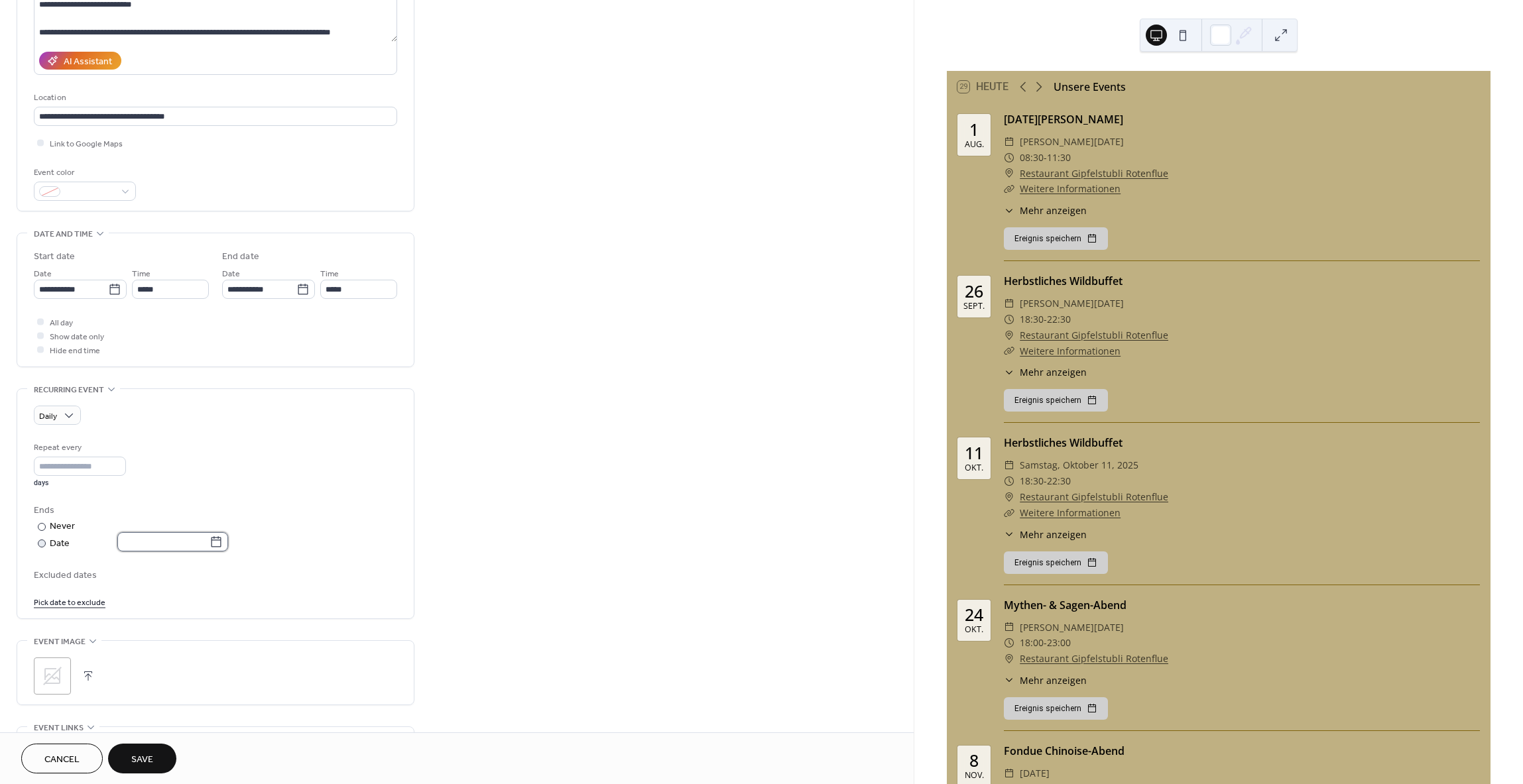 click at bounding box center [163, 541] 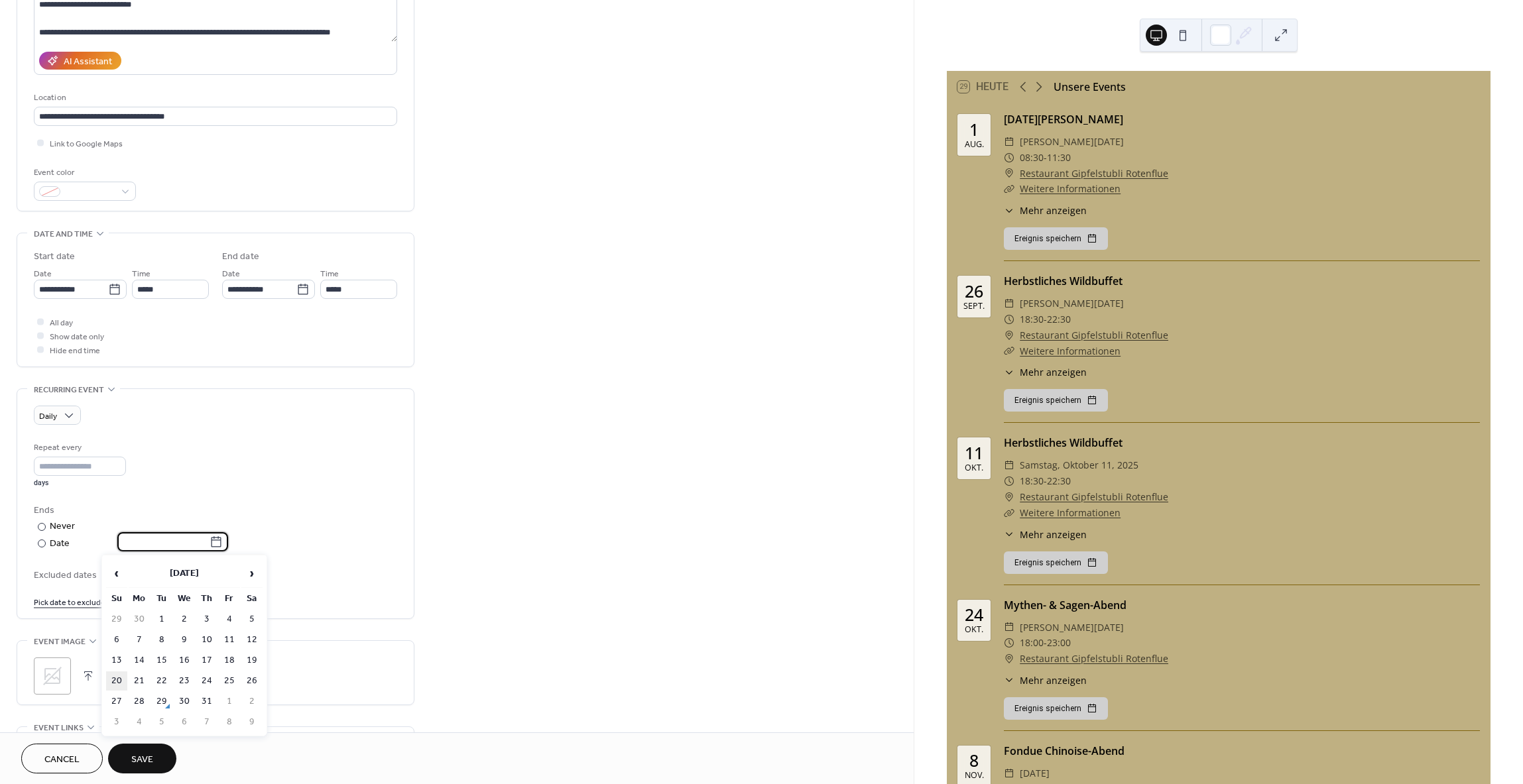 click on "20" at bounding box center (117, 681) 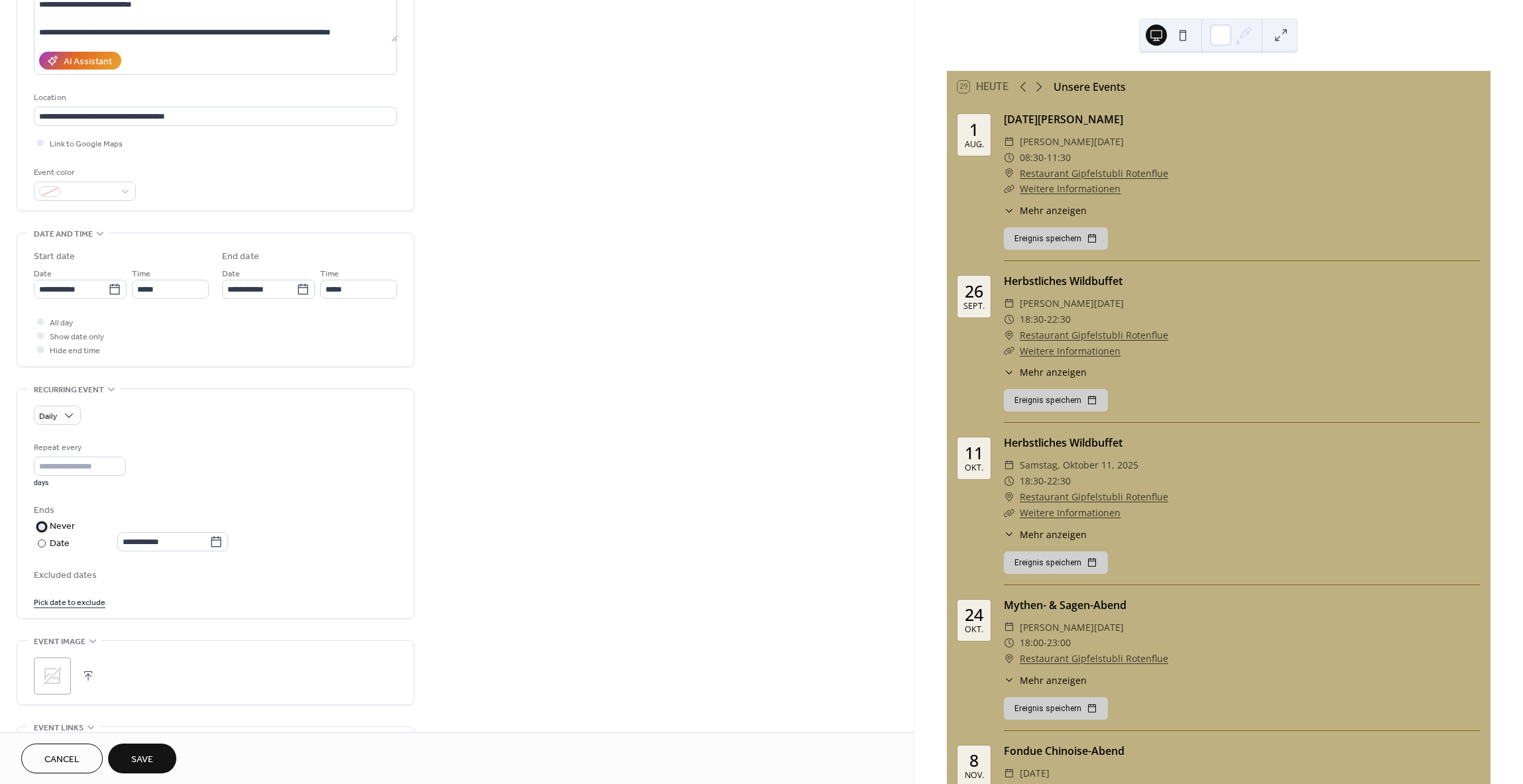 click on "​ Never" at bounding box center (132, 526) 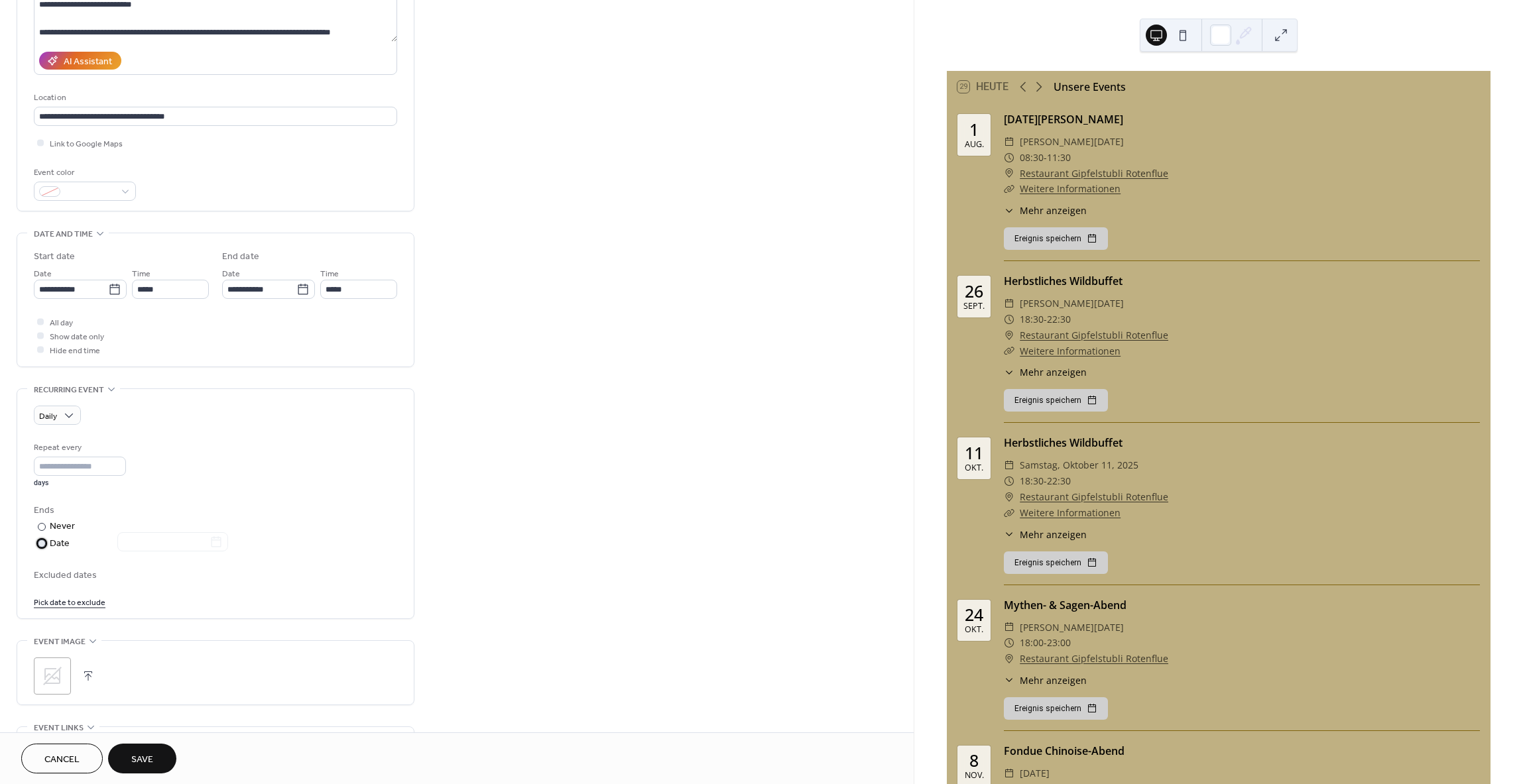 click at bounding box center [164, 543] 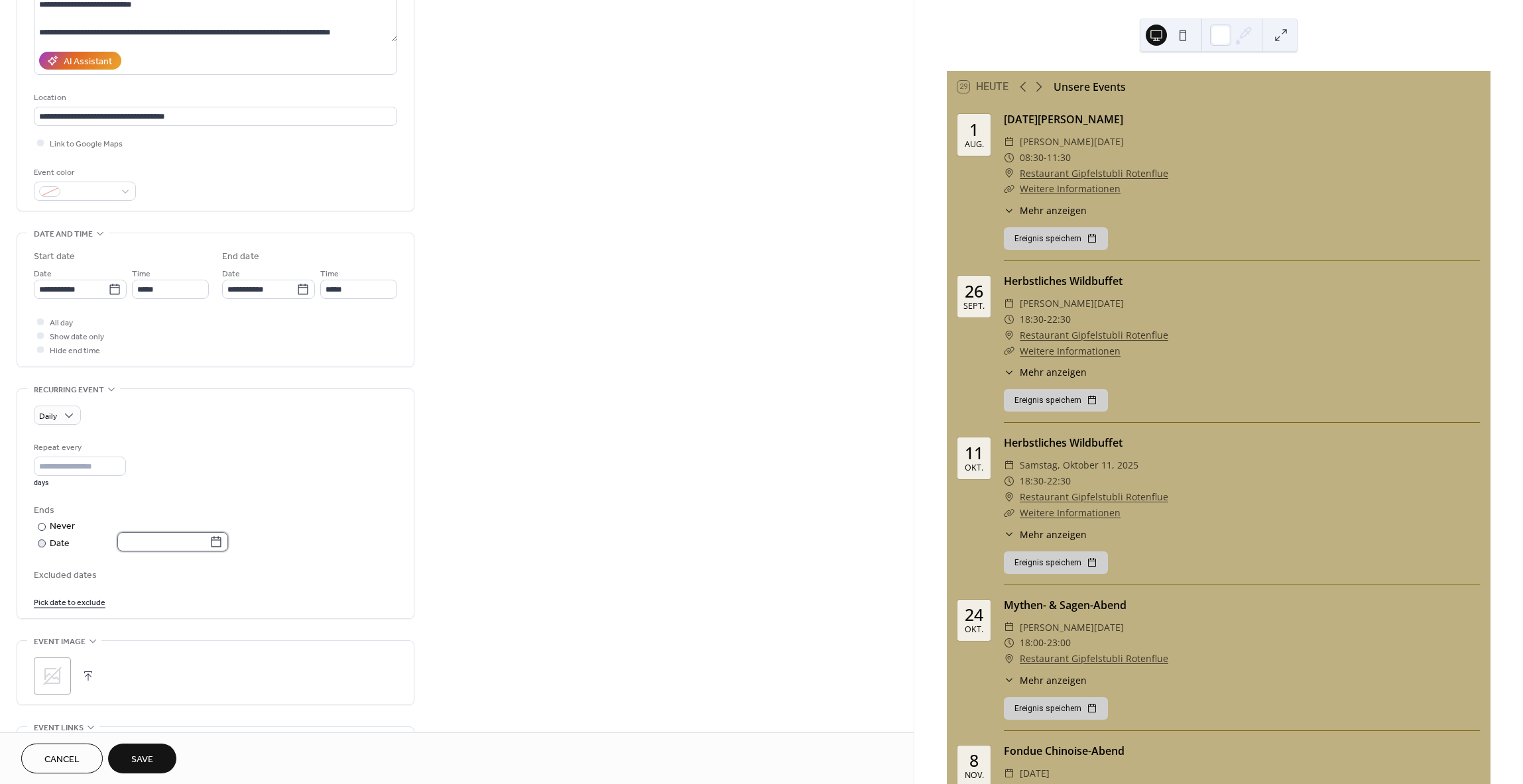 click at bounding box center [163, 541] 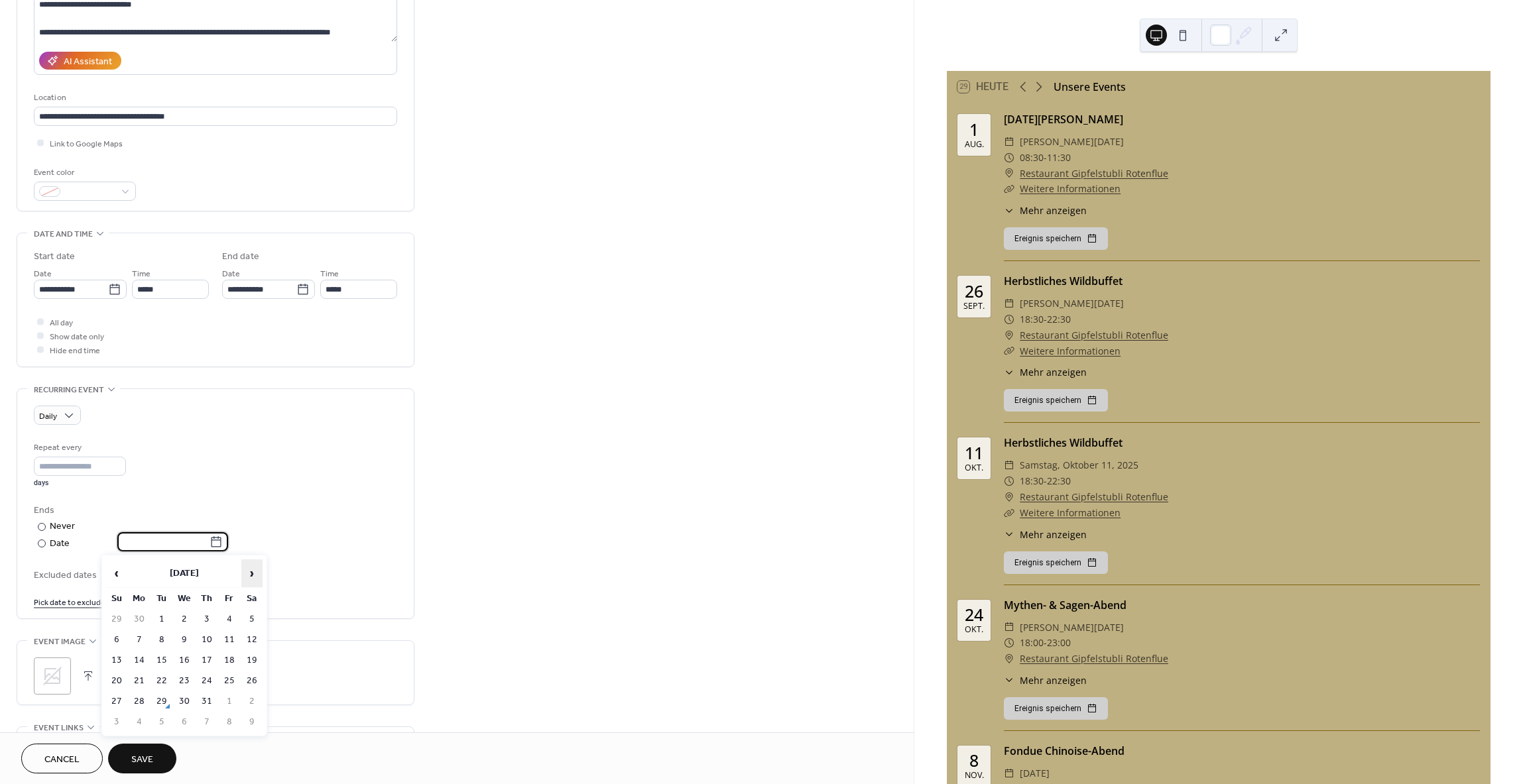 click on "›" at bounding box center (252, 573) 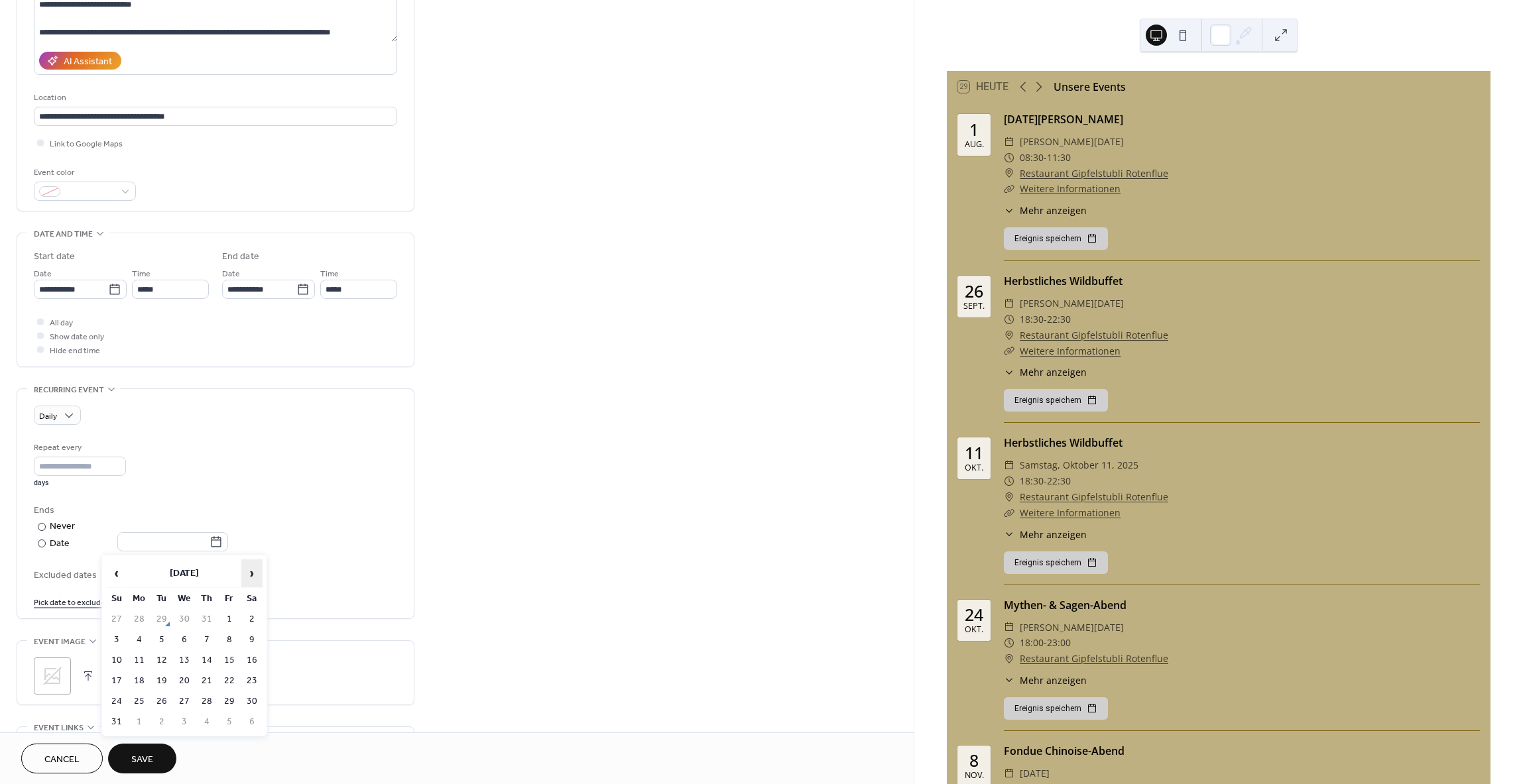 click on "›" at bounding box center [252, 573] 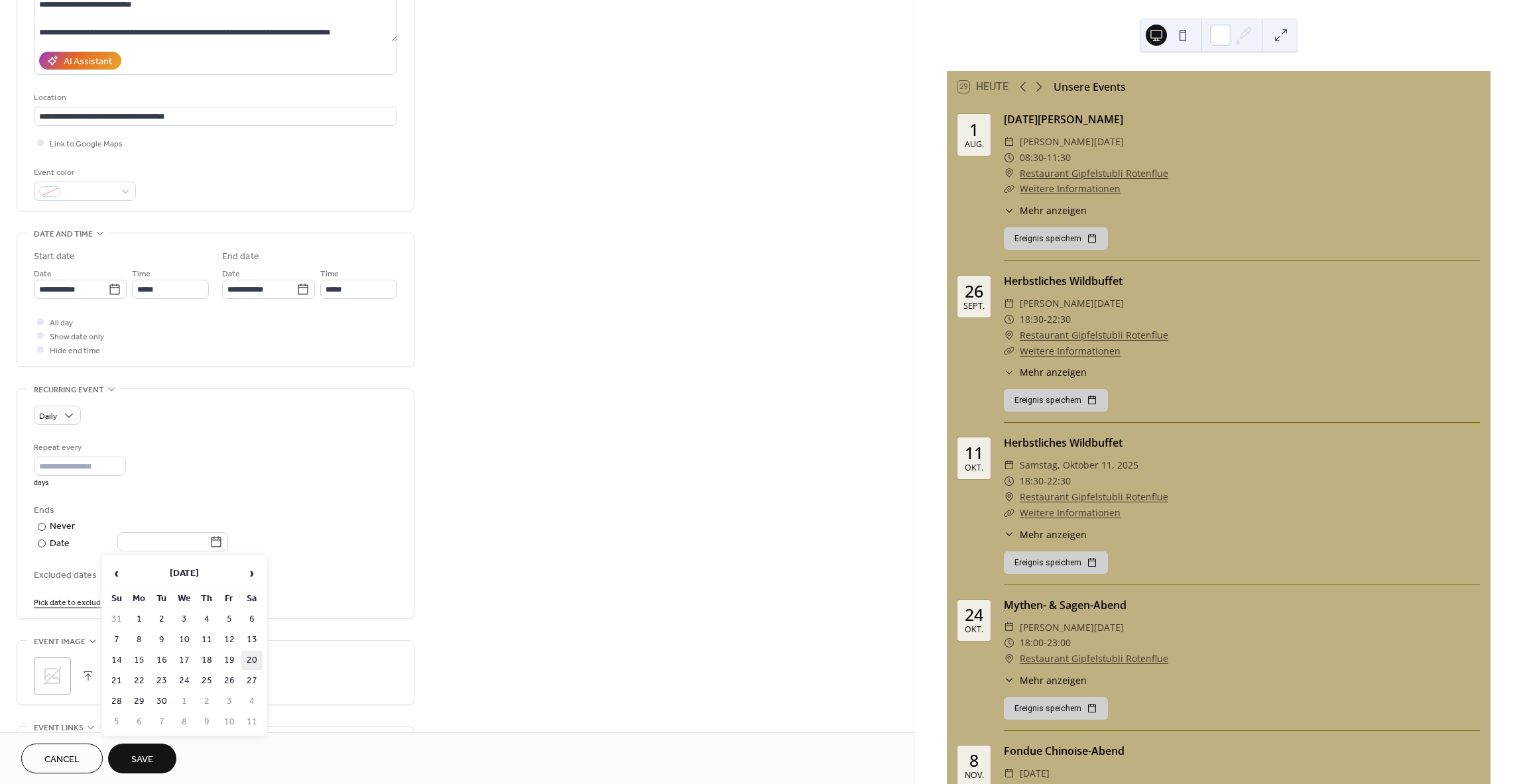 click on "20" at bounding box center (252, 660) 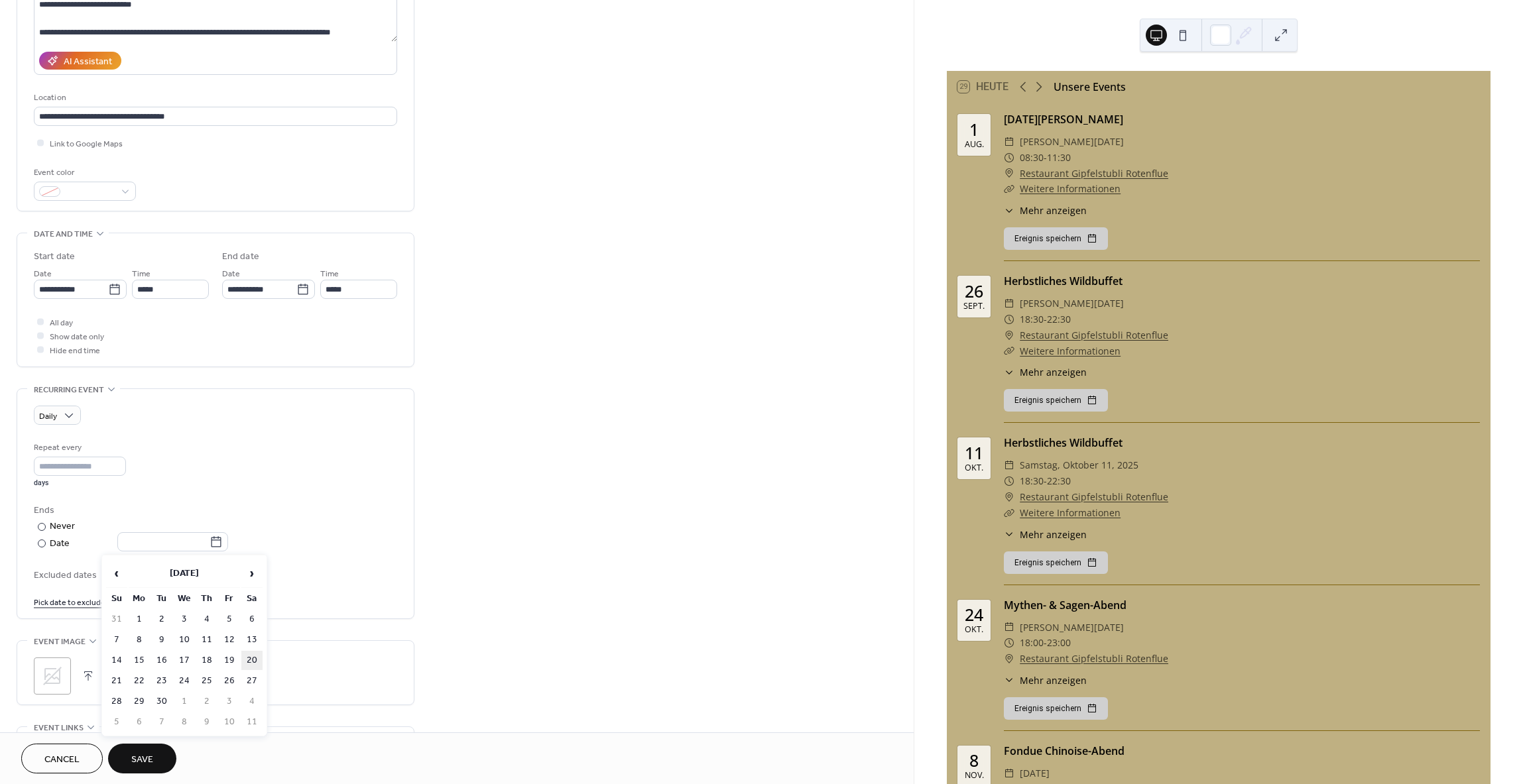 type on "**********" 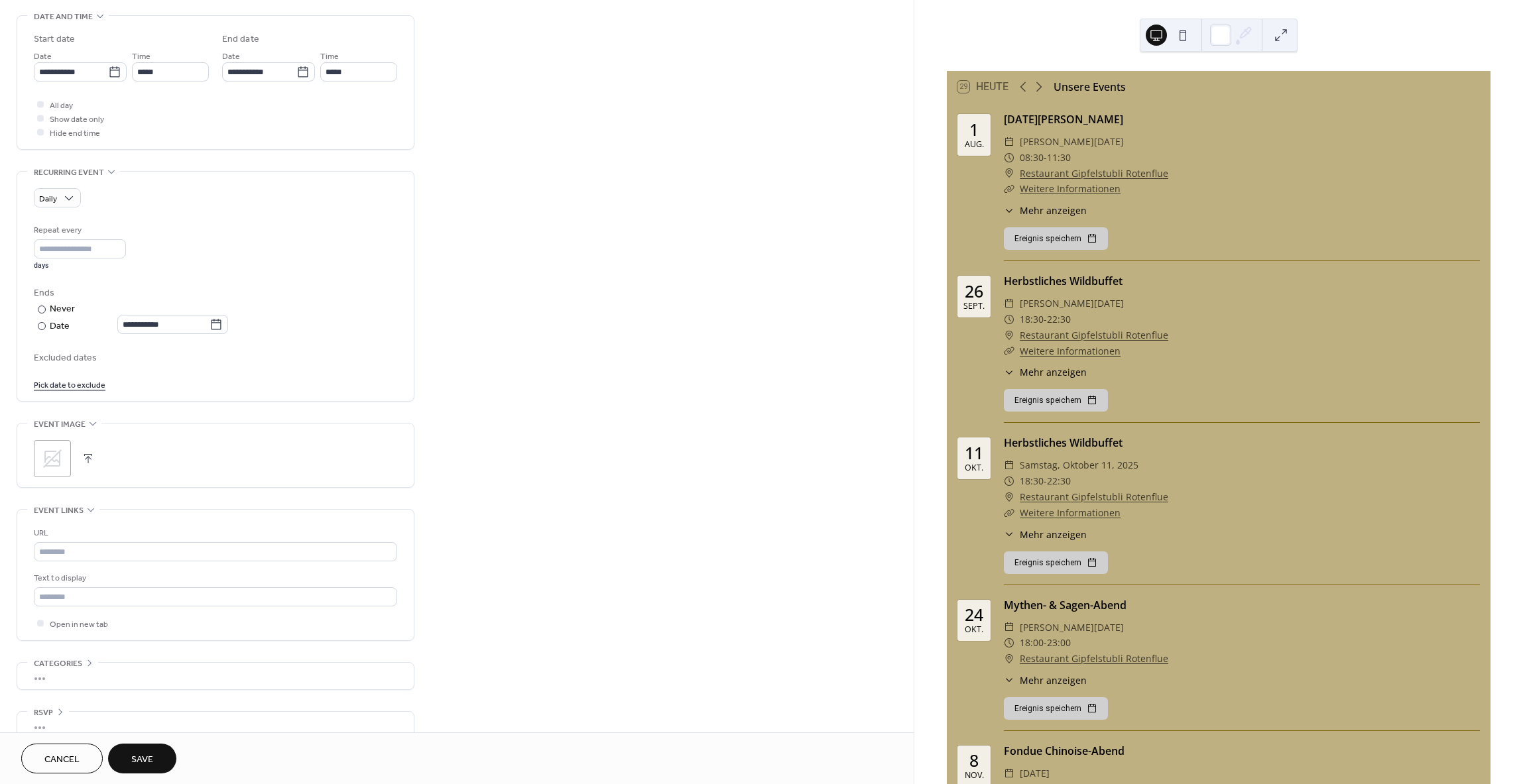 scroll, scrollTop: 436, scrollLeft: 0, axis: vertical 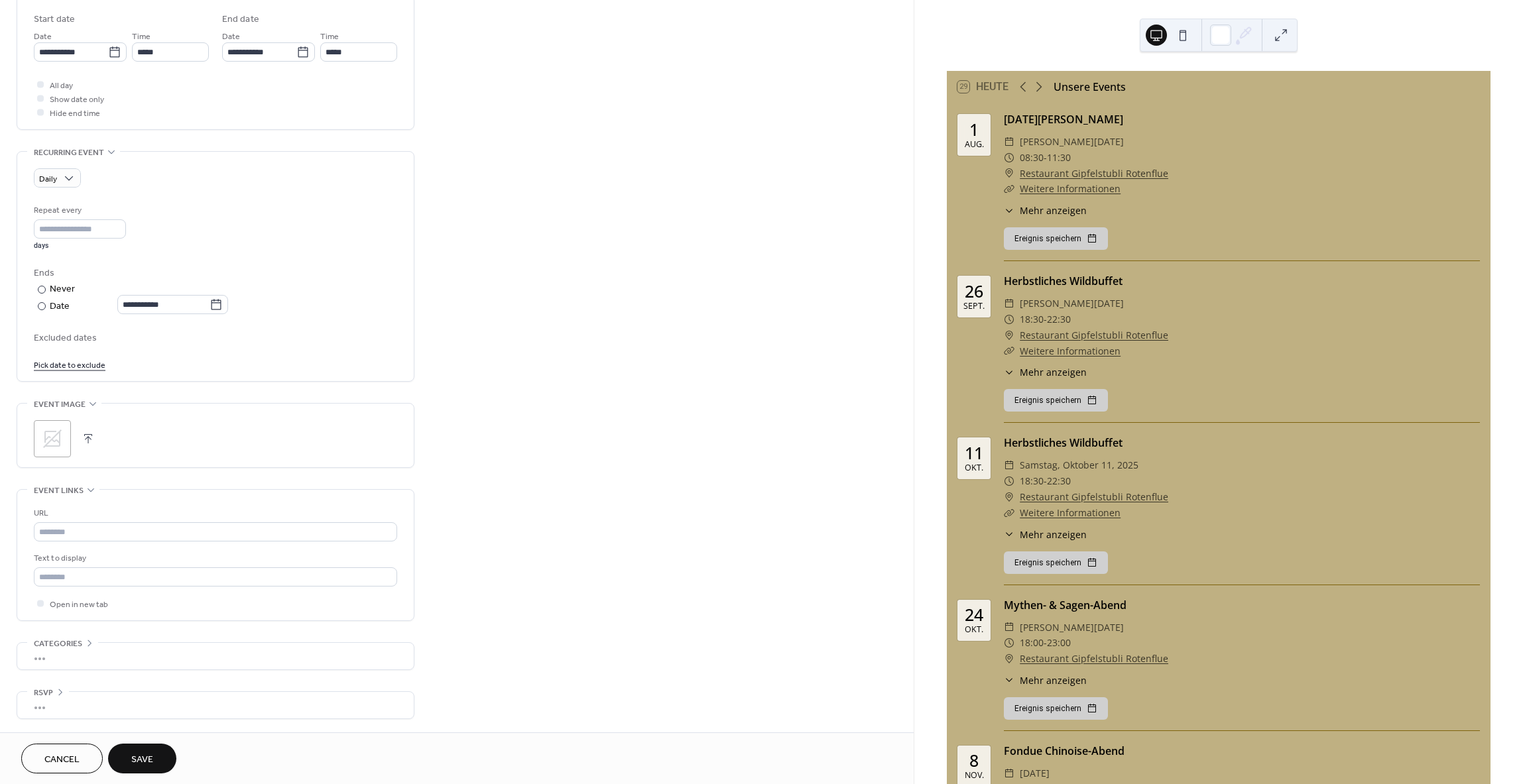 click at bounding box center [88, 439] 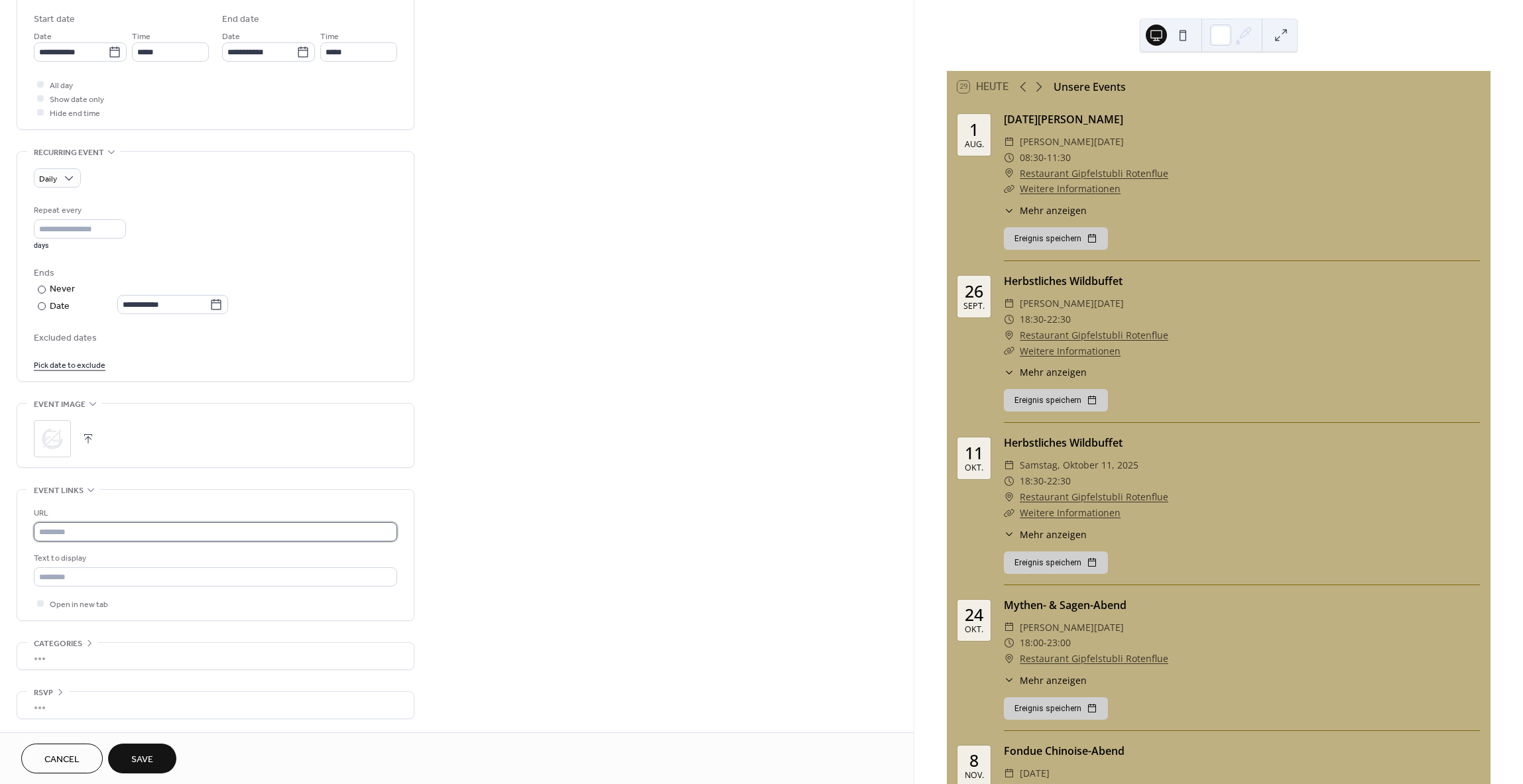 click at bounding box center [215, 532] 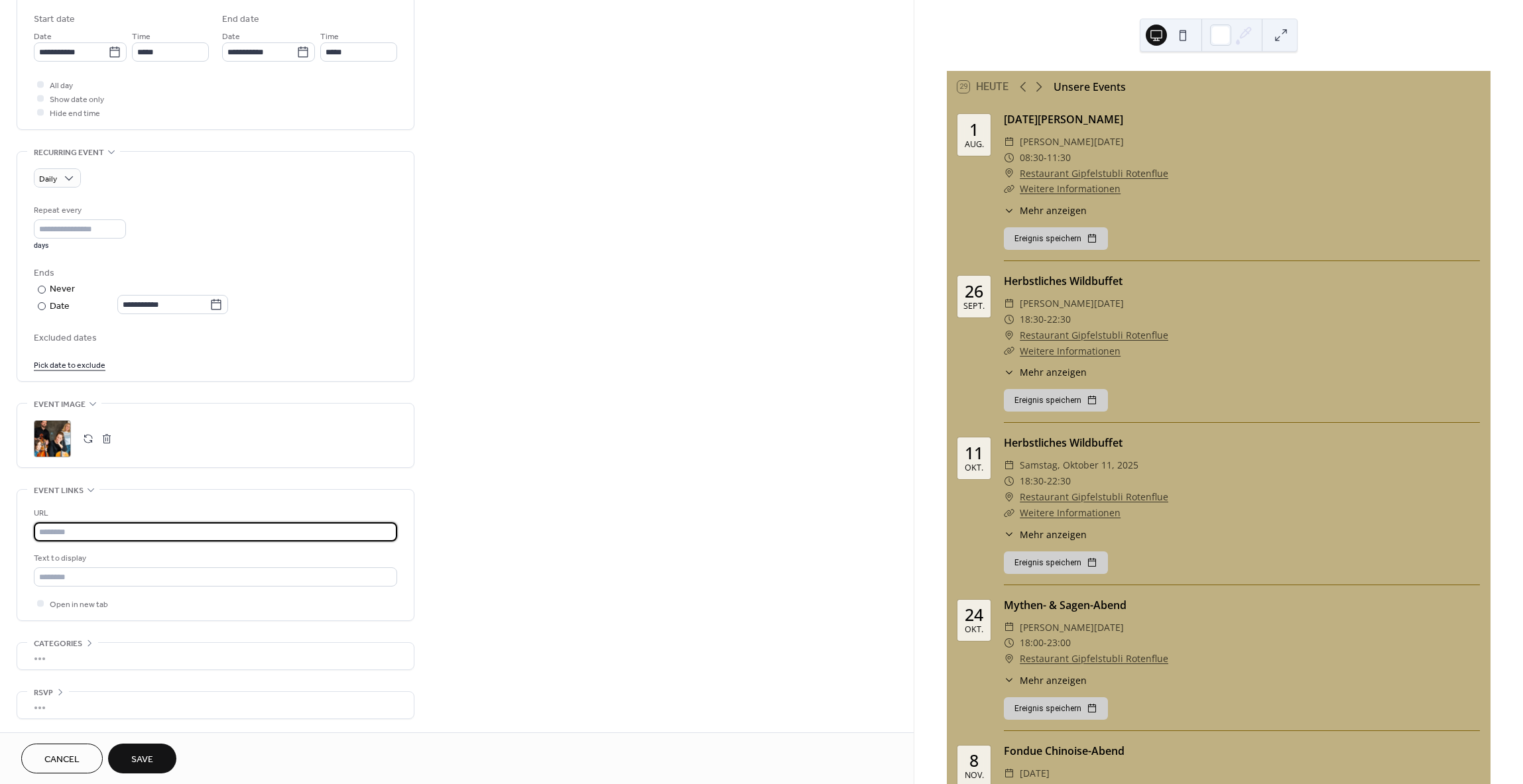 drag, startPoint x: 202, startPoint y: 530, endPoint x: 206, endPoint y: 522, distance: 8.944272 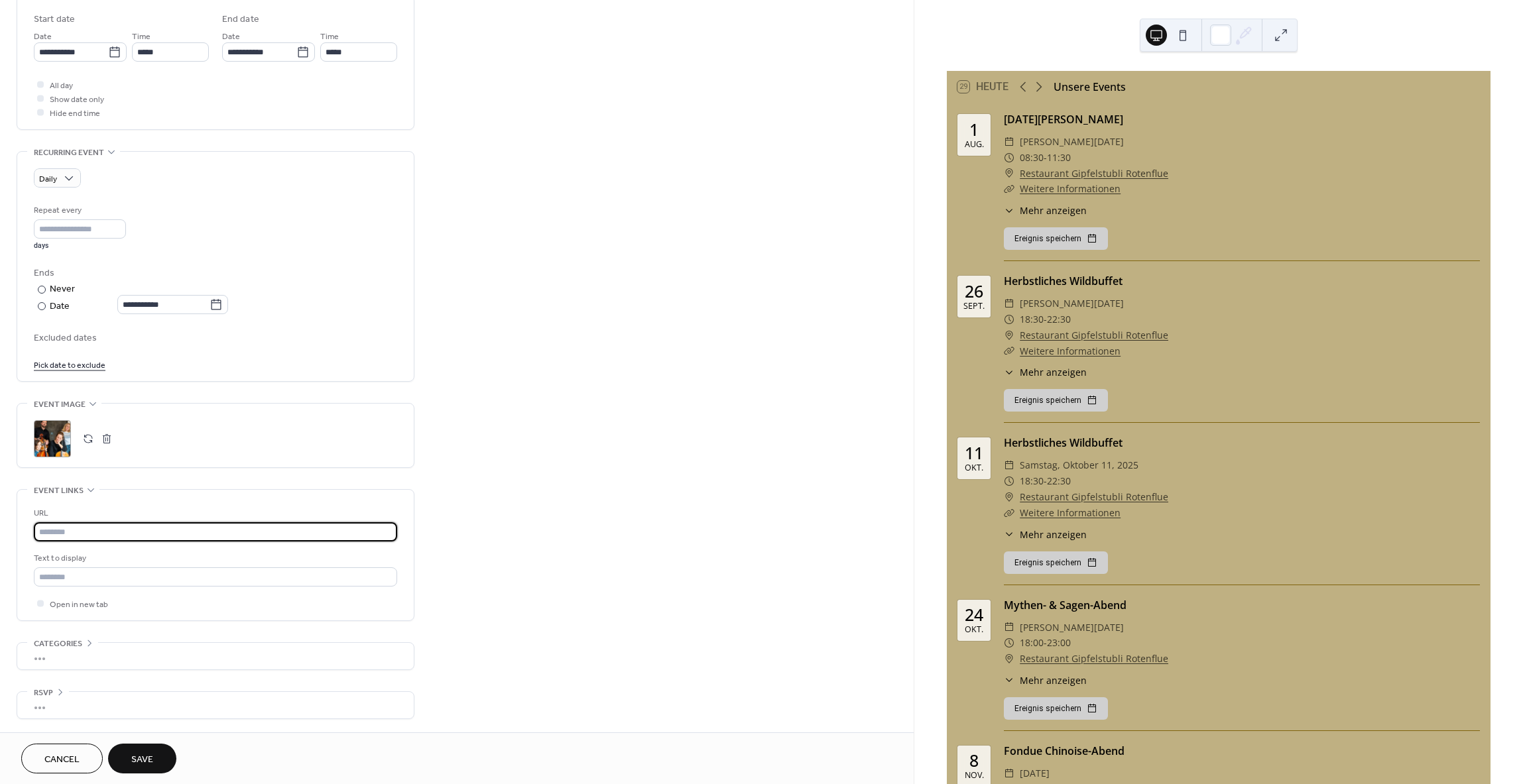 click at bounding box center (215, 532) 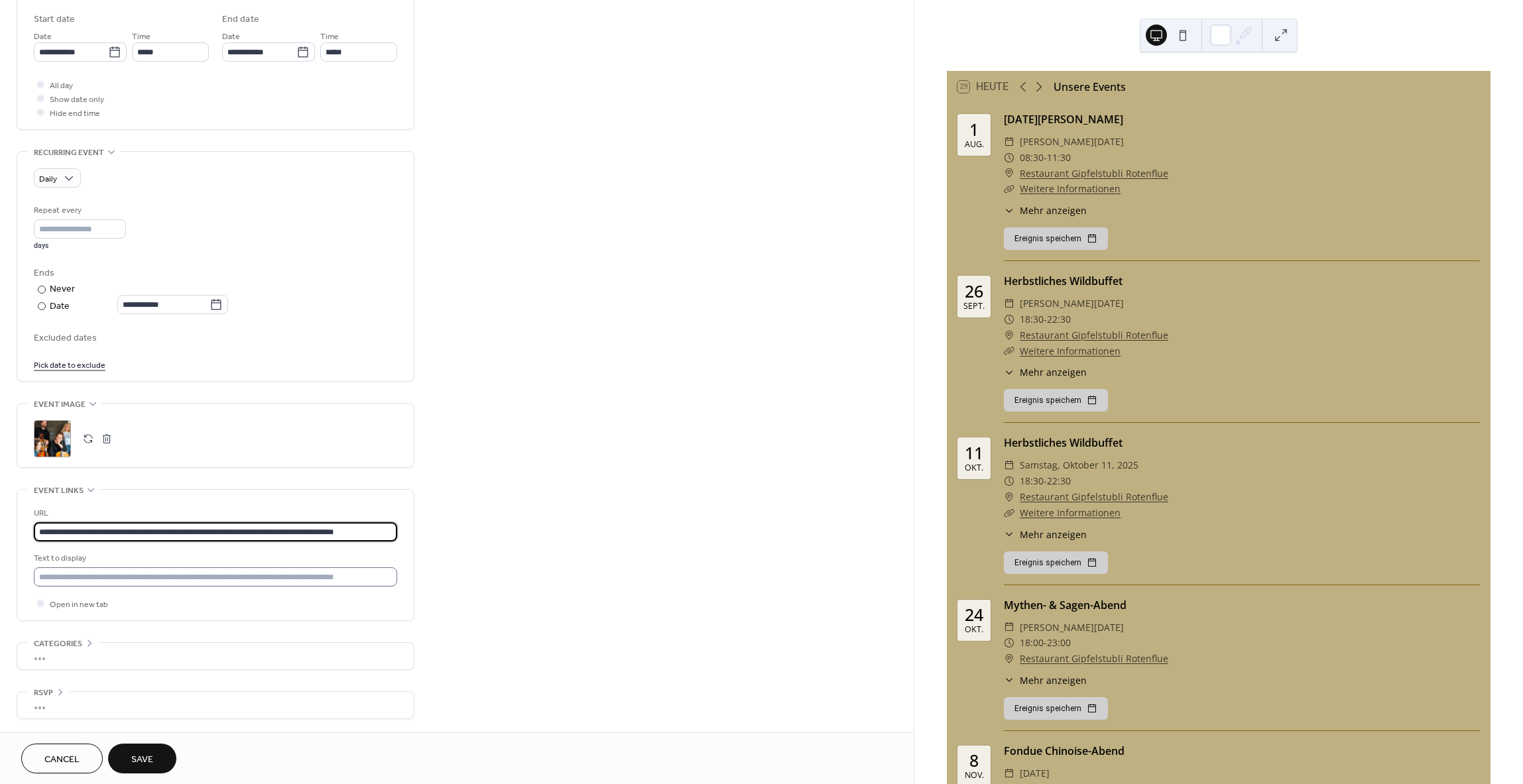 type on "**********" 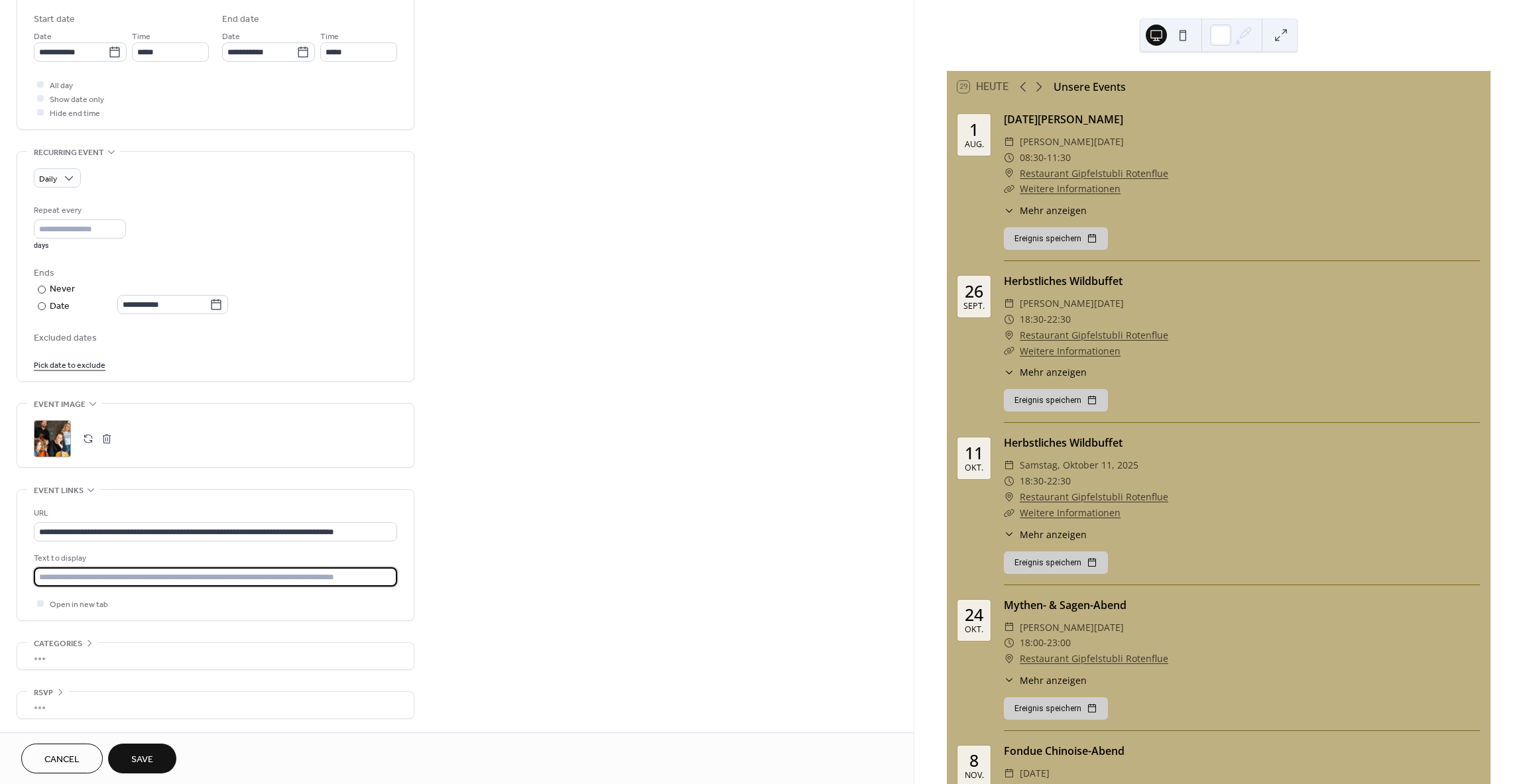 click at bounding box center (215, 577) 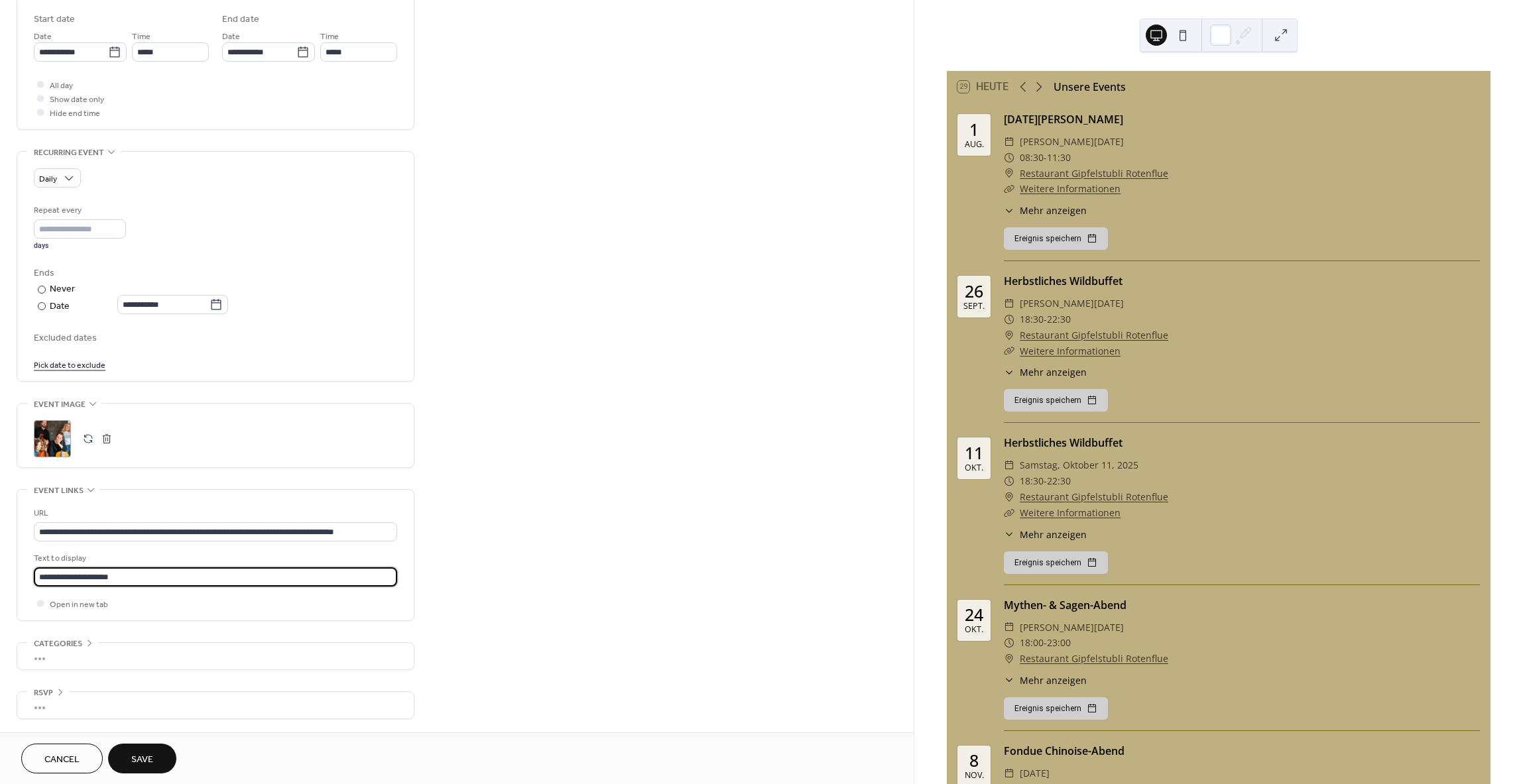 type on "**********" 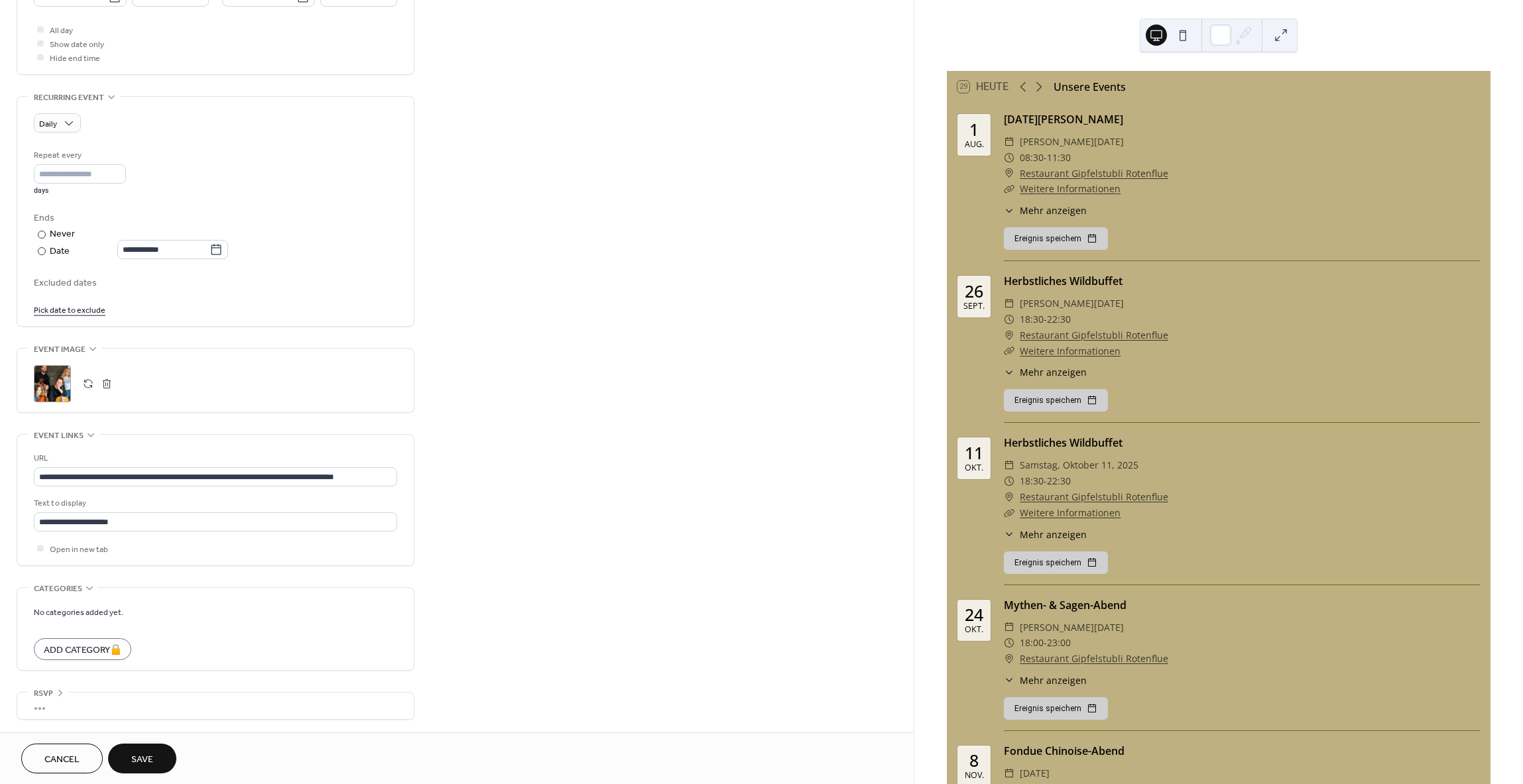 scroll, scrollTop: 492, scrollLeft: 0, axis: vertical 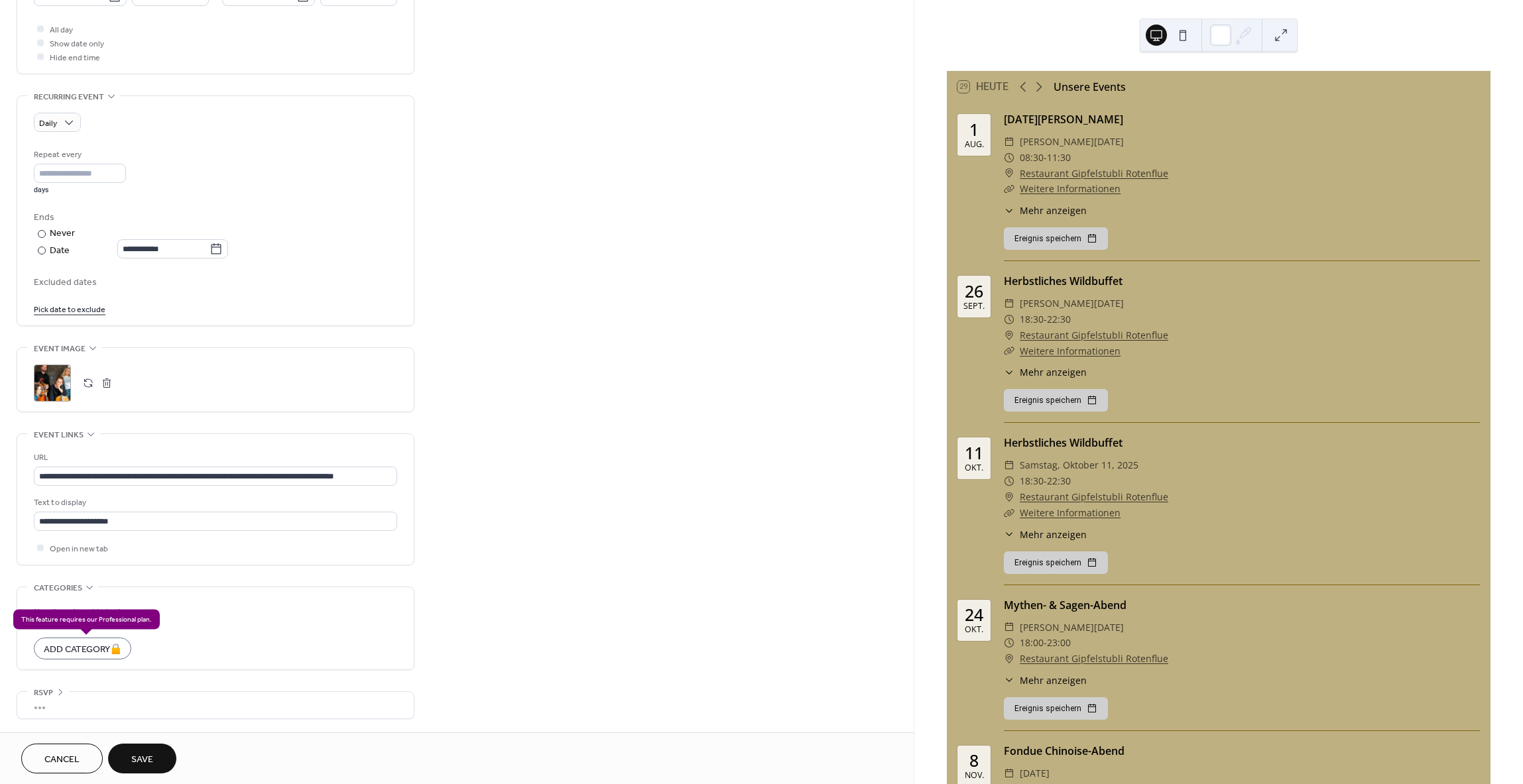 click on "Add Category  🔒" at bounding box center (82, 648) 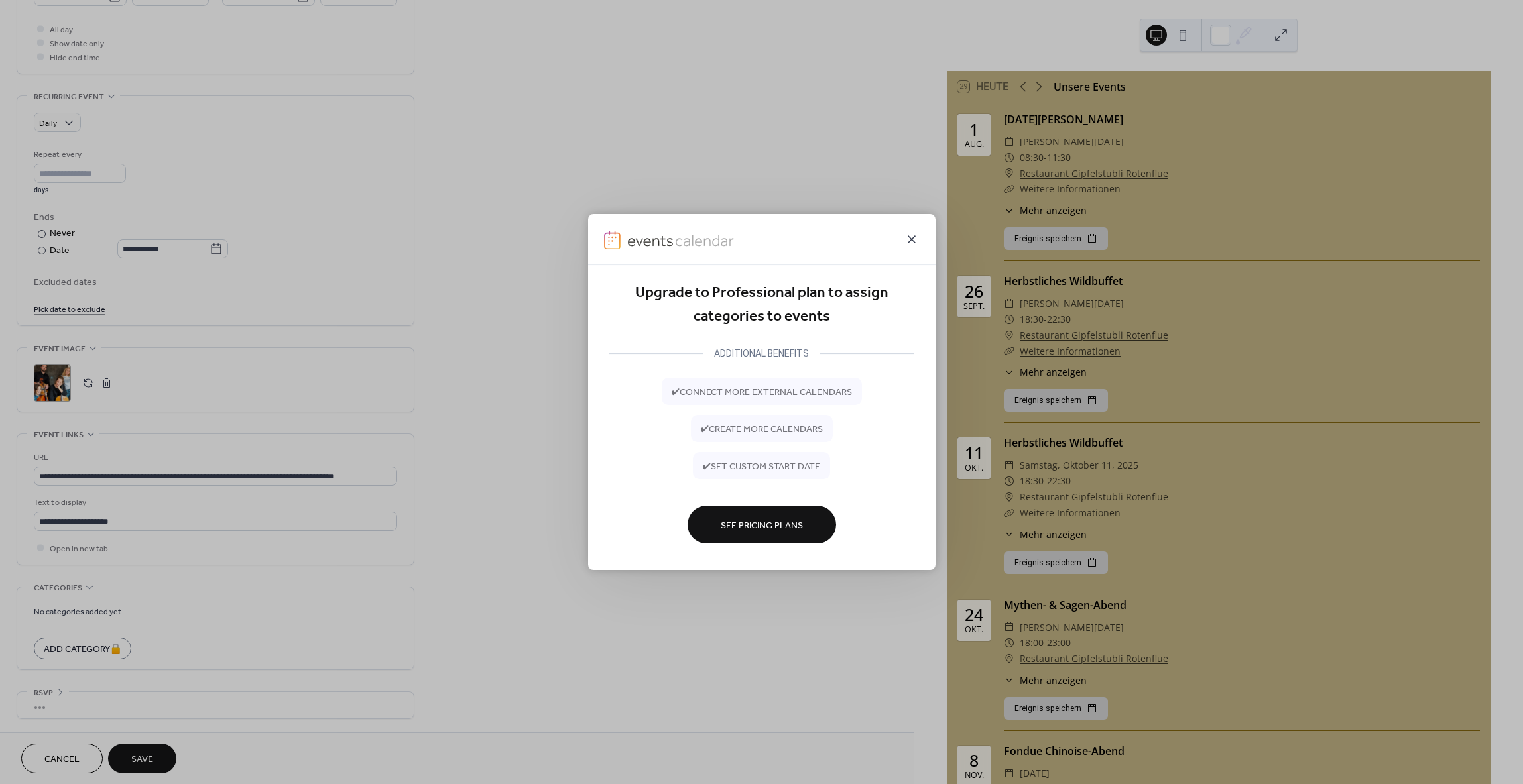 click 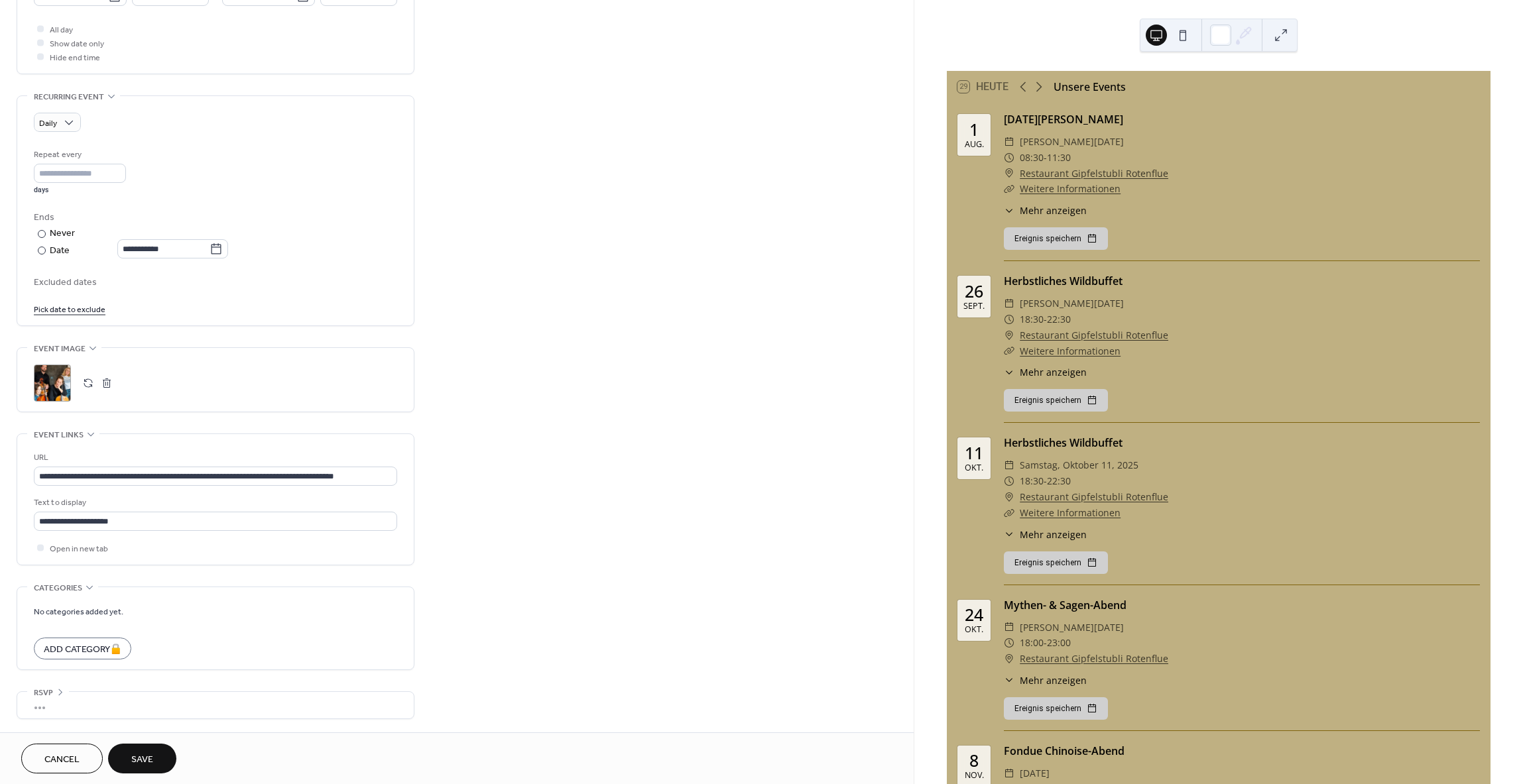 click on "Save" at bounding box center (142, 758) 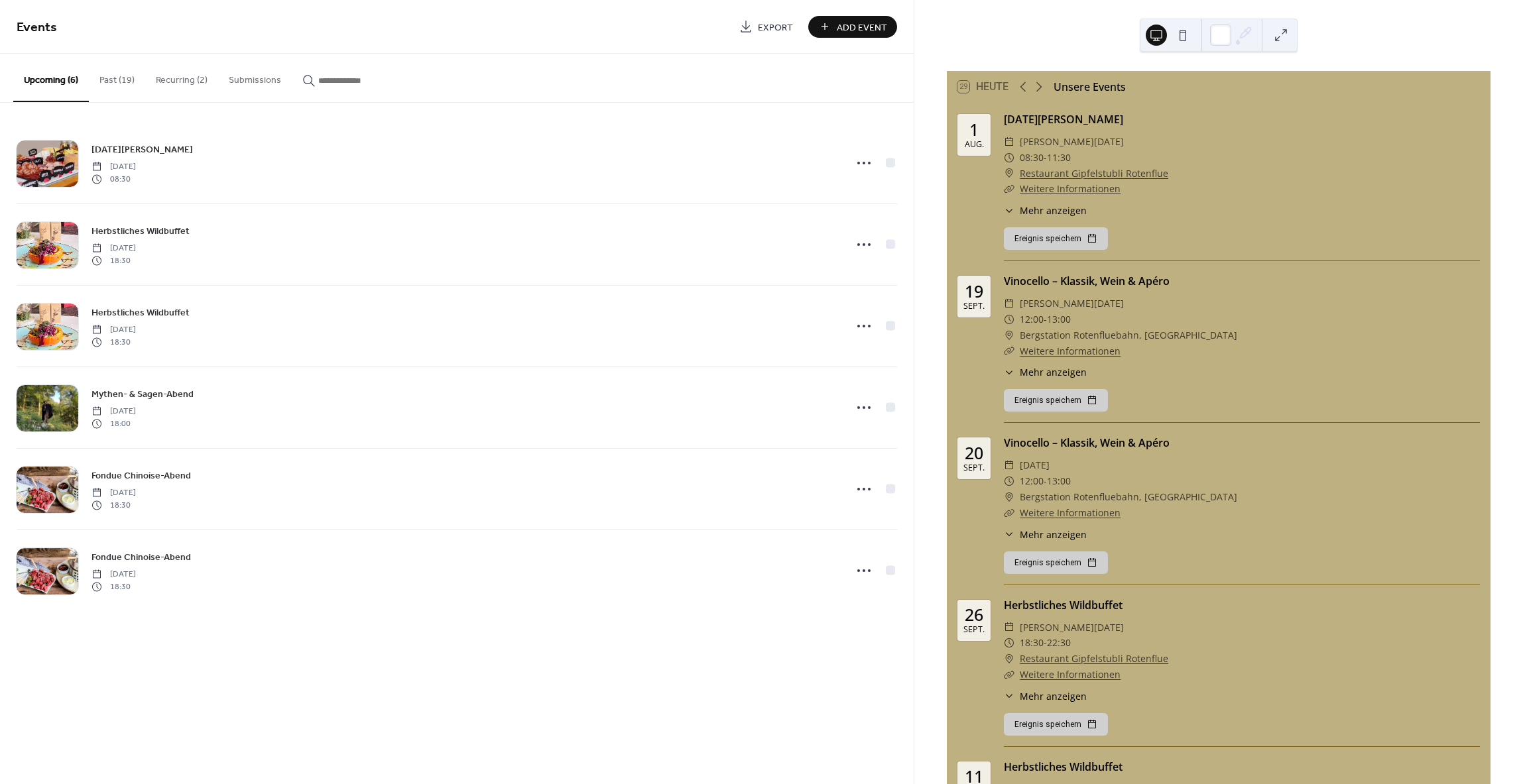 click on "Add Event" at bounding box center [853, 27] 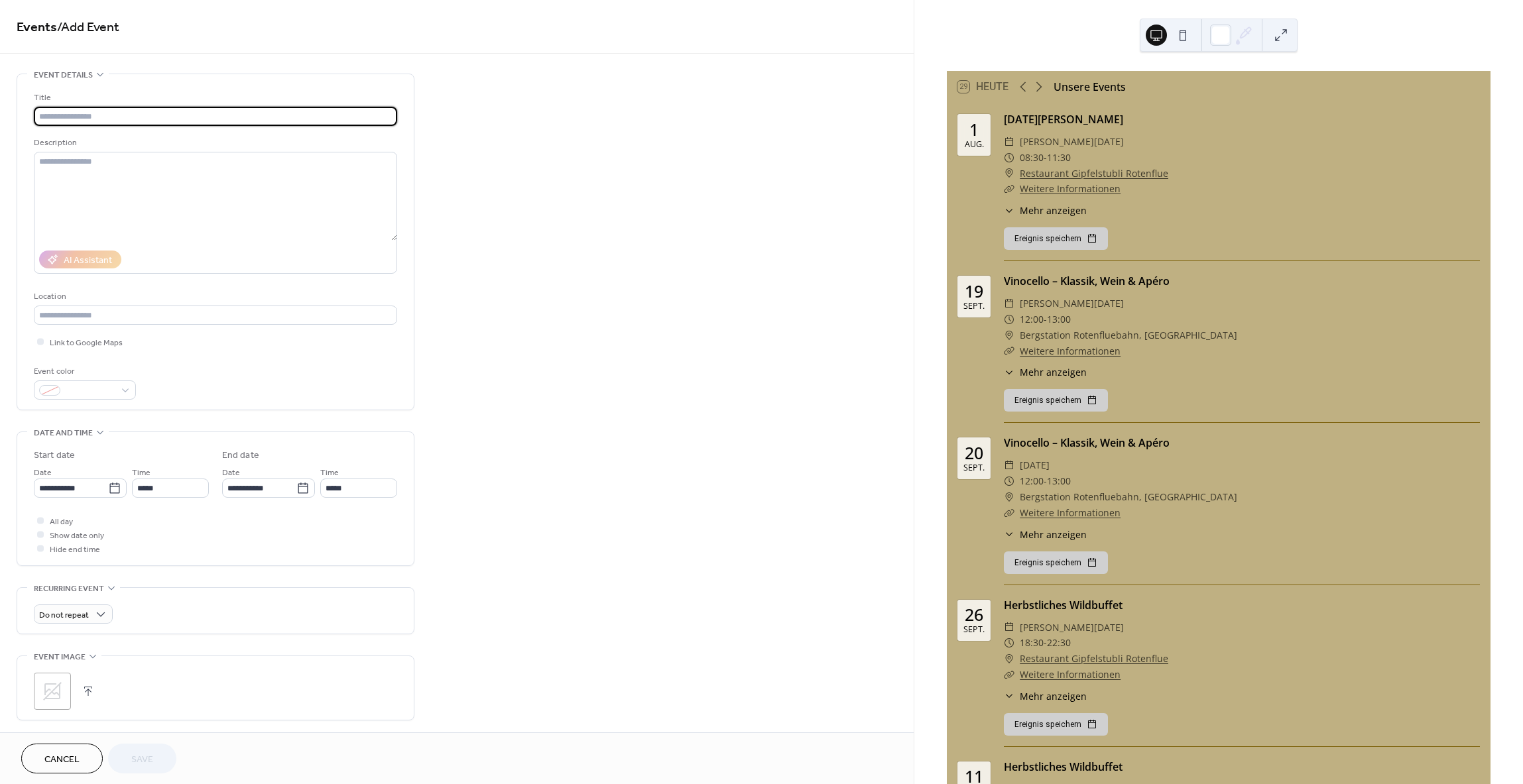 click at bounding box center (215, 116) 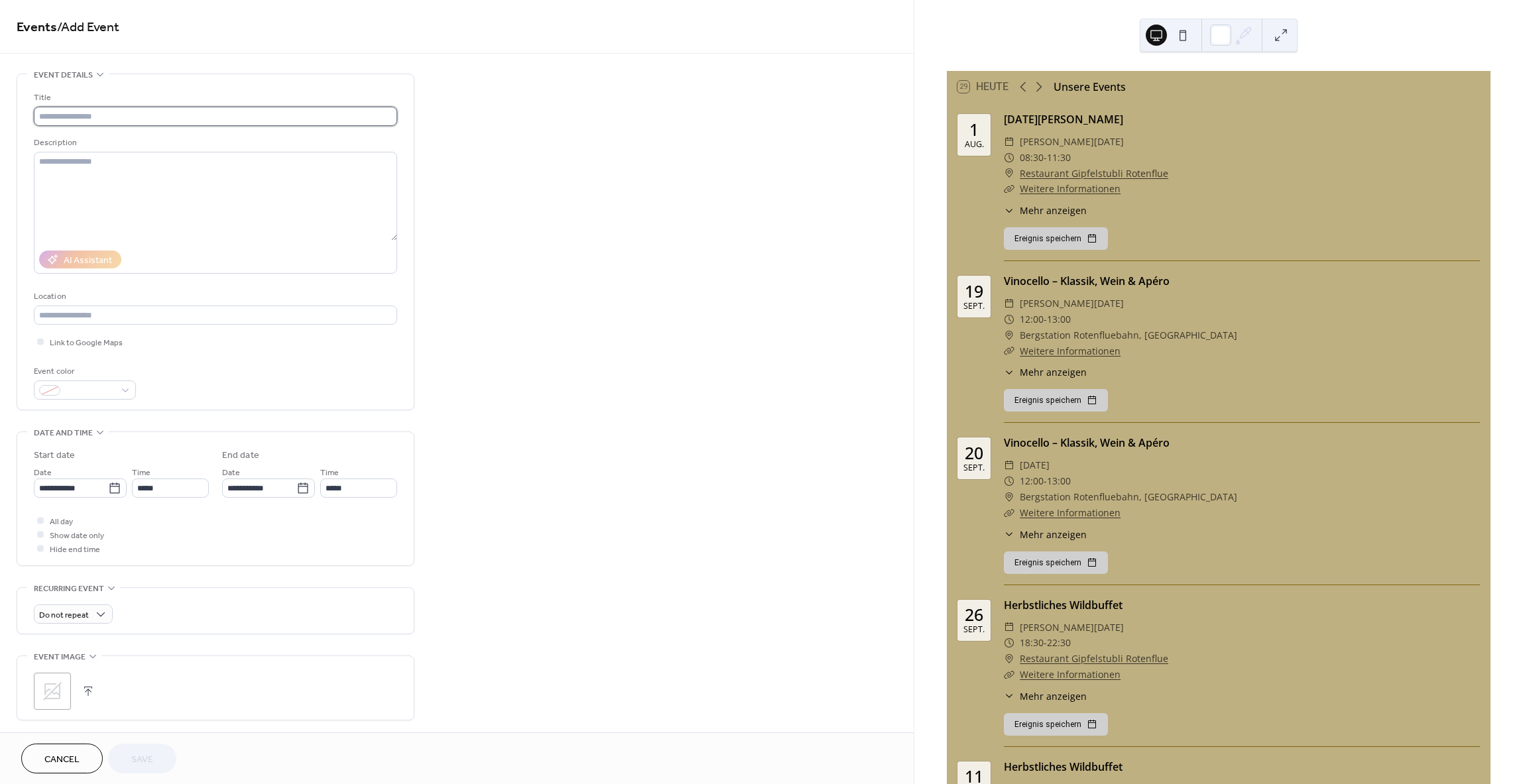 click at bounding box center [215, 116] 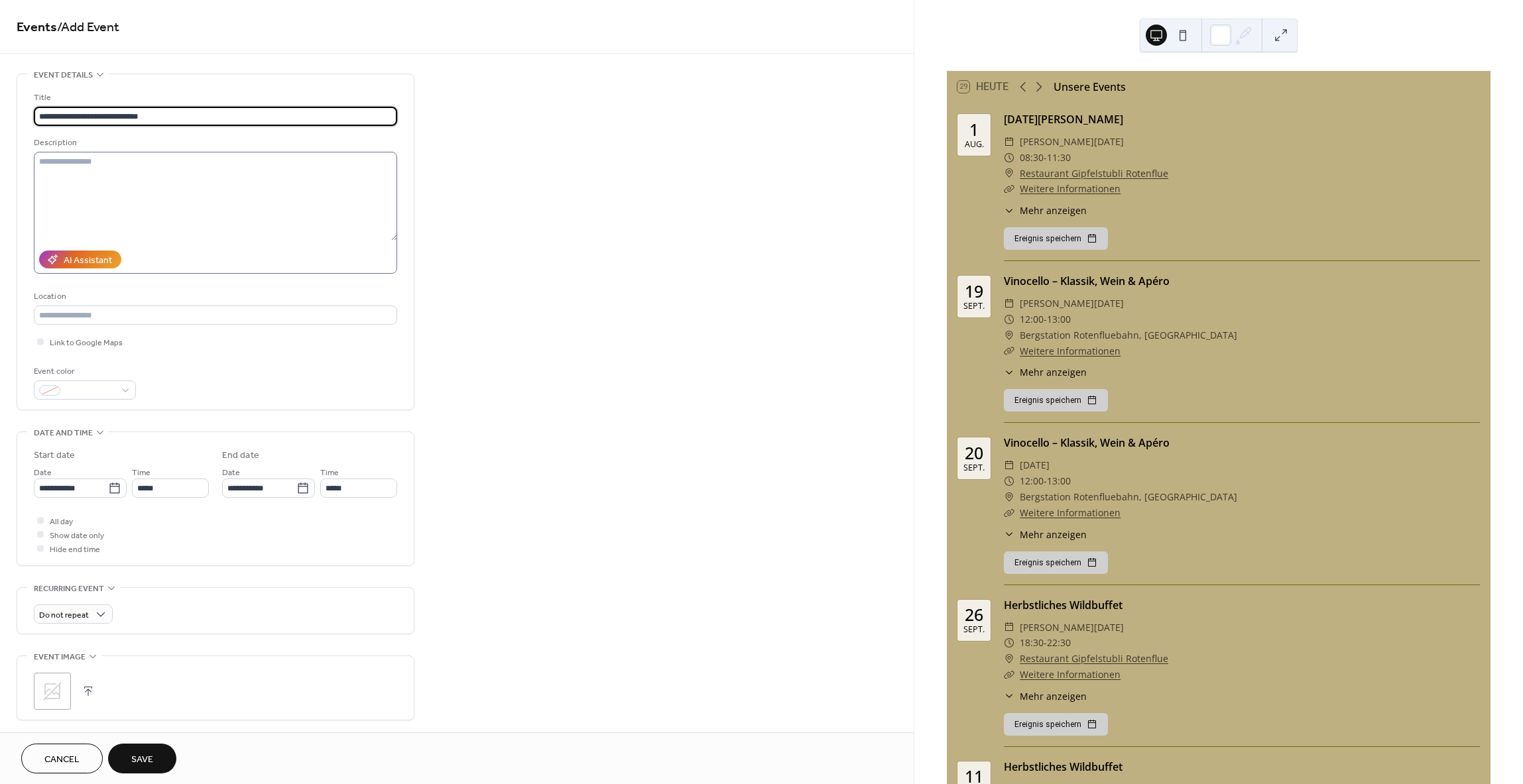 type on "**********" 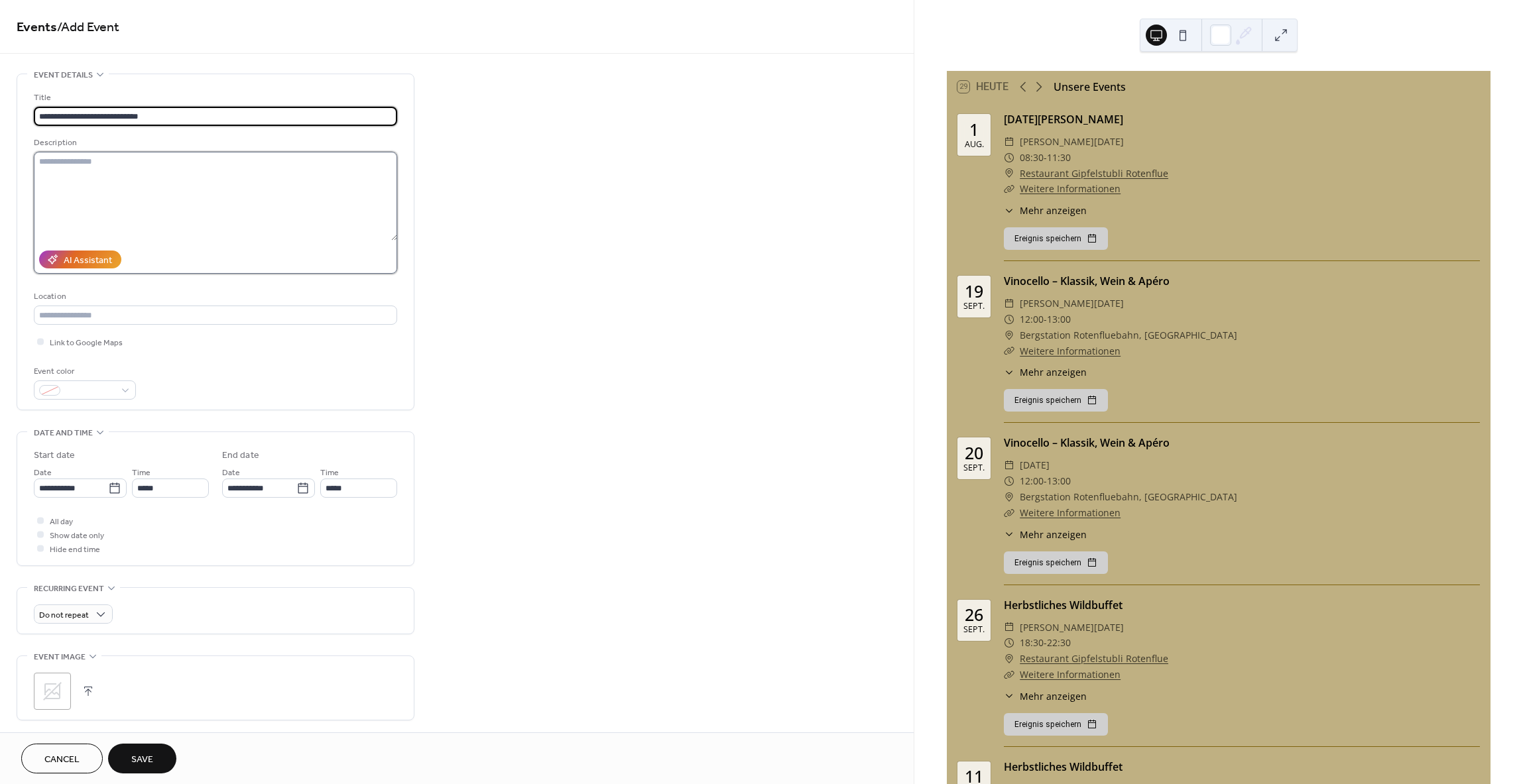click at bounding box center (215, 196) 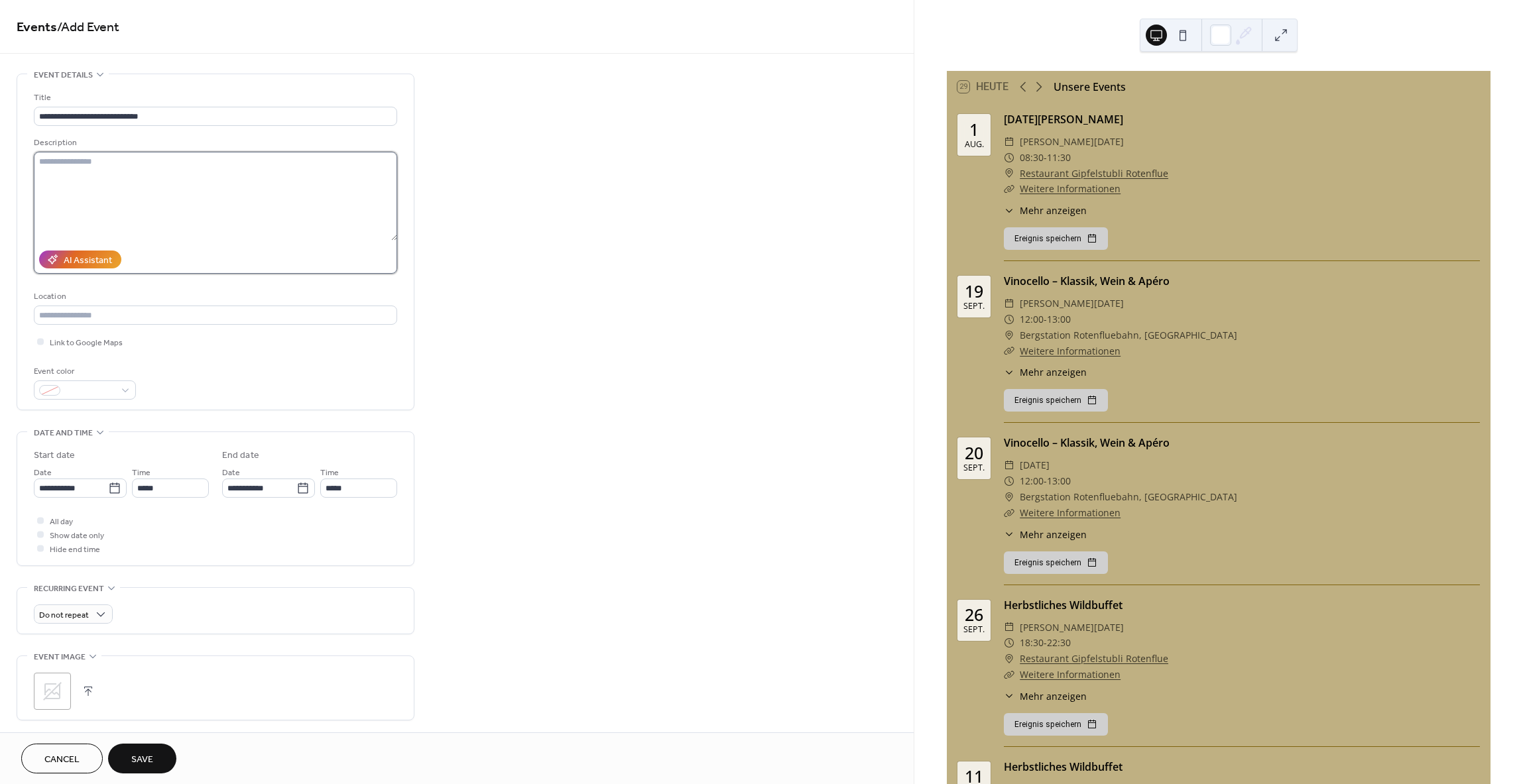 click at bounding box center [215, 196] 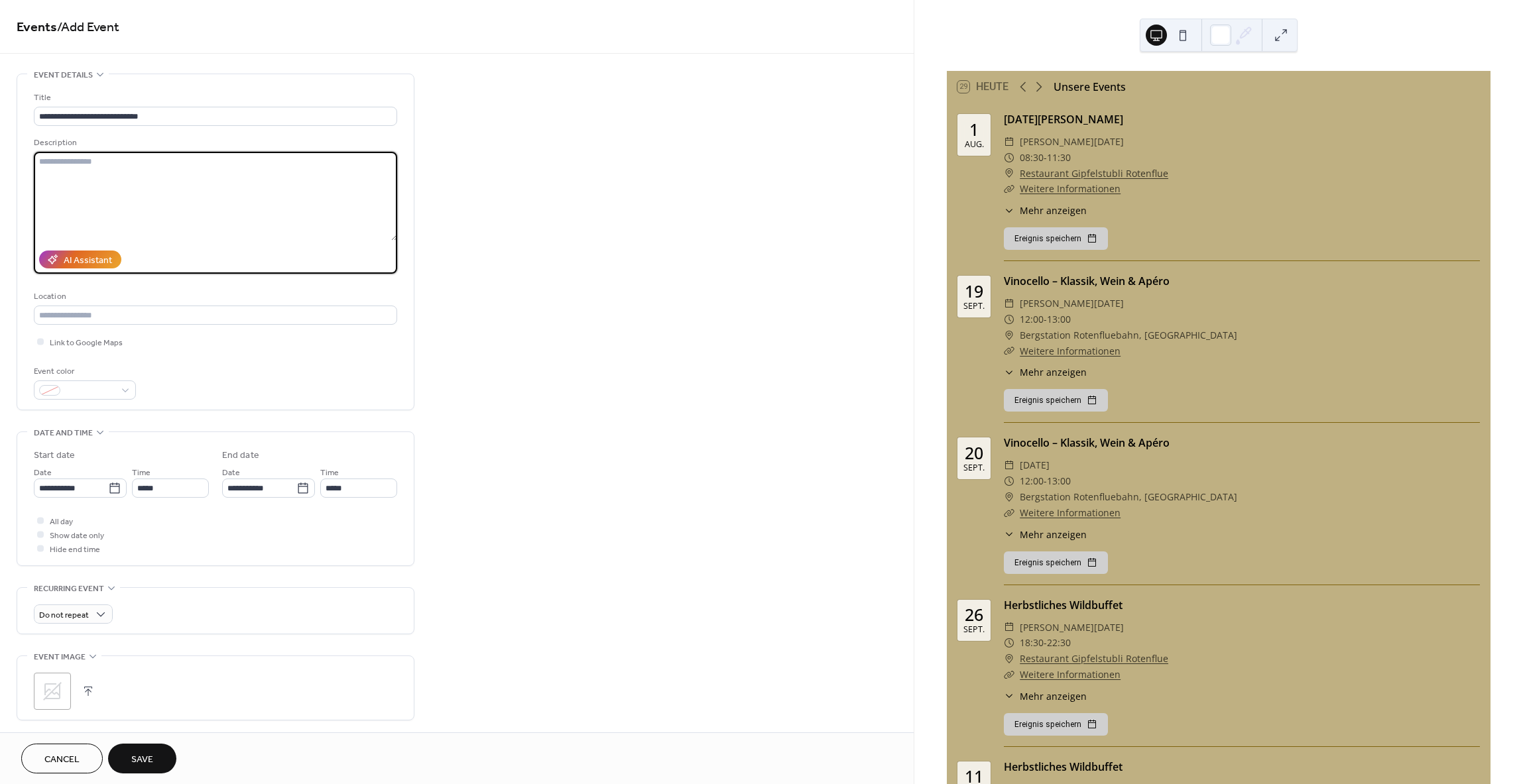 paste on "**********" 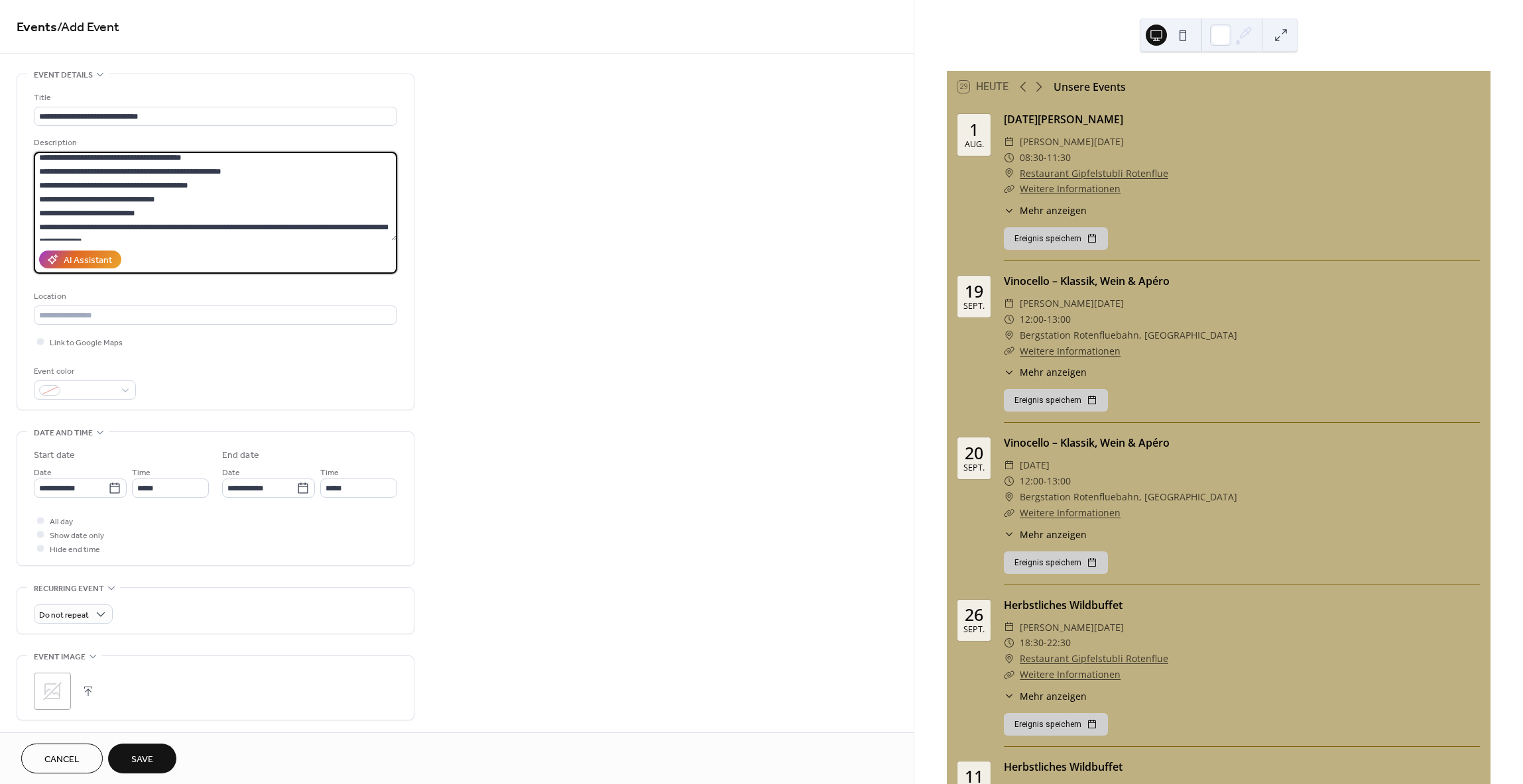 scroll, scrollTop: 109, scrollLeft: 0, axis: vertical 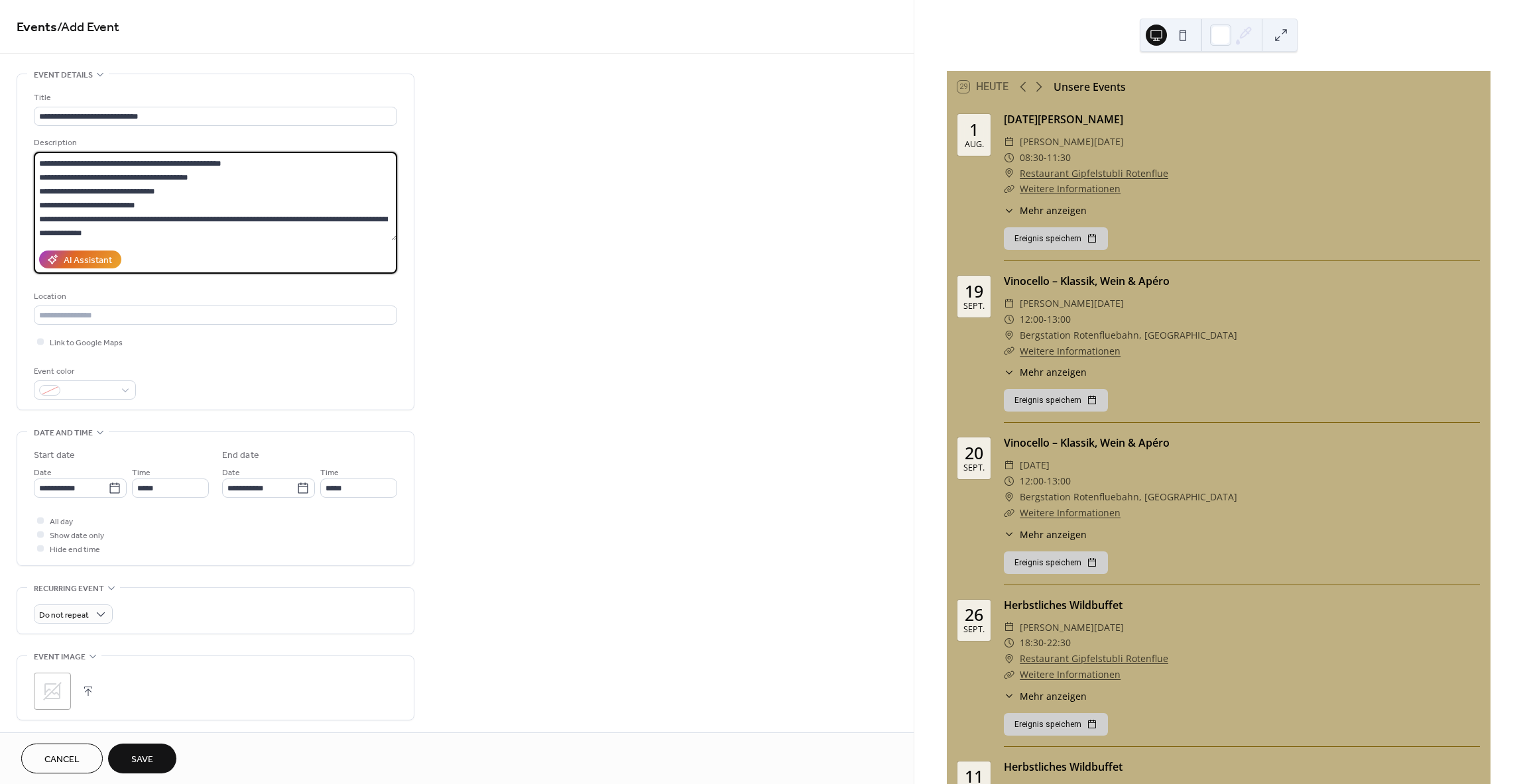 click on "**********" at bounding box center [215, 196] 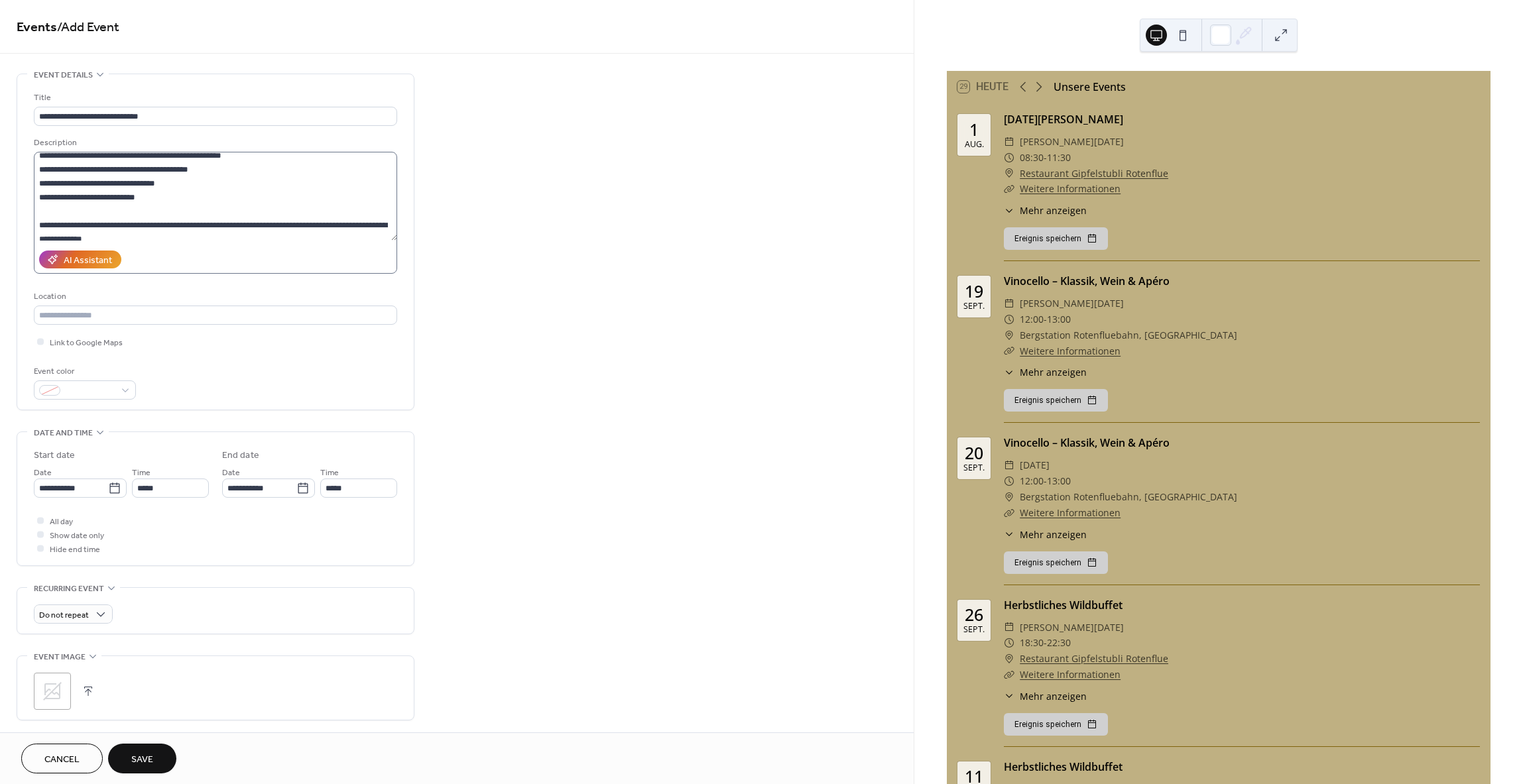 scroll, scrollTop: 125, scrollLeft: 0, axis: vertical 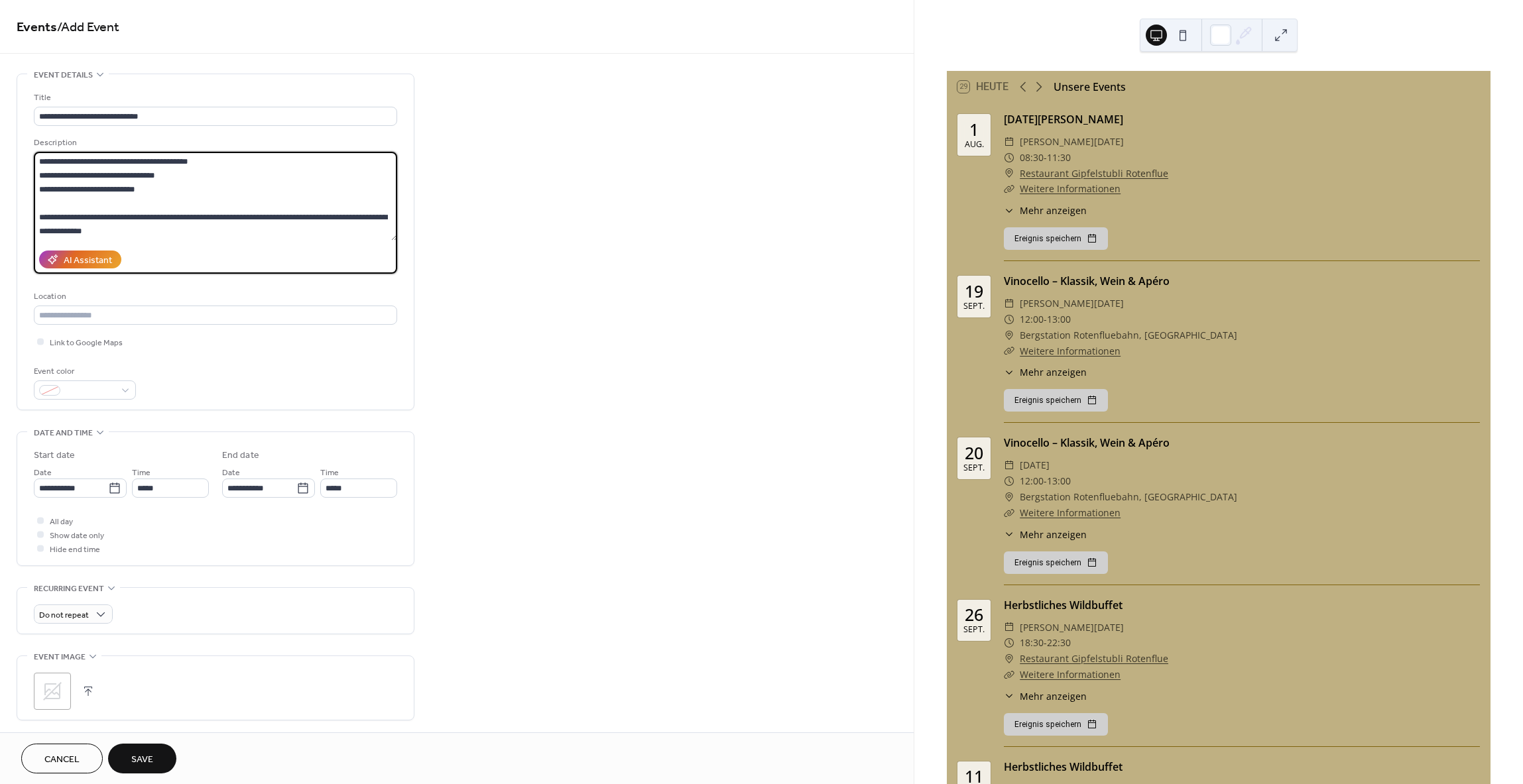 click on "**********" at bounding box center (215, 196) 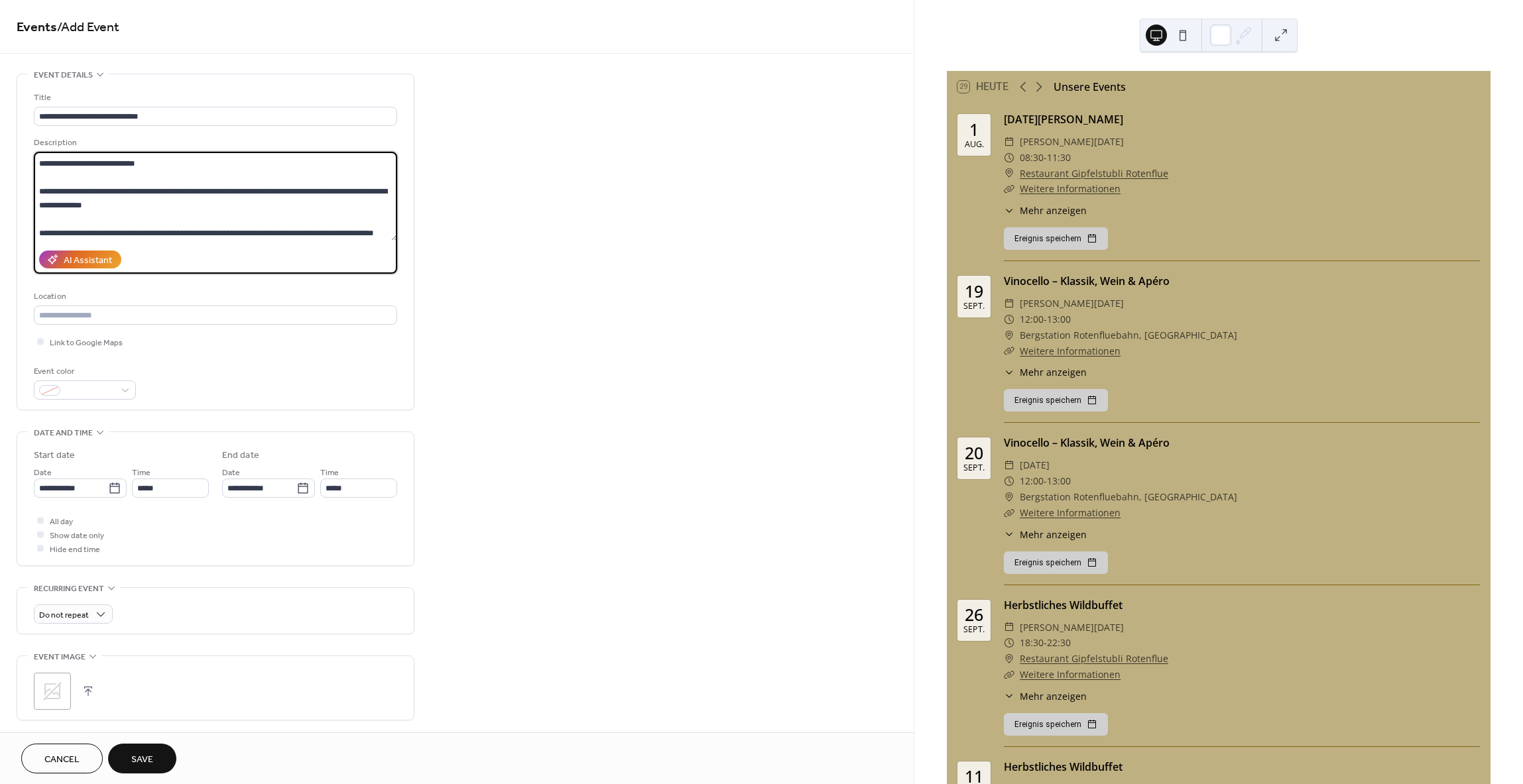 scroll, scrollTop: 165, scrollLeft: 0, axis: vertical 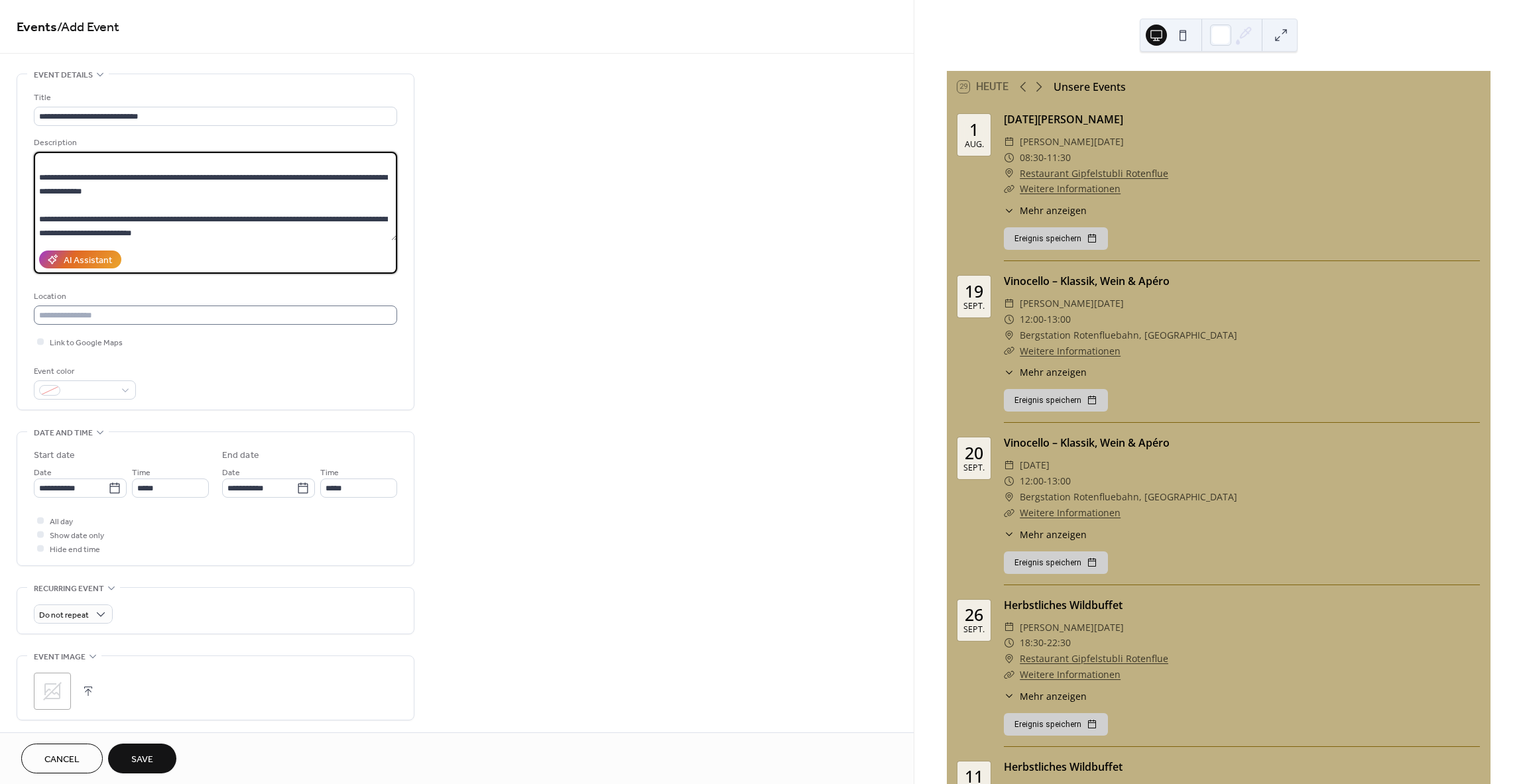 type on "**********" 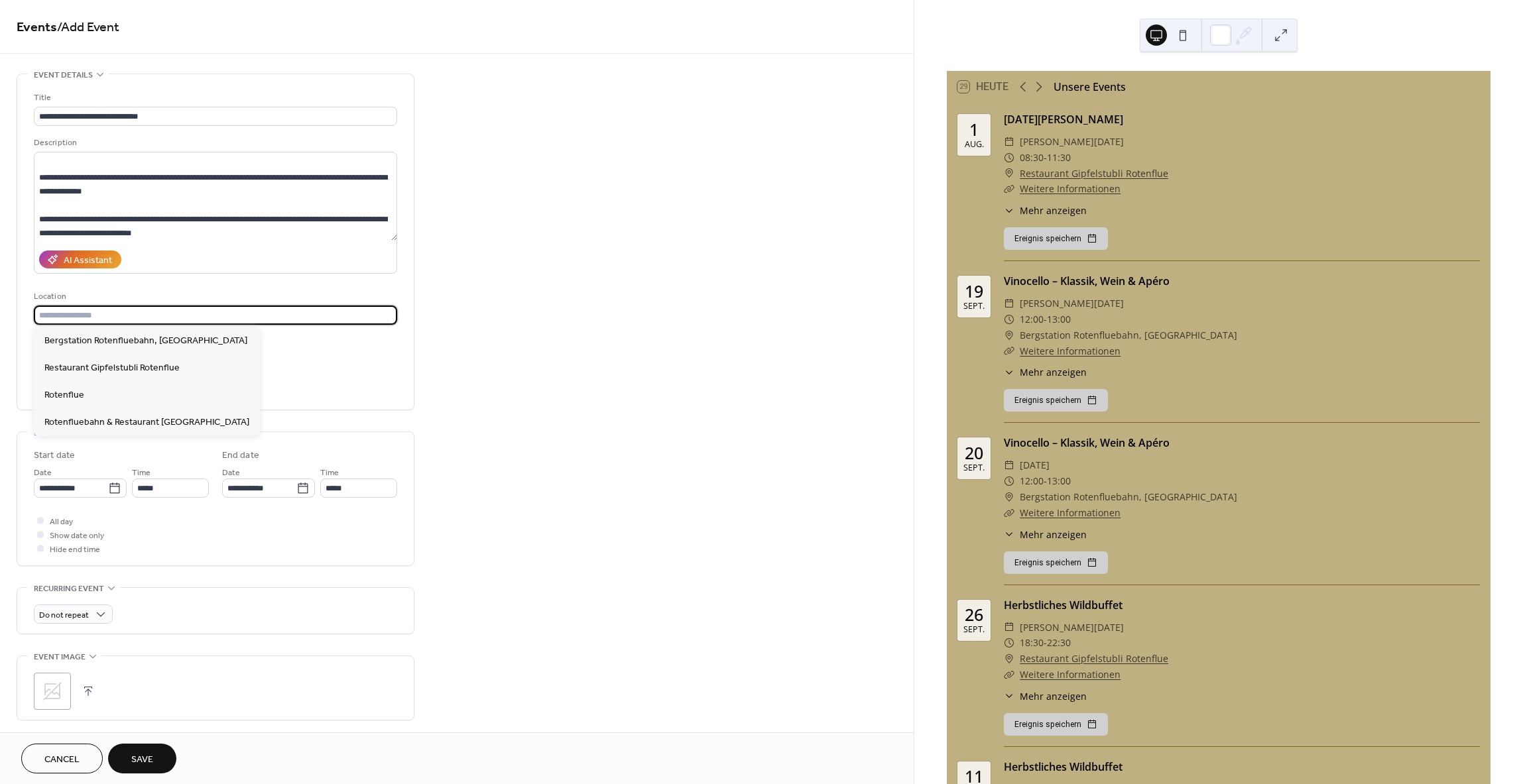 click at bounding box center [215, 315] 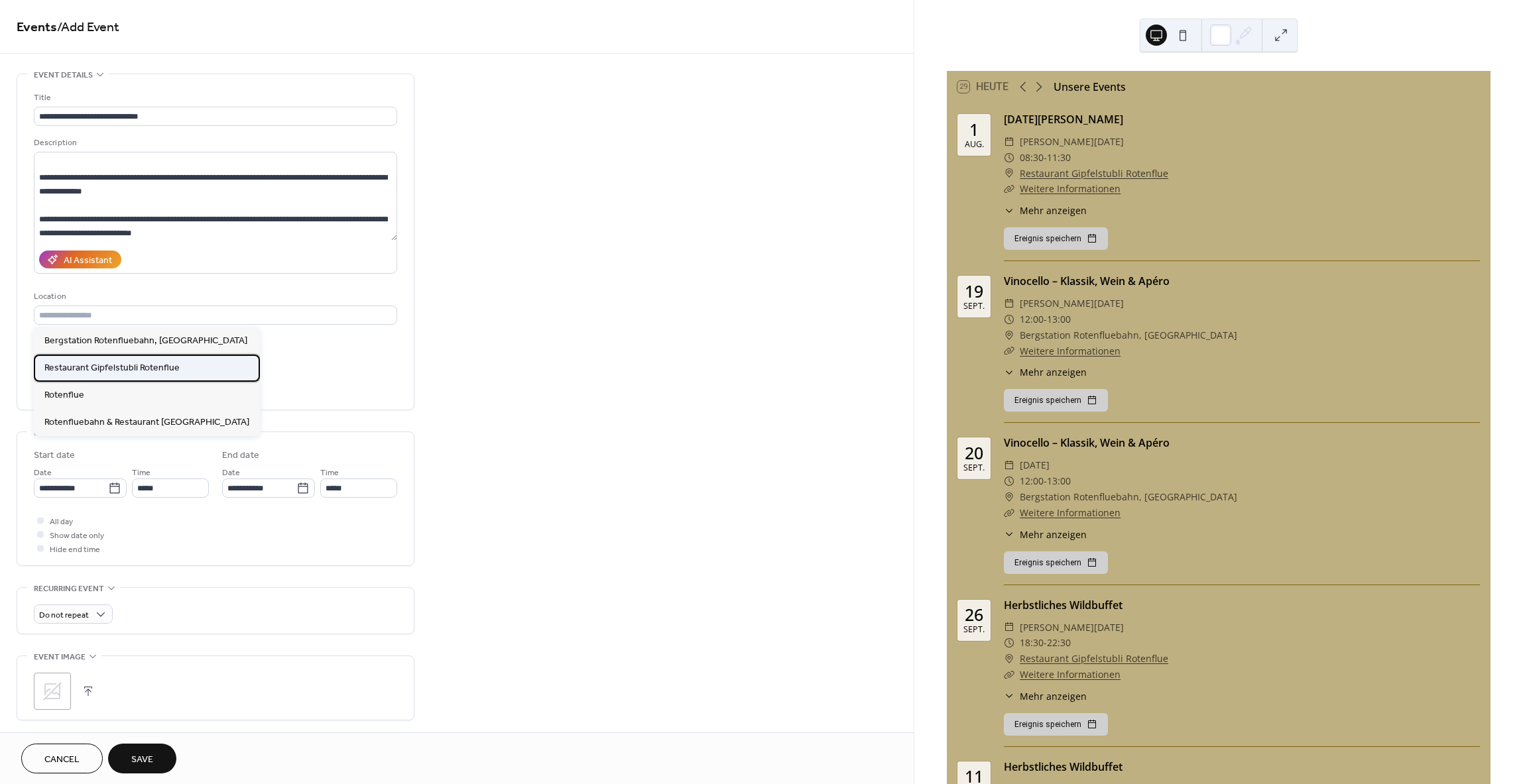 click on "Restaurant Gipfelstubli Rotenflue" at bounding box center (112, 368) 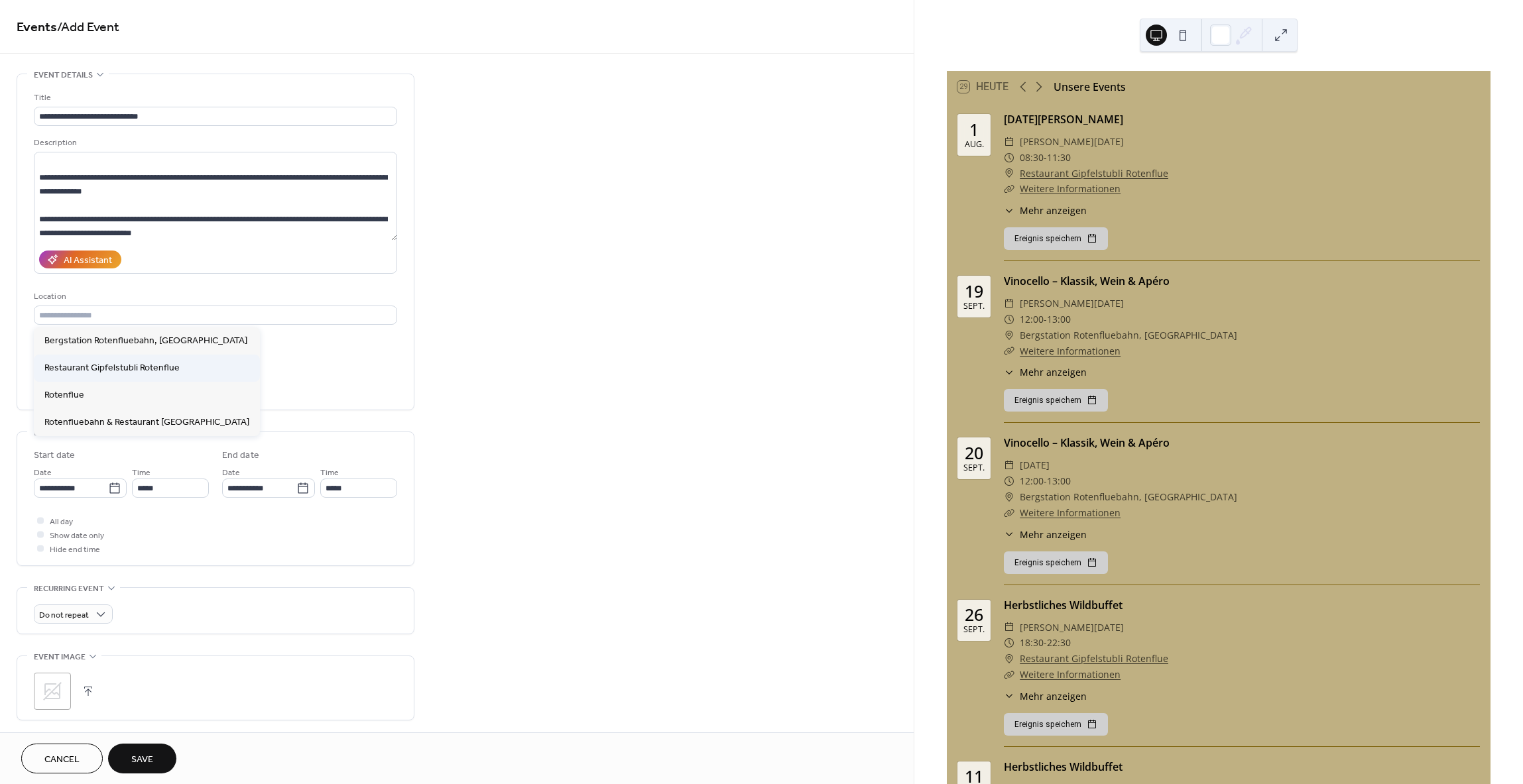 type on "**********" 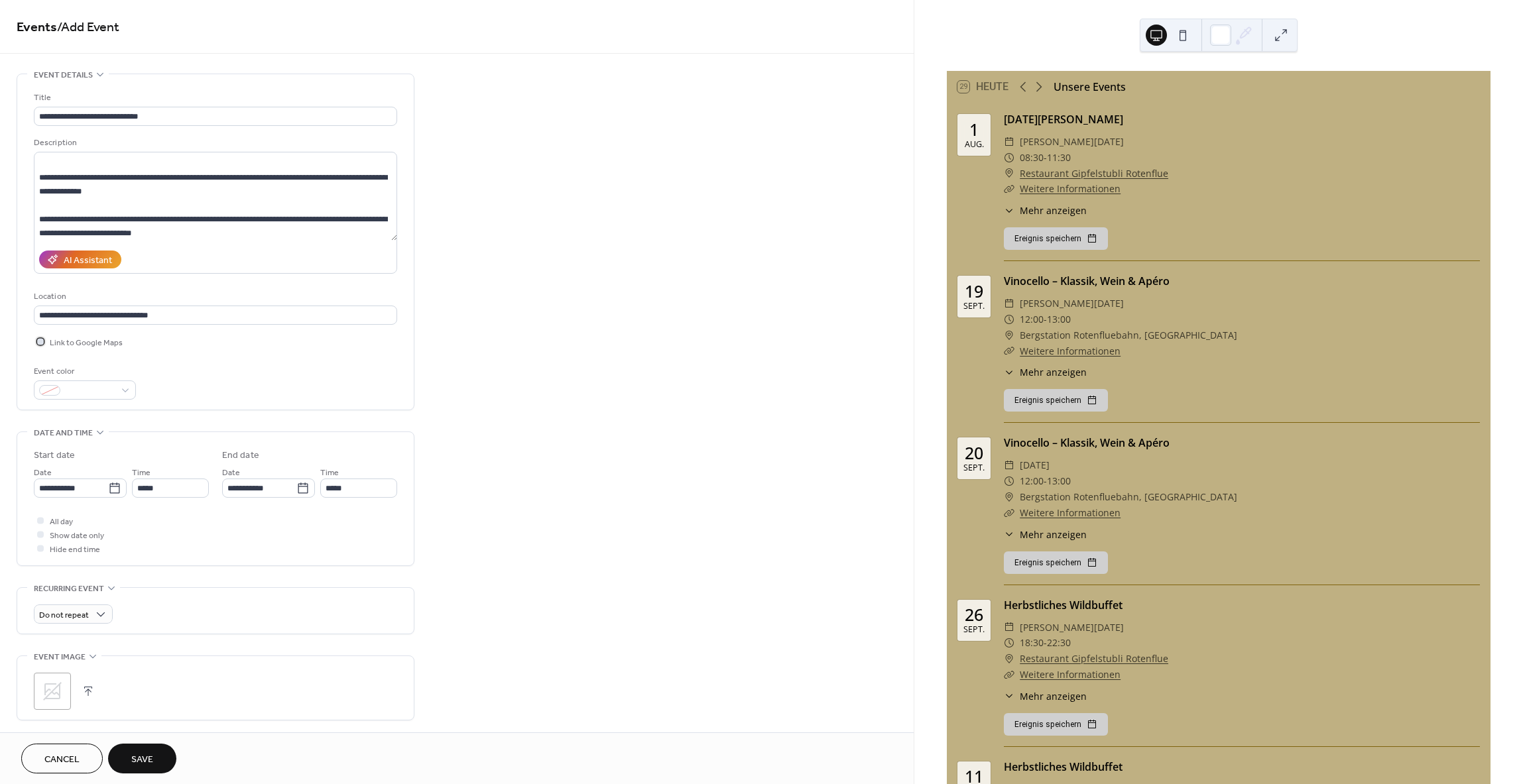 click on "Link to Google Maps" at bounding box center (86, 343) 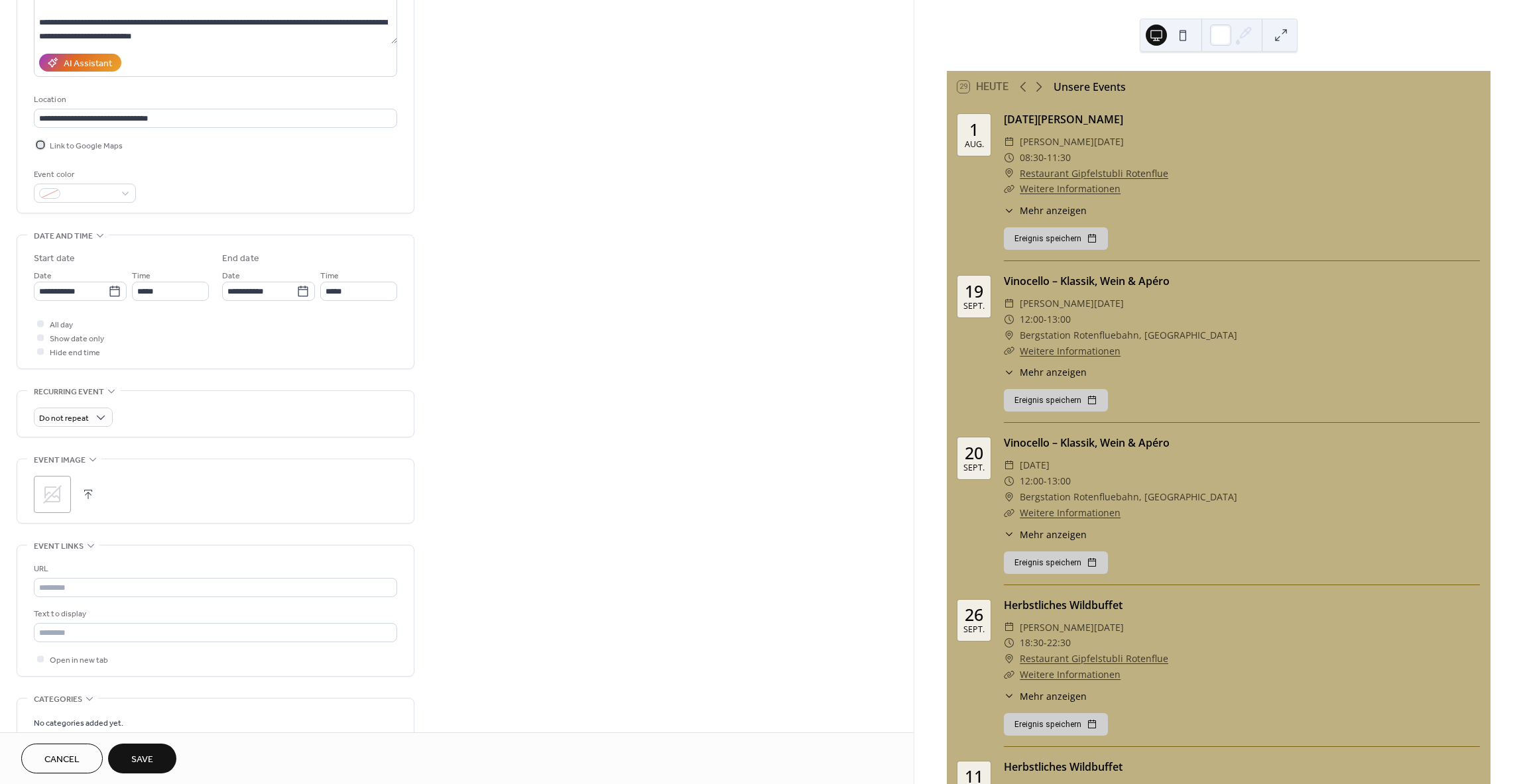 scroll, scrollTop: 199, scrollLeft: 0, axis: vertical 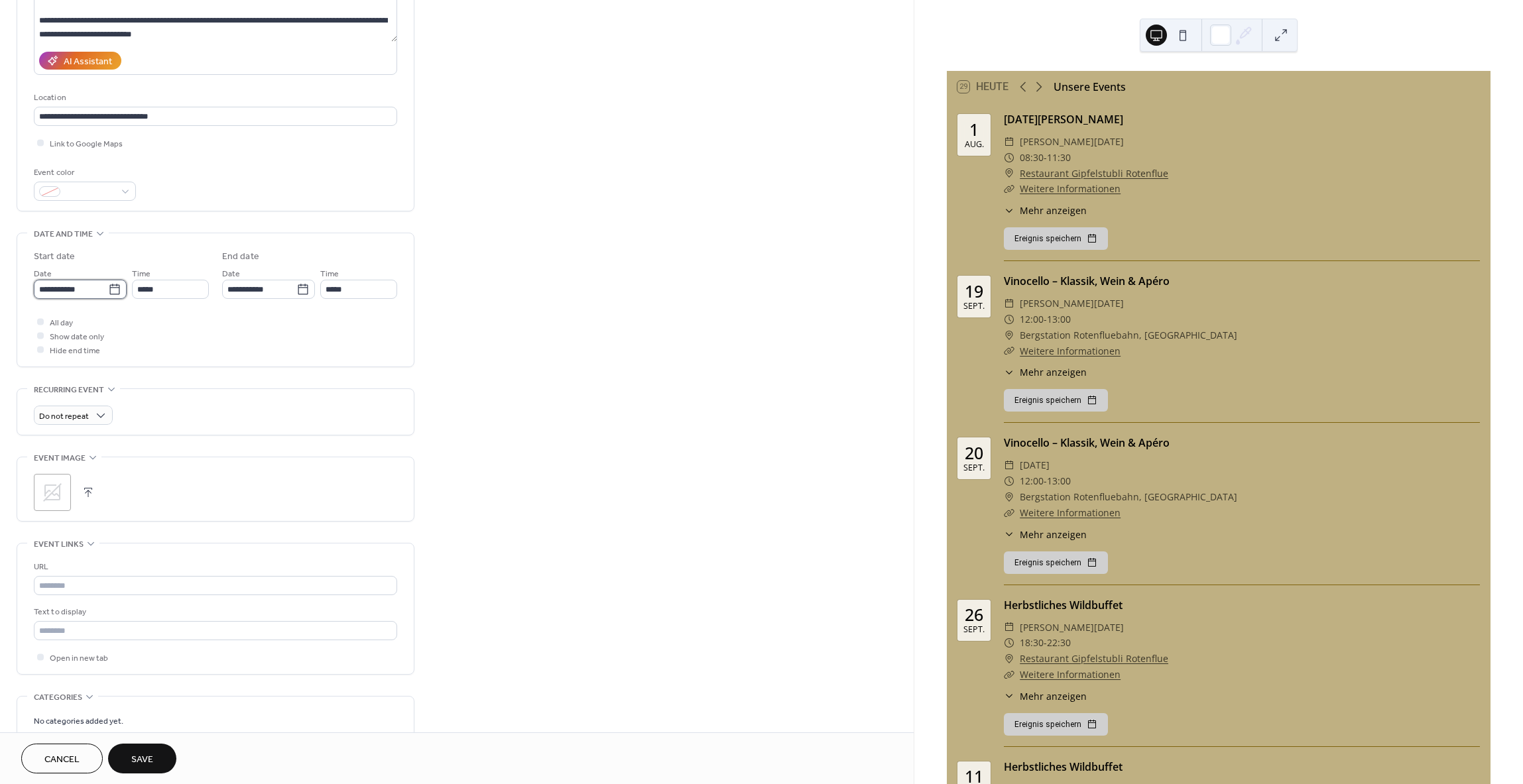 click on "**********" at bounding box center (71, 289) 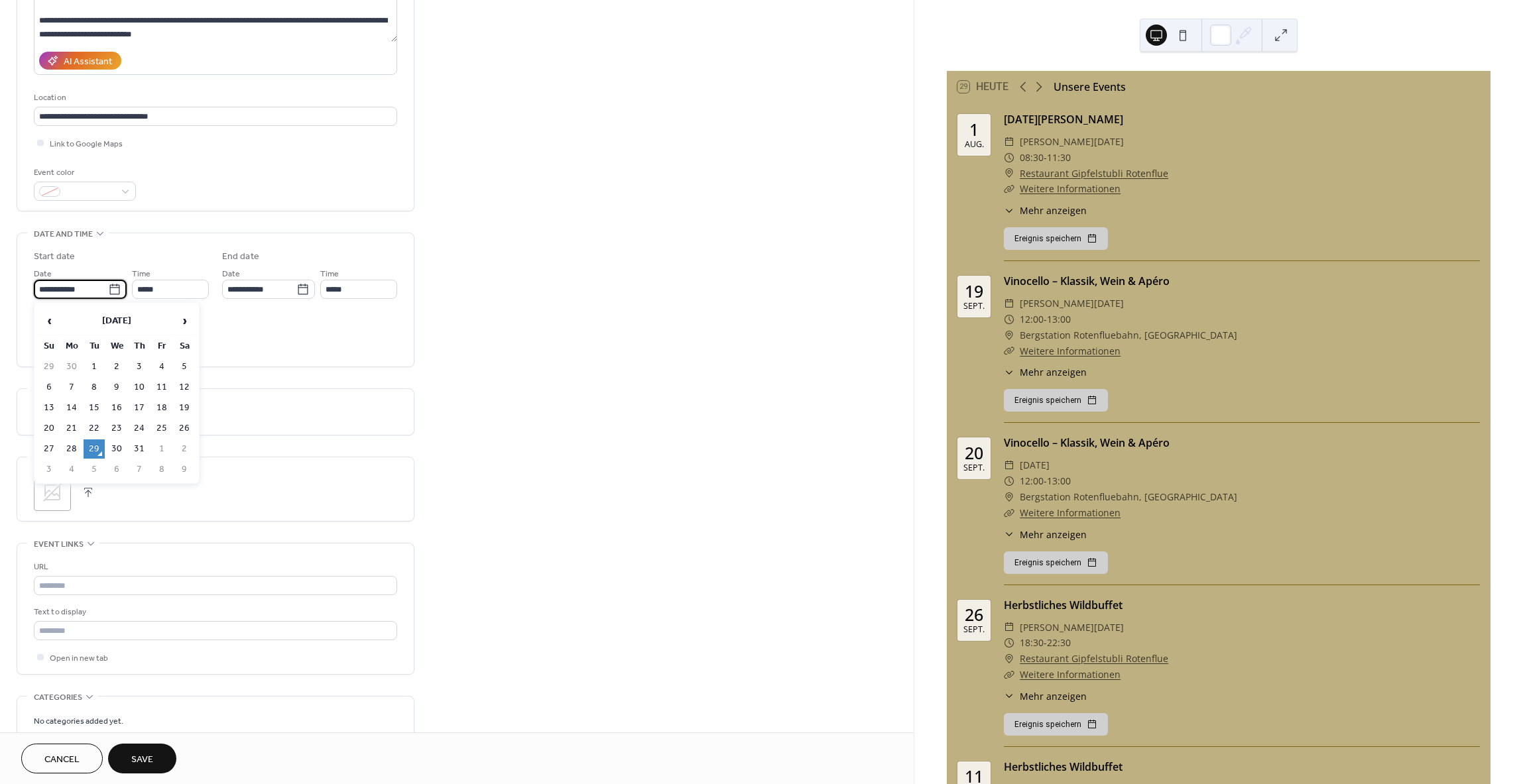 drag, startPoint x: 106, startPoint y: 292, endPoint x: 38, endPoint y: 292, distance: 68 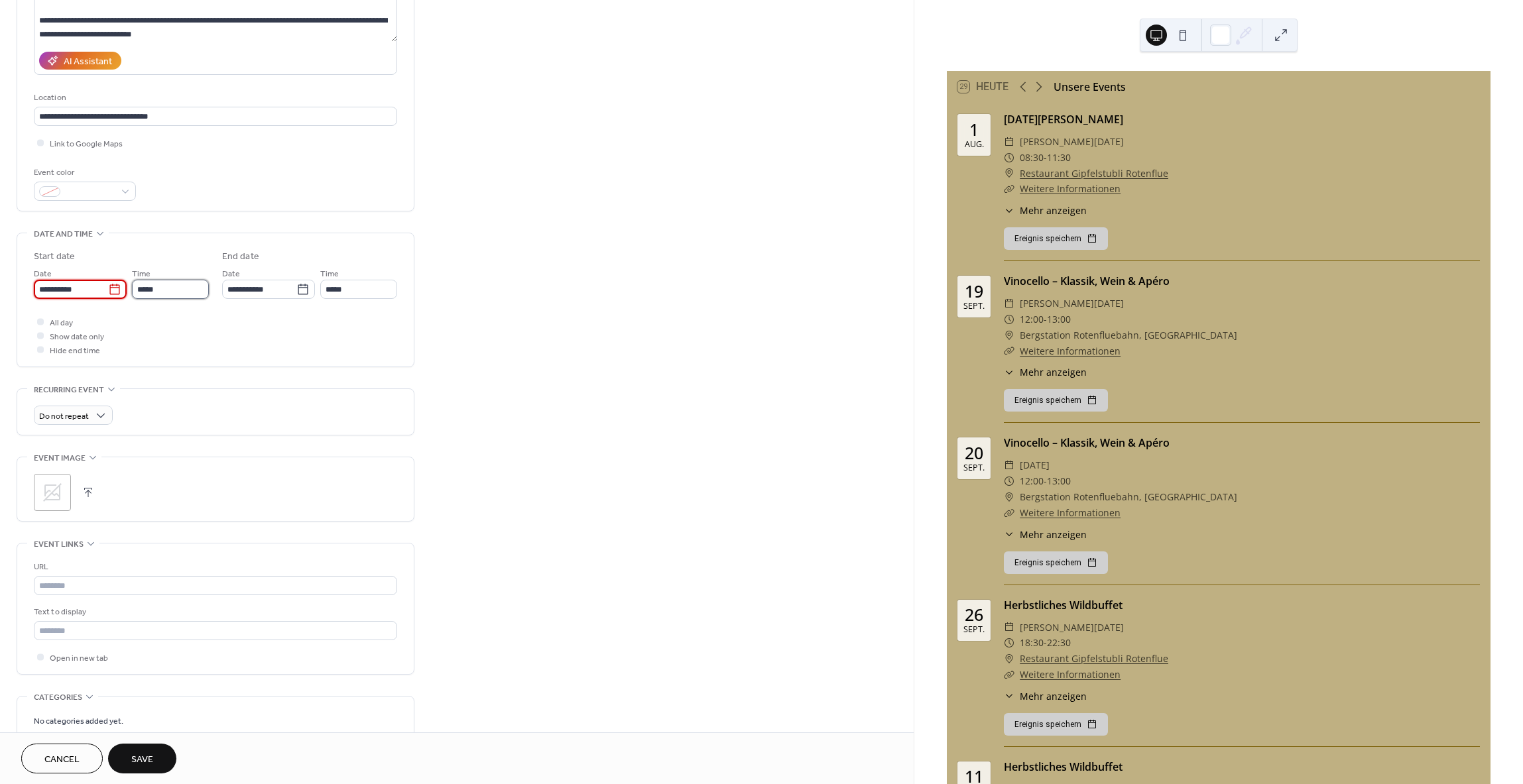 type on "**********" 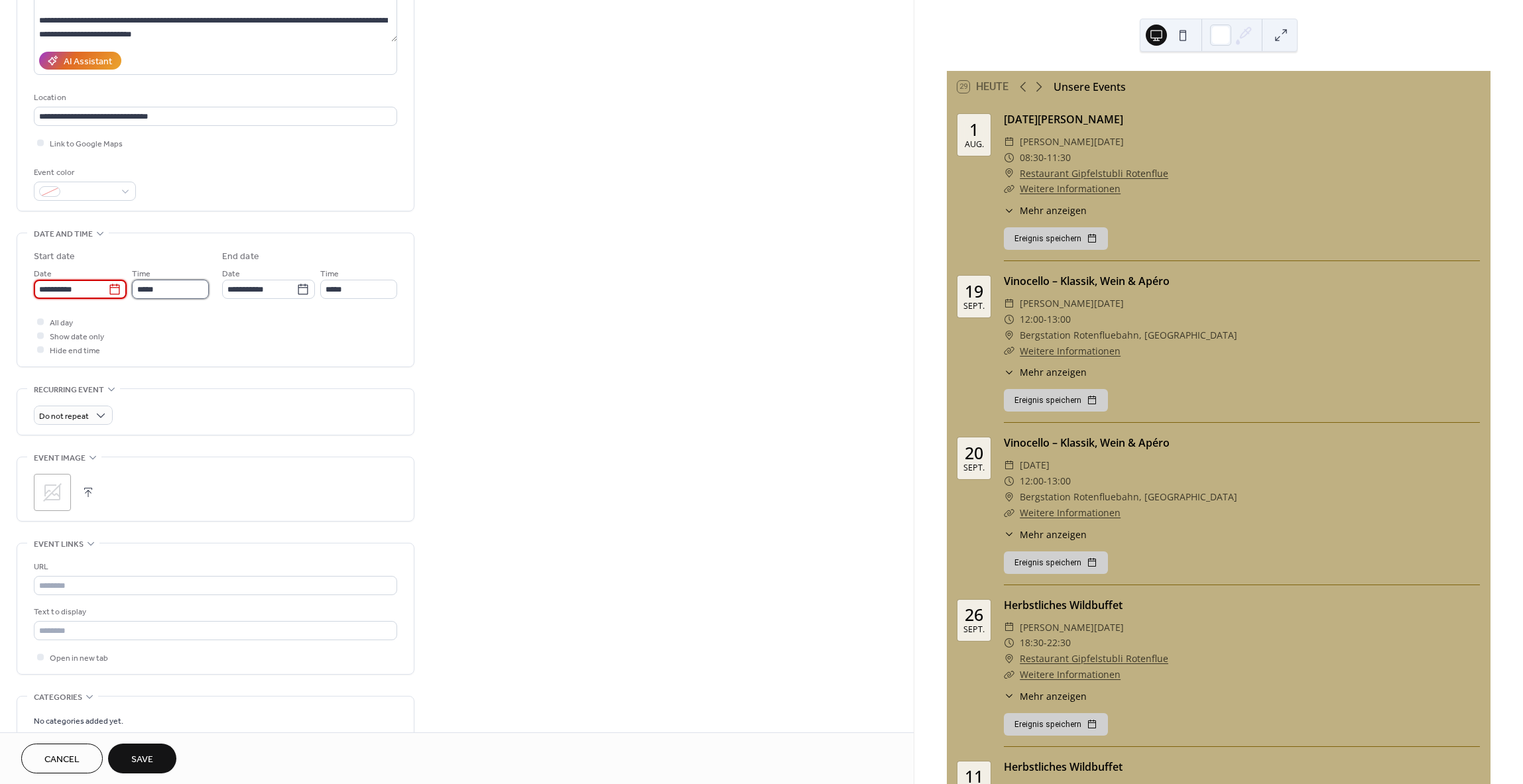 type on "**********" 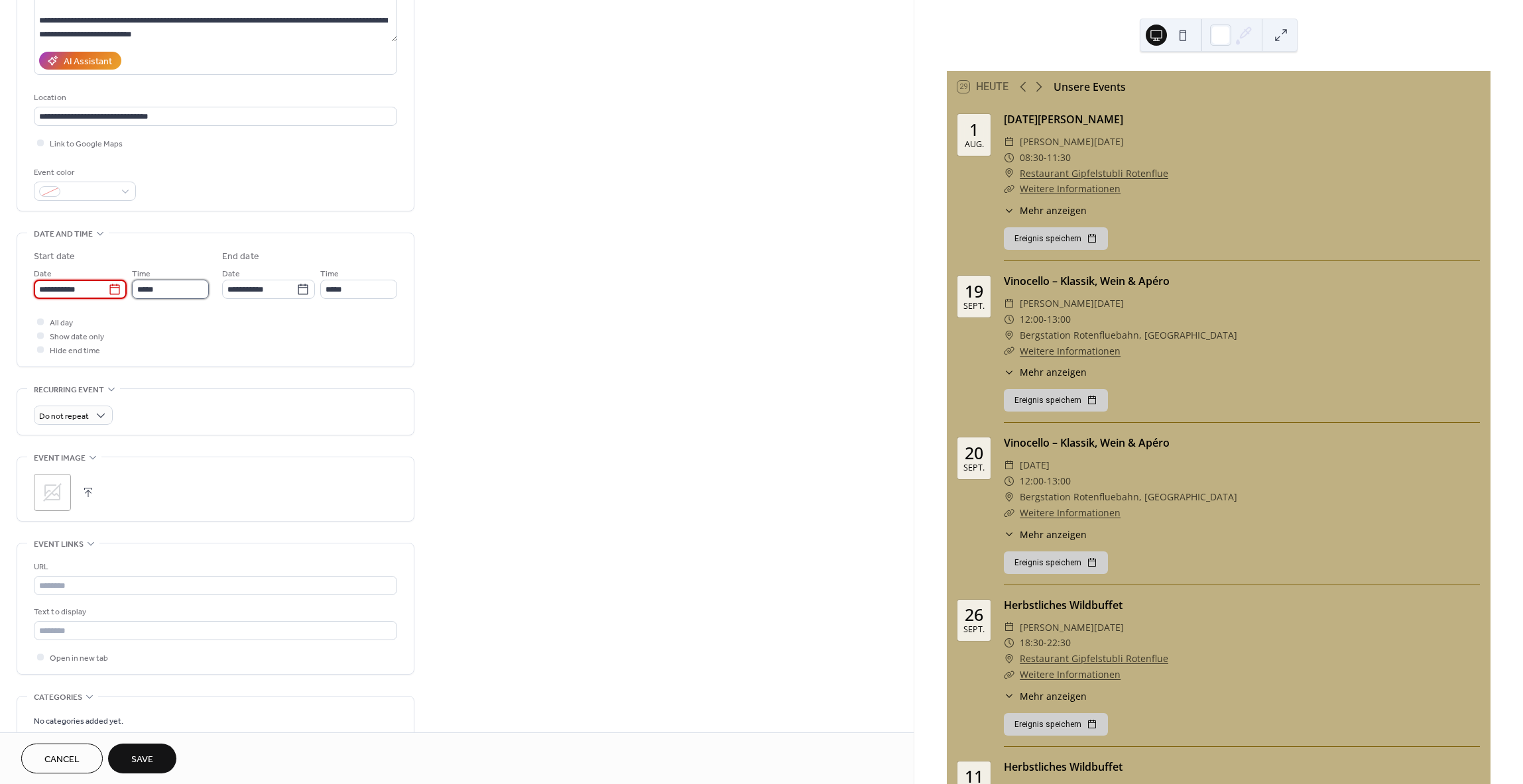 click on "*****" at bounding box center [170, 289] 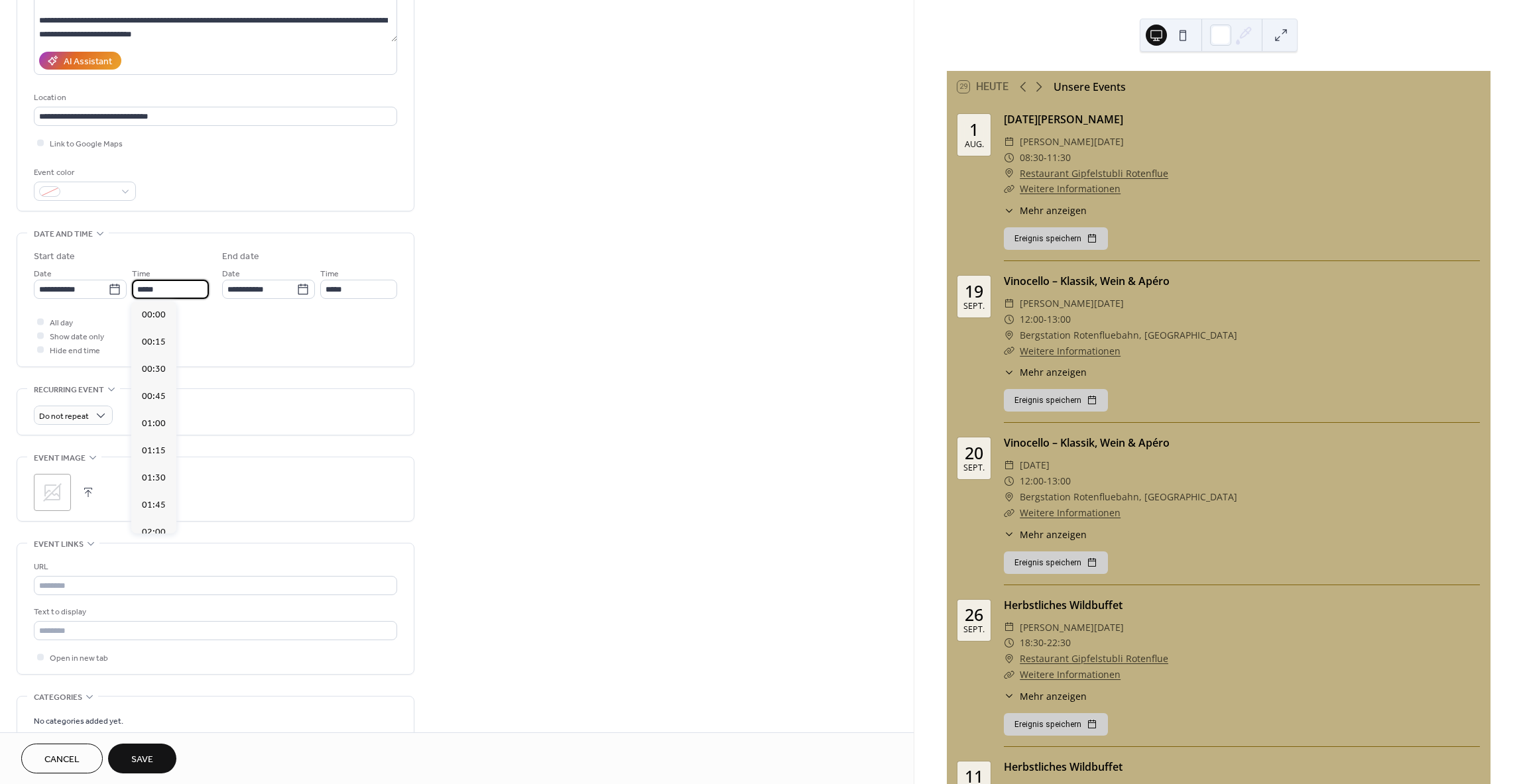 scroll, scrollTop: 1304, scrollLeft: 0, axis: vertical 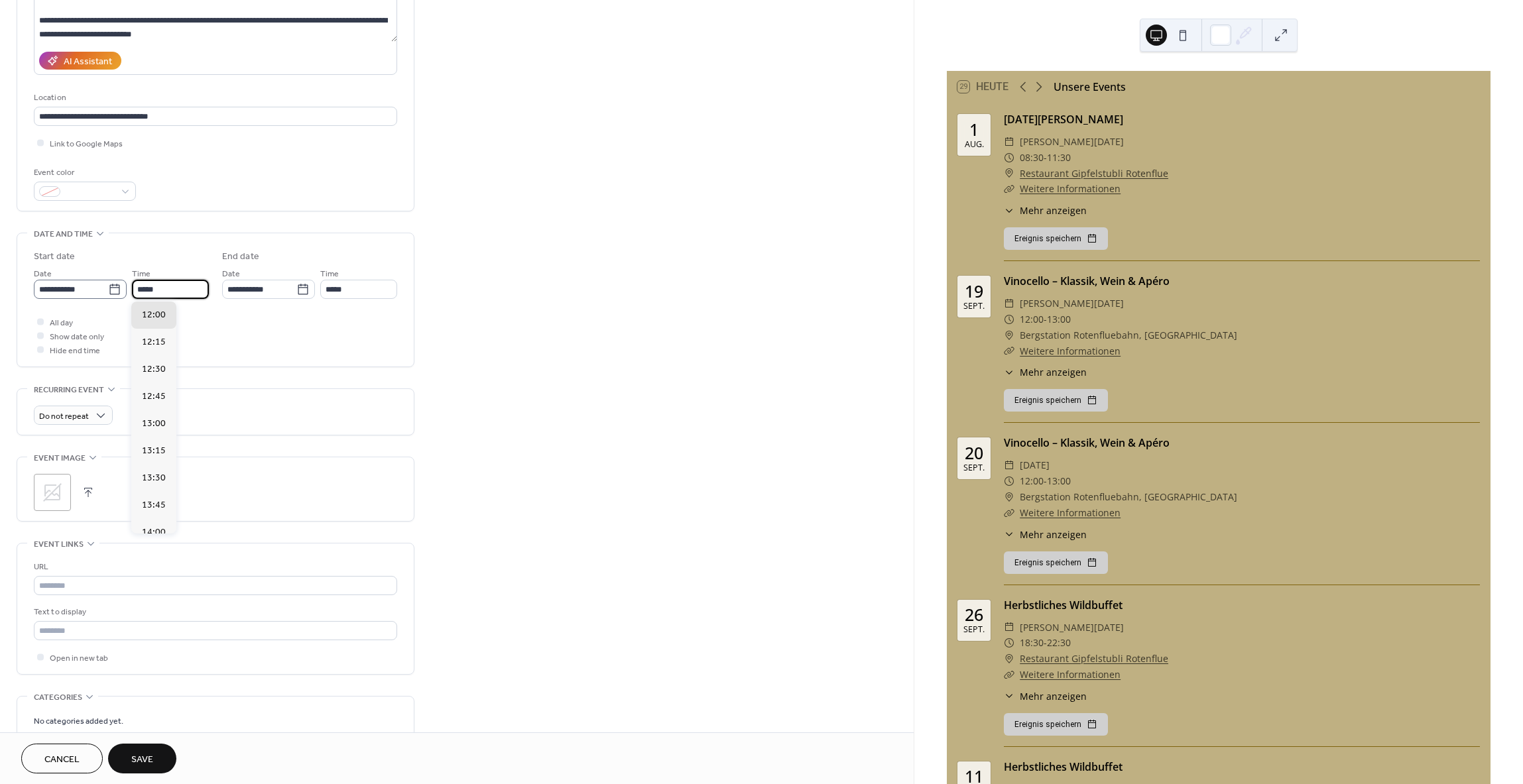 click on "**********" at bounding box center [121, 282] 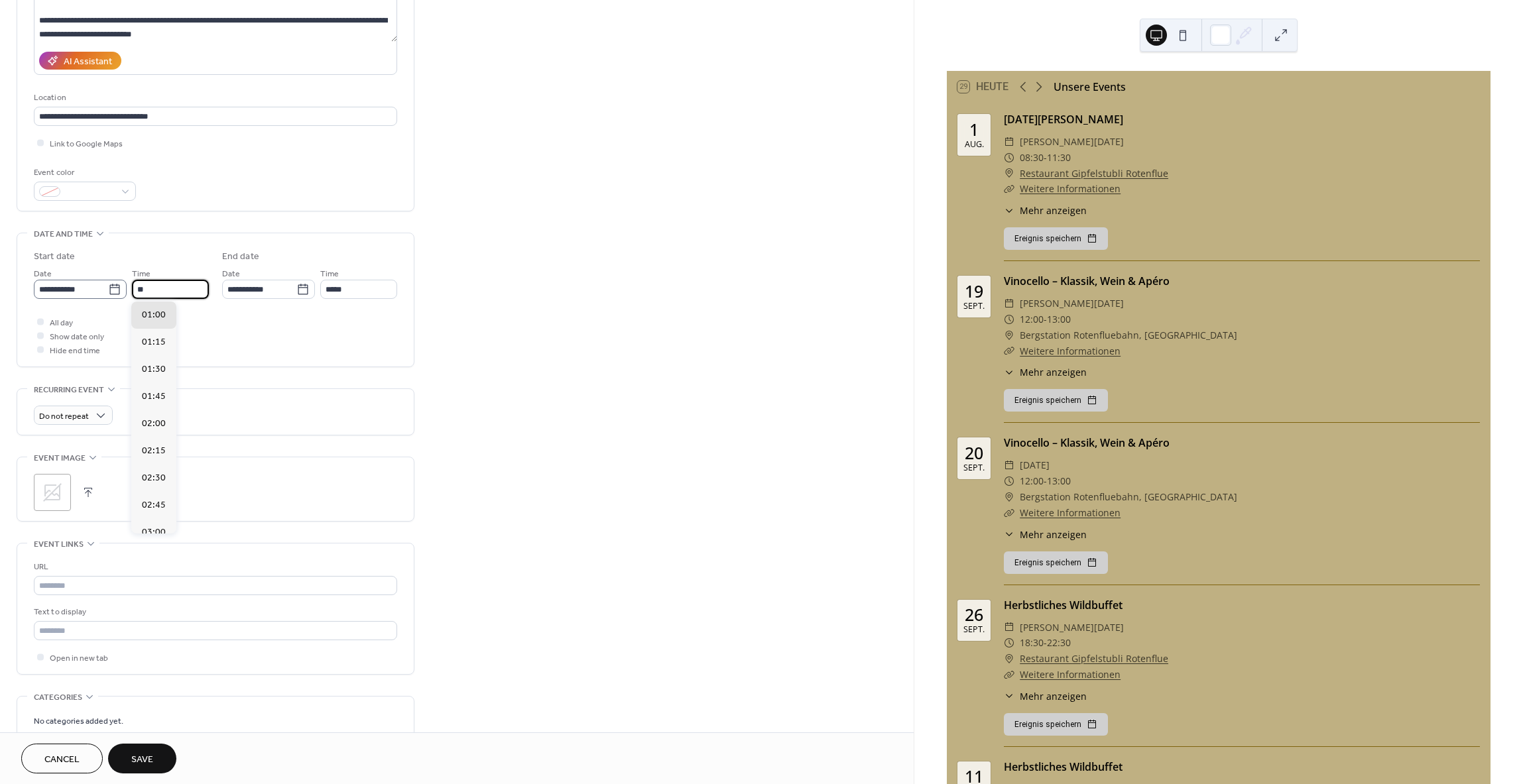 scroll, scrollTop: 1956, scrollLeft: 0, axis: vertical 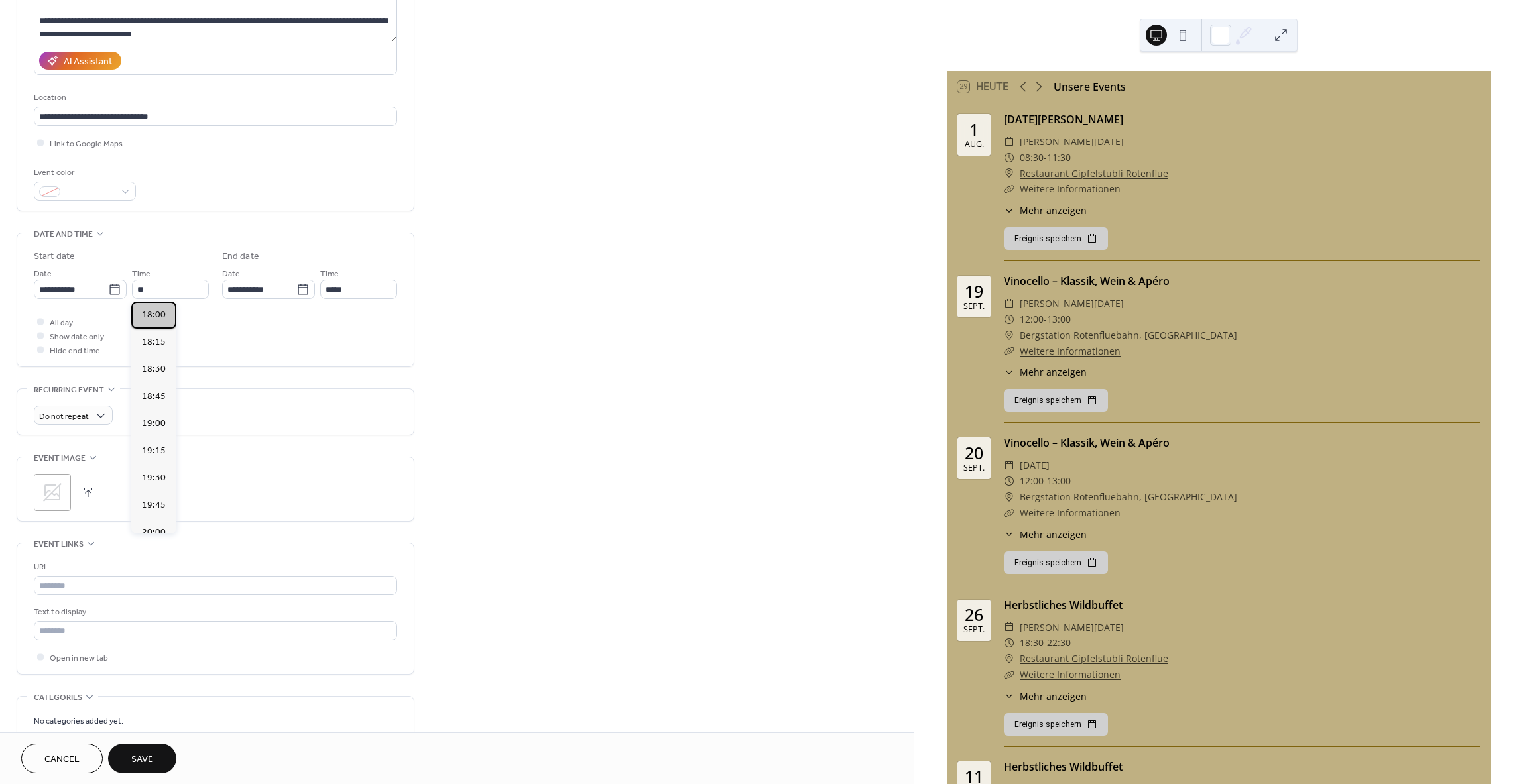 click on "18:00" at bounding box center [154, 315] 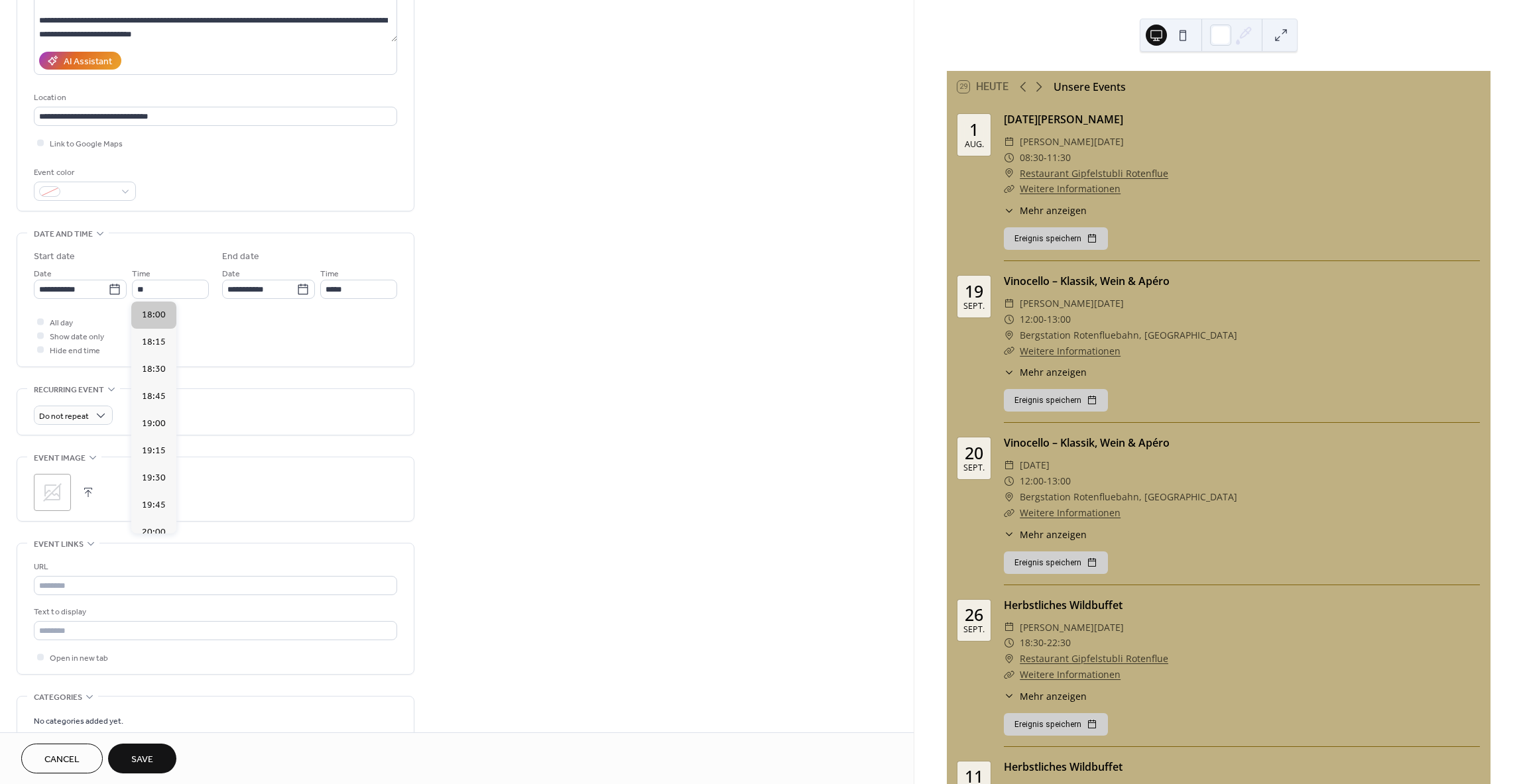 type on "*****" 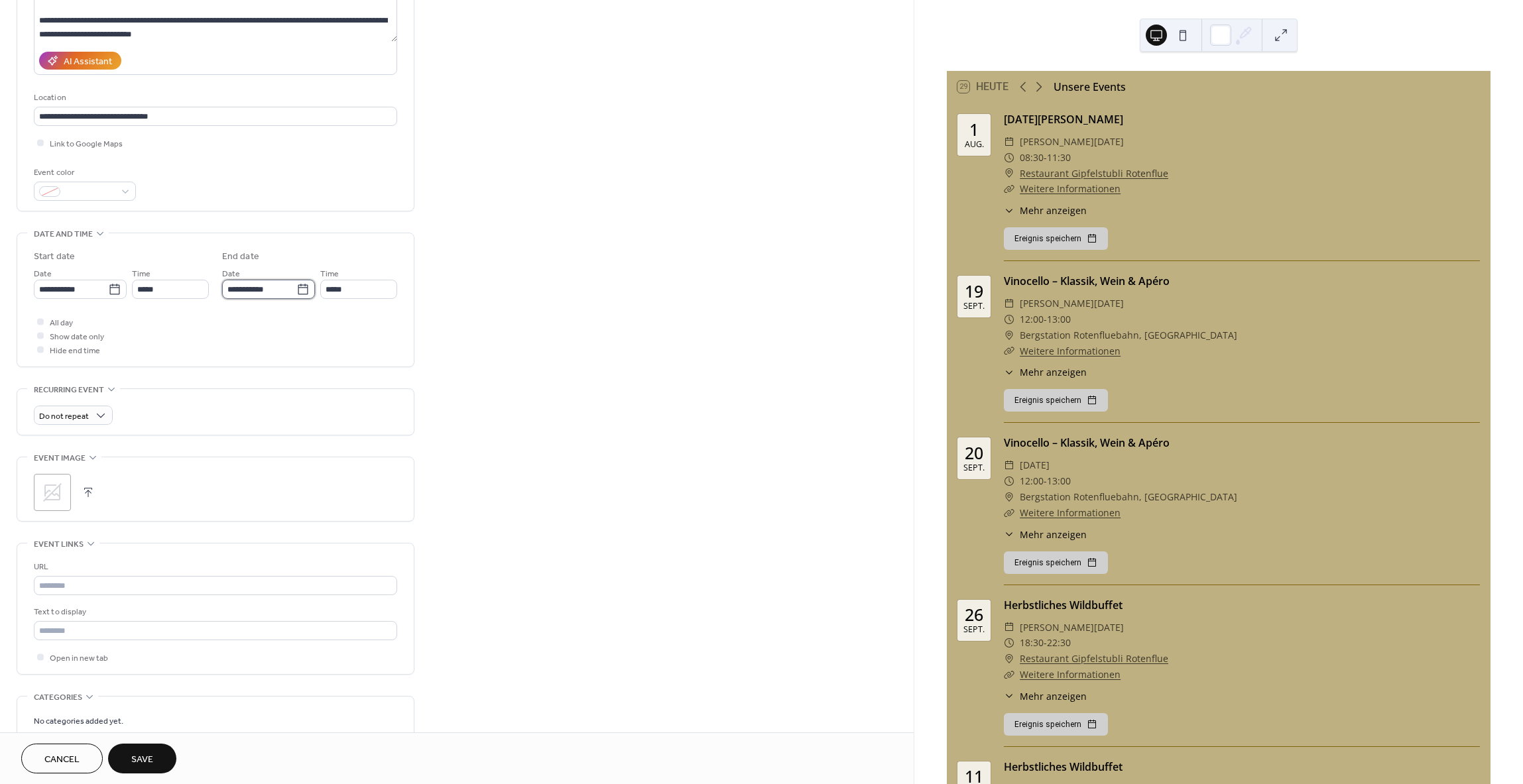 click on "**********" at bounding box center (259, 289) 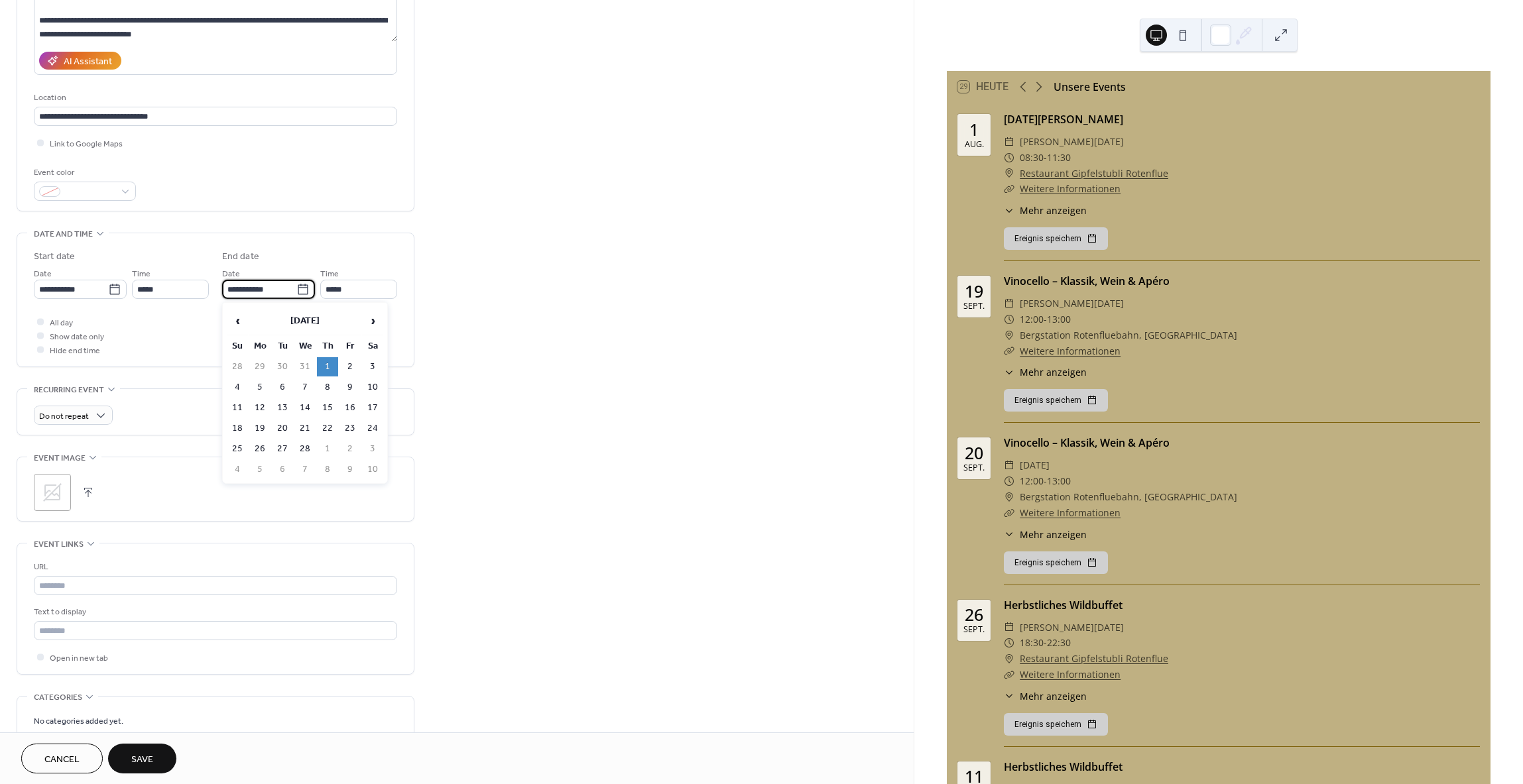 drag, startPoint x: 282, startPoint y: 291, endPoint x: 213, endPoint y: 290, distance: 69.00725 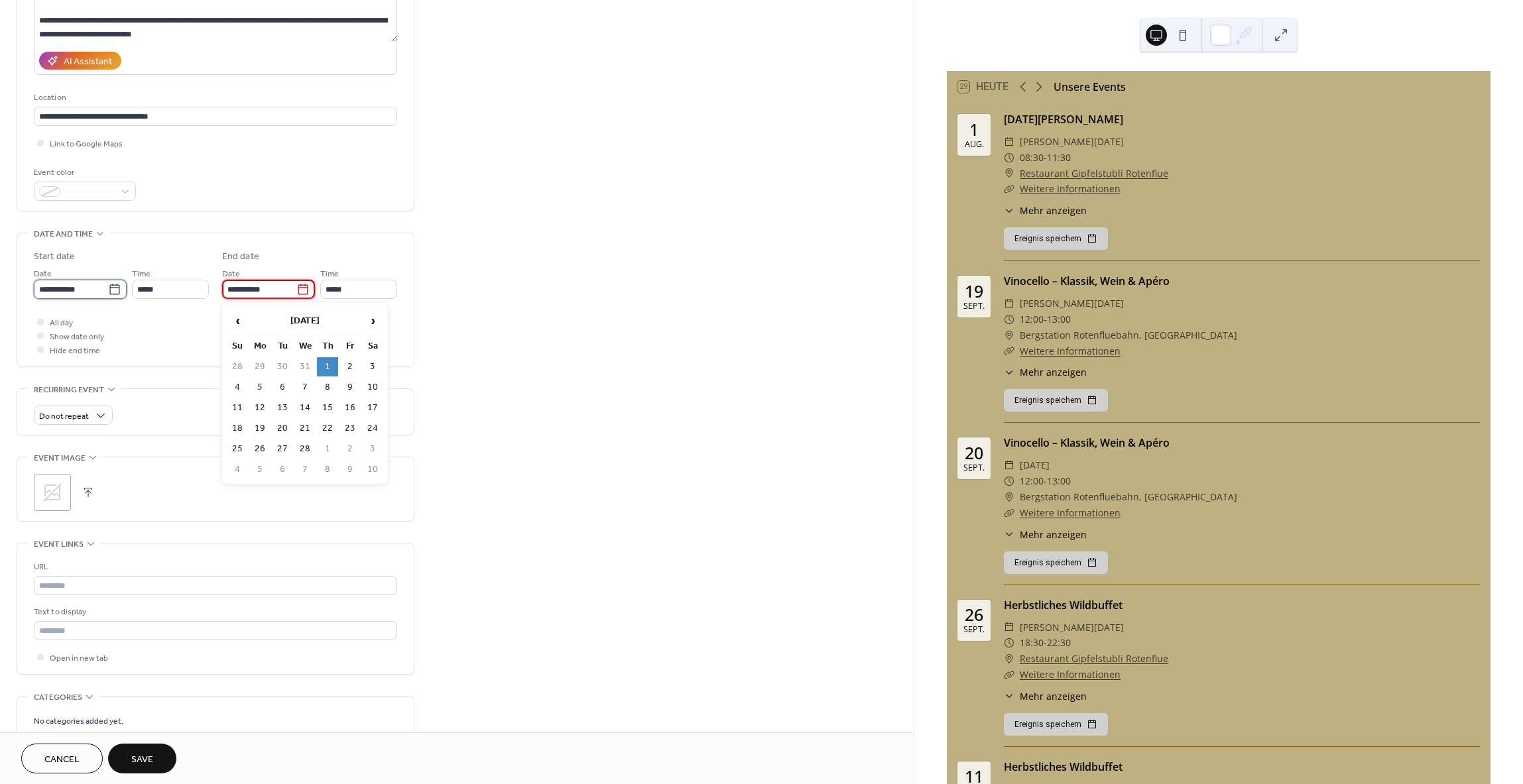 type on "**********" 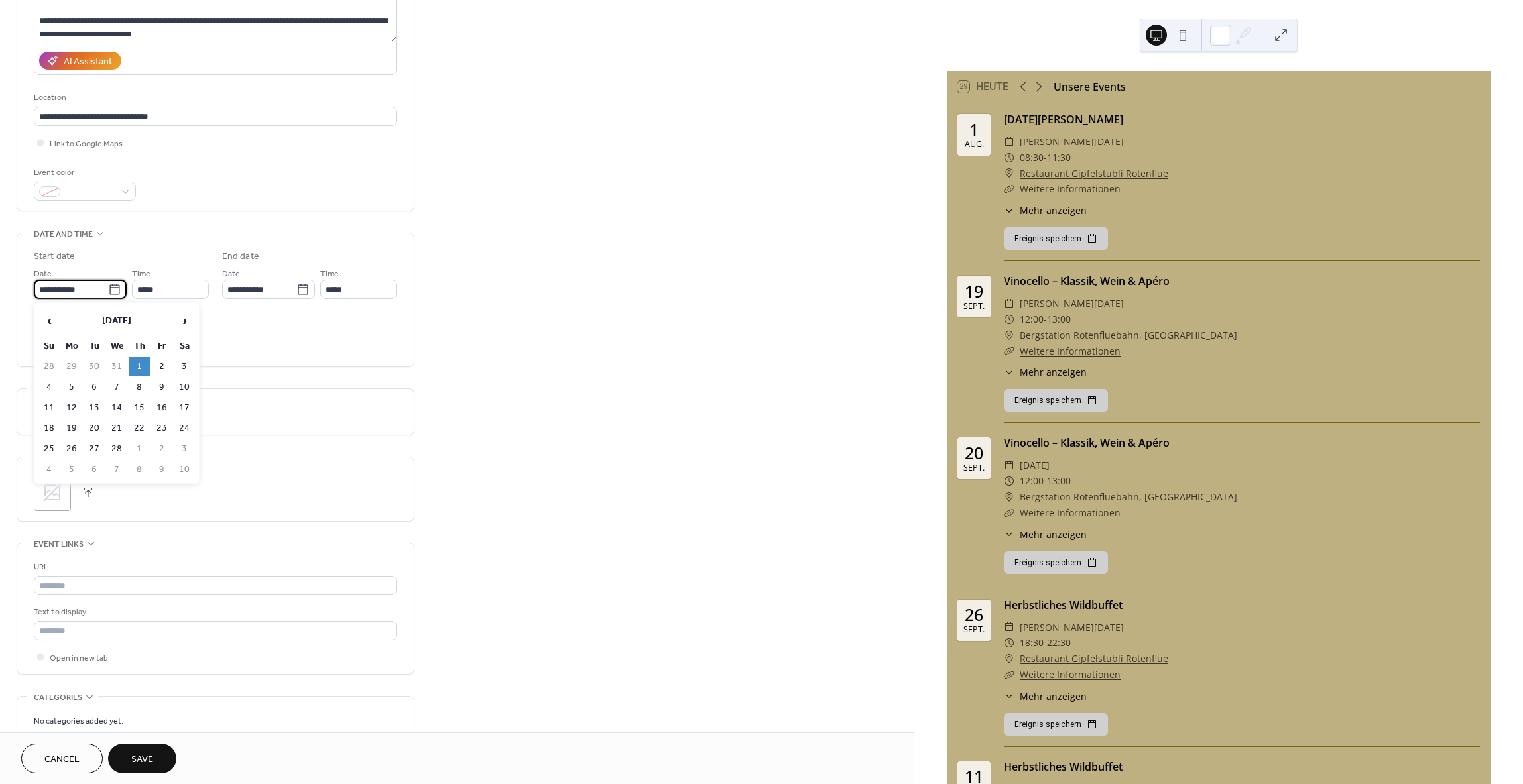 click on "**********" at bounding box center [71, 289] 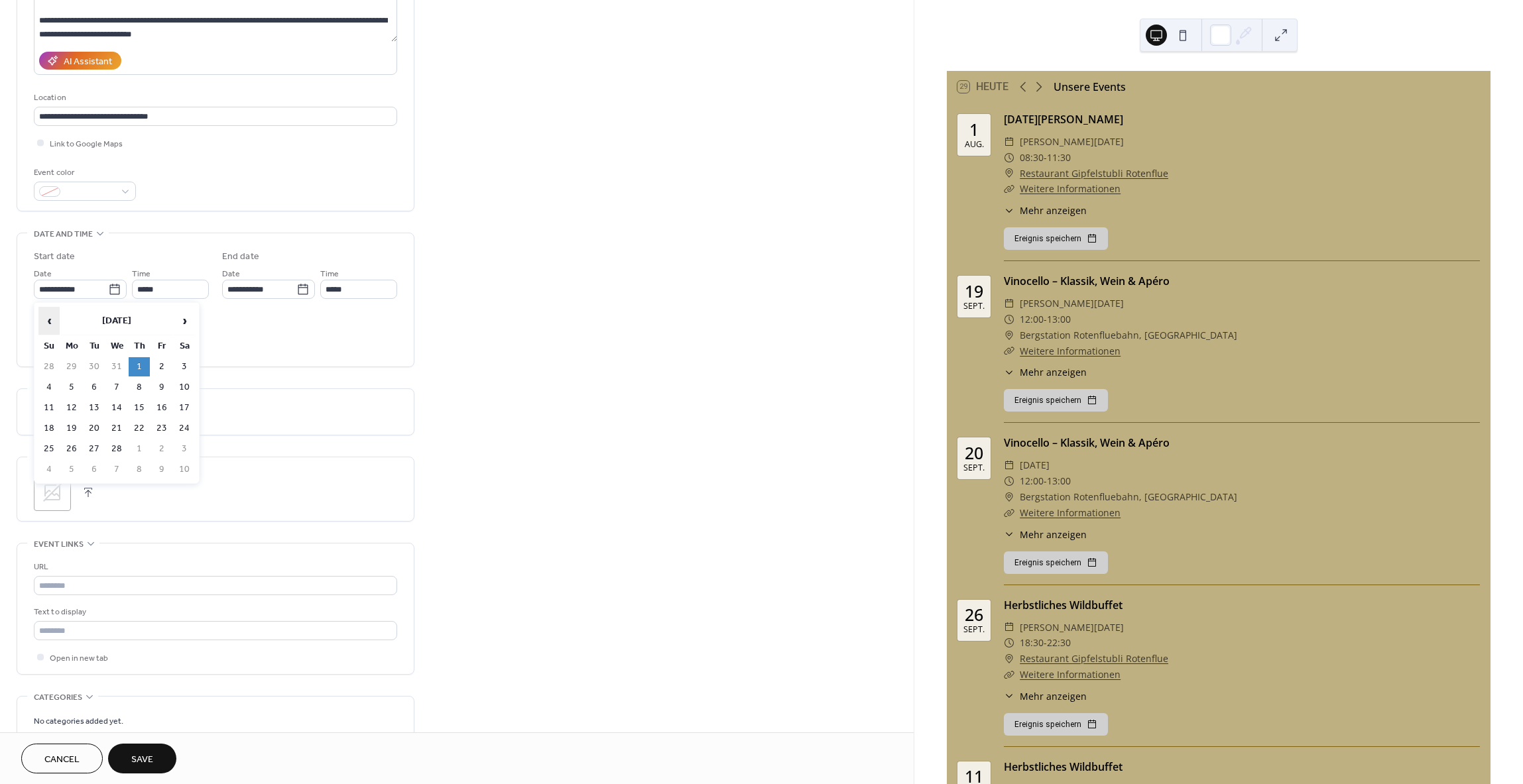 click on "‹" at bounding box center [49, 321] 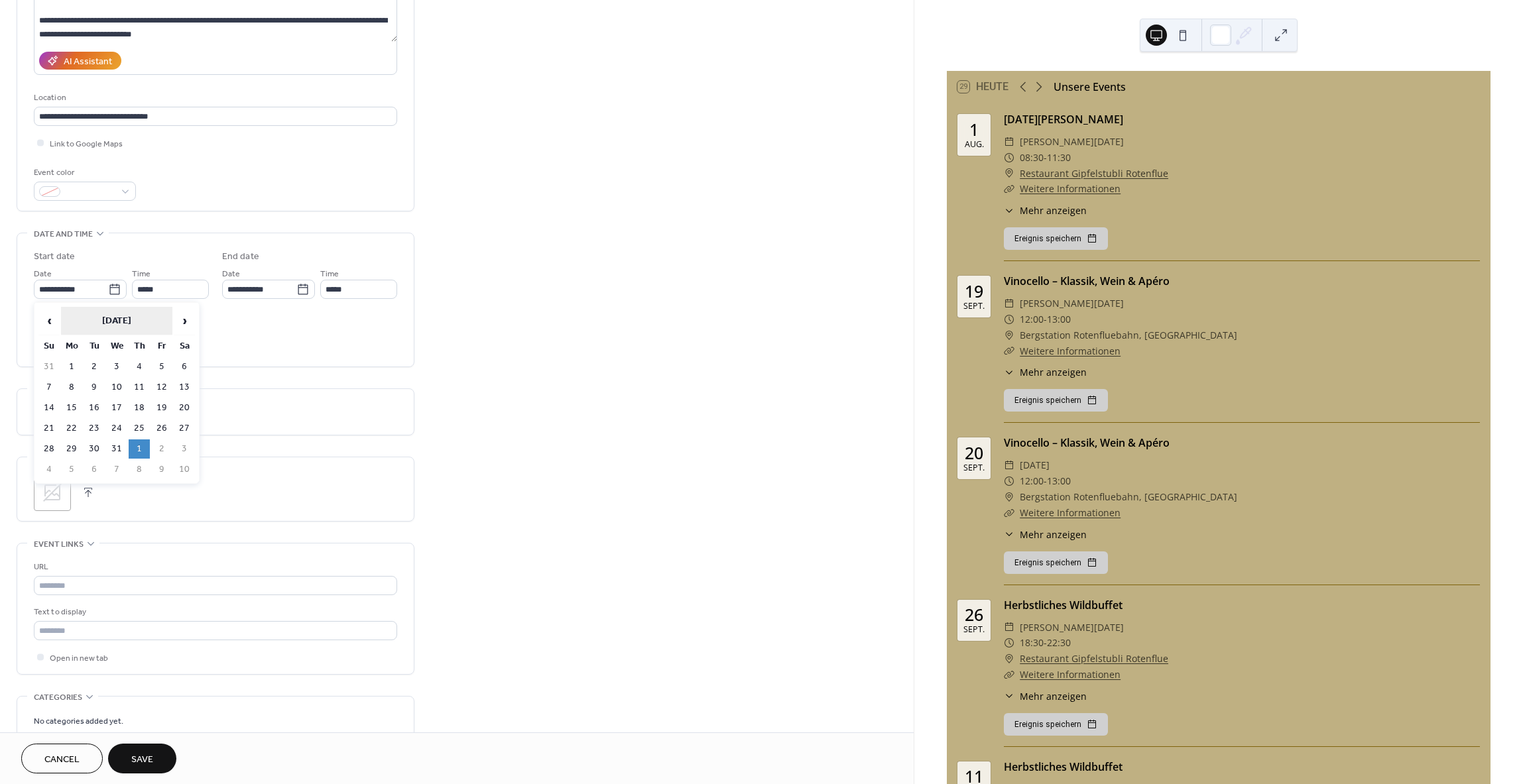 click on "January 2001" at bounding box center [117, 321] 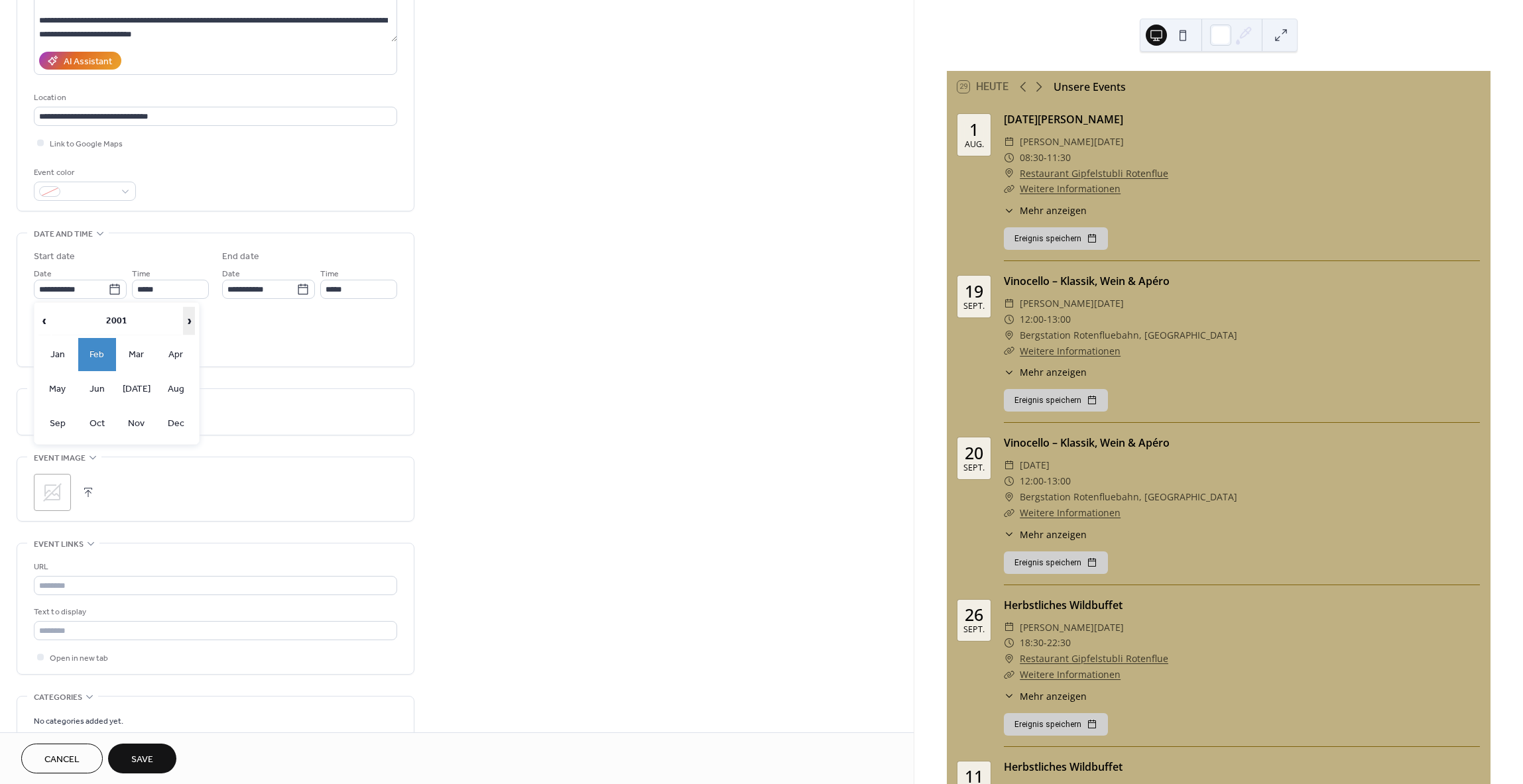 click on "›" at bounding box center (189, 321) 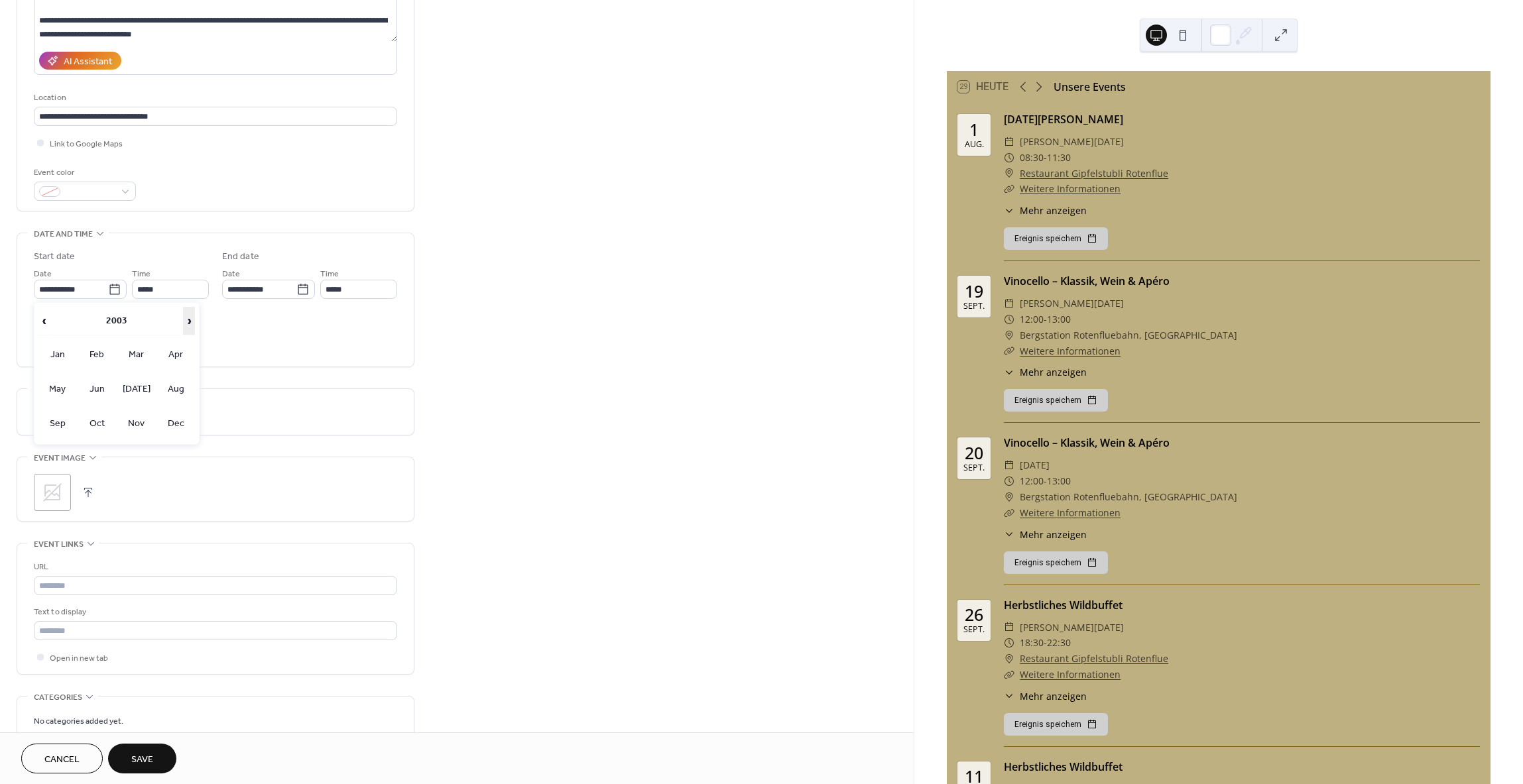 click on "›" at bounding box center [189, 321] 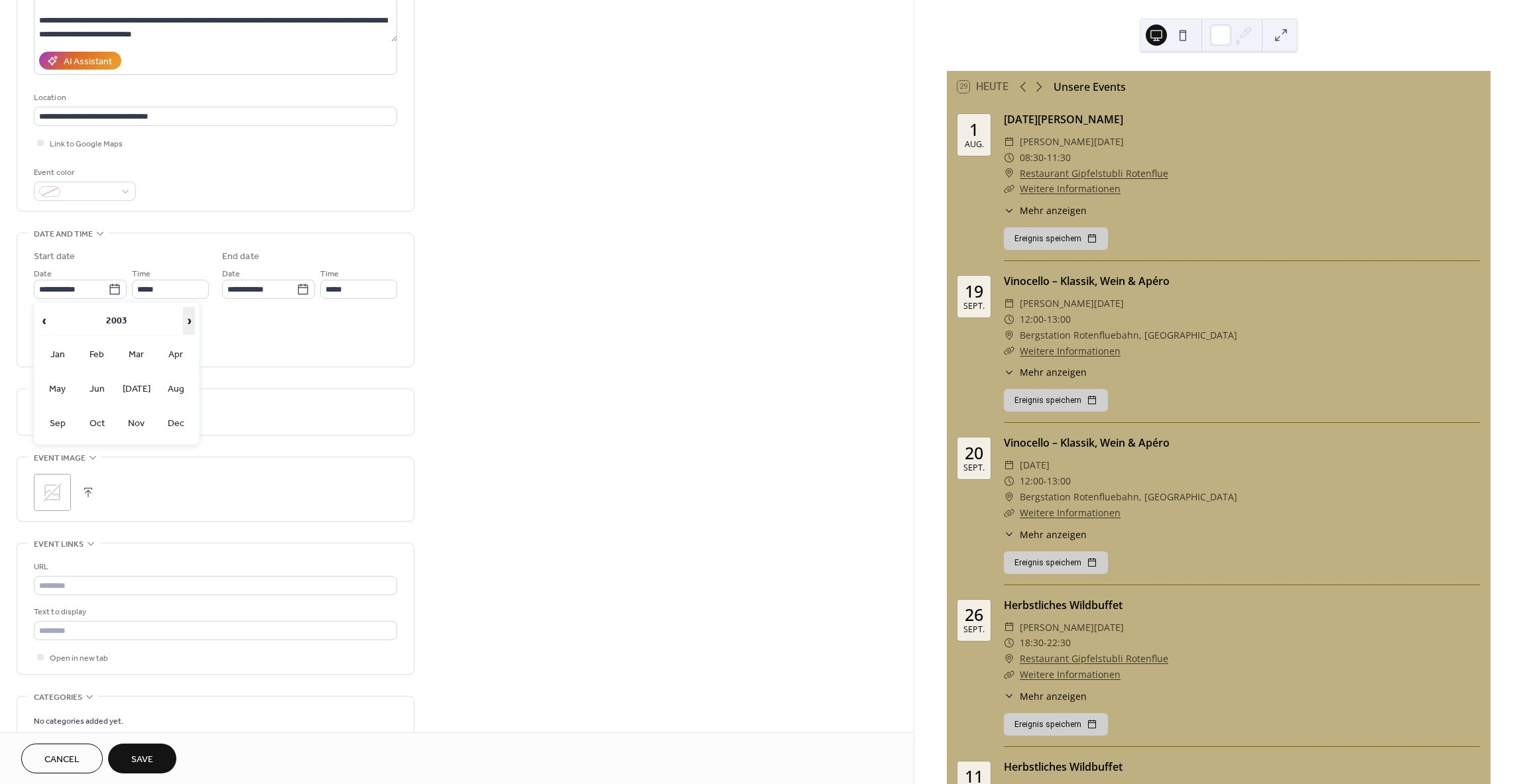 click on "›" at bounding box center (189, 321) 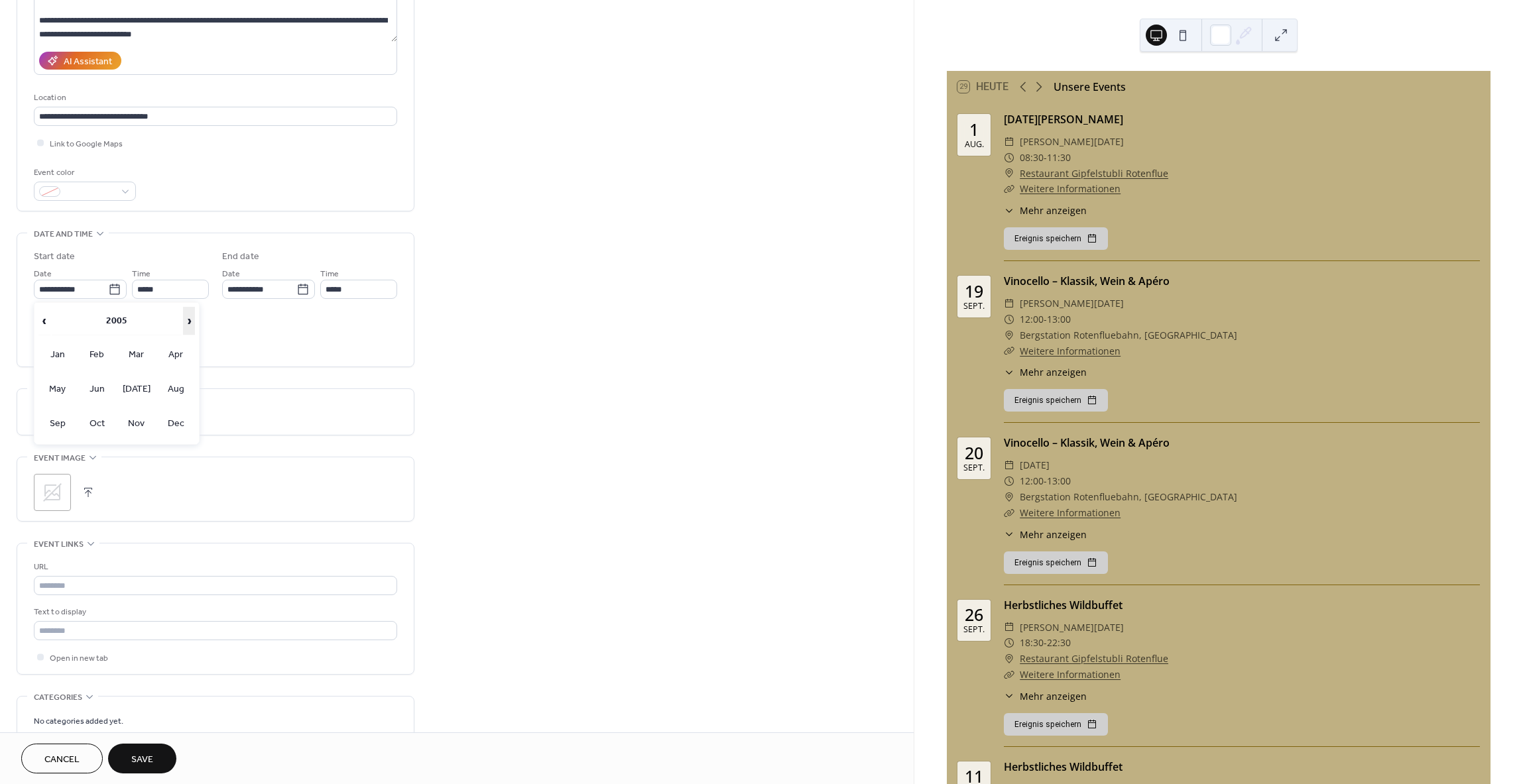click on "›" at bounding box center (189, 321) 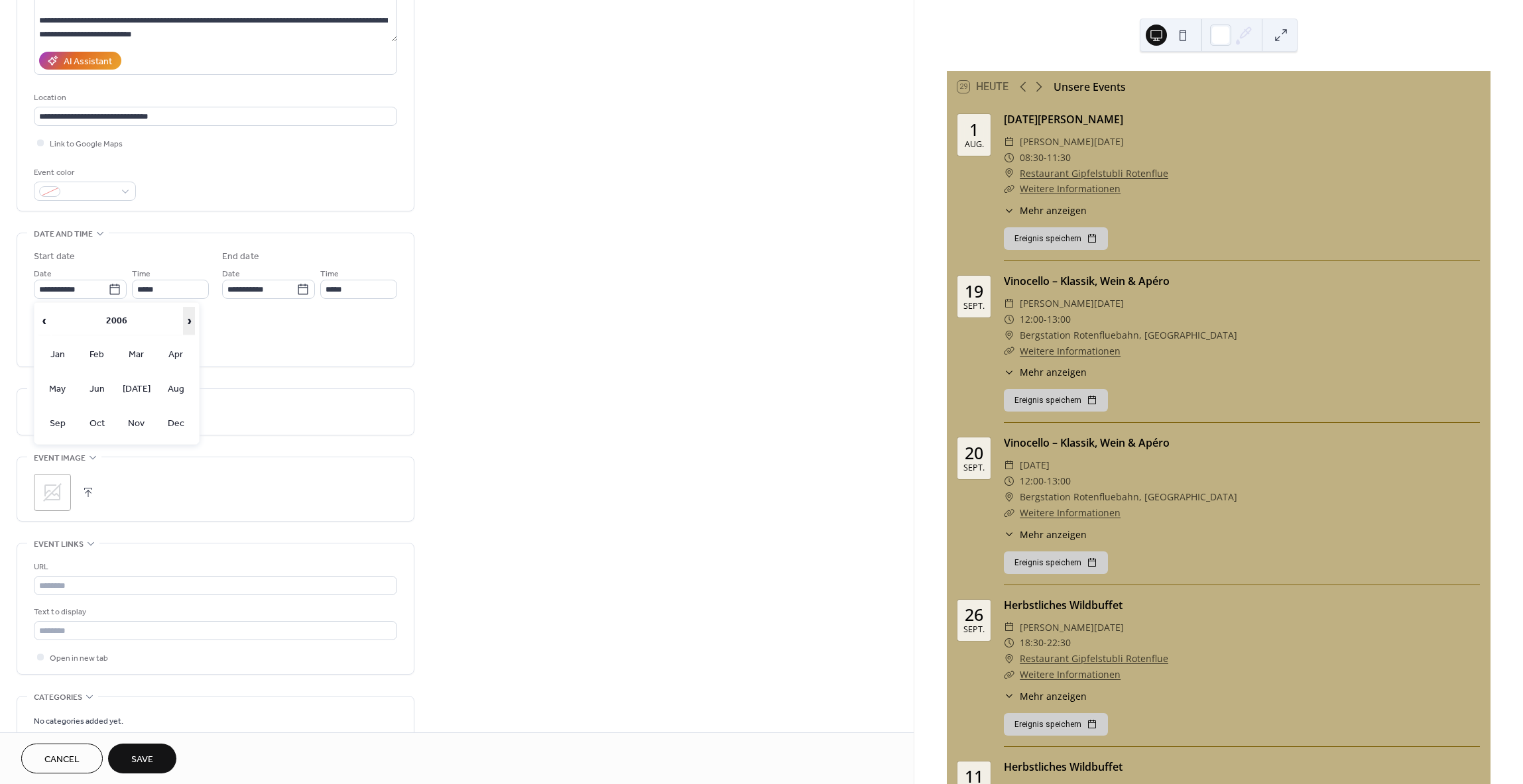 click on "›" at bounding box center [189, 321] 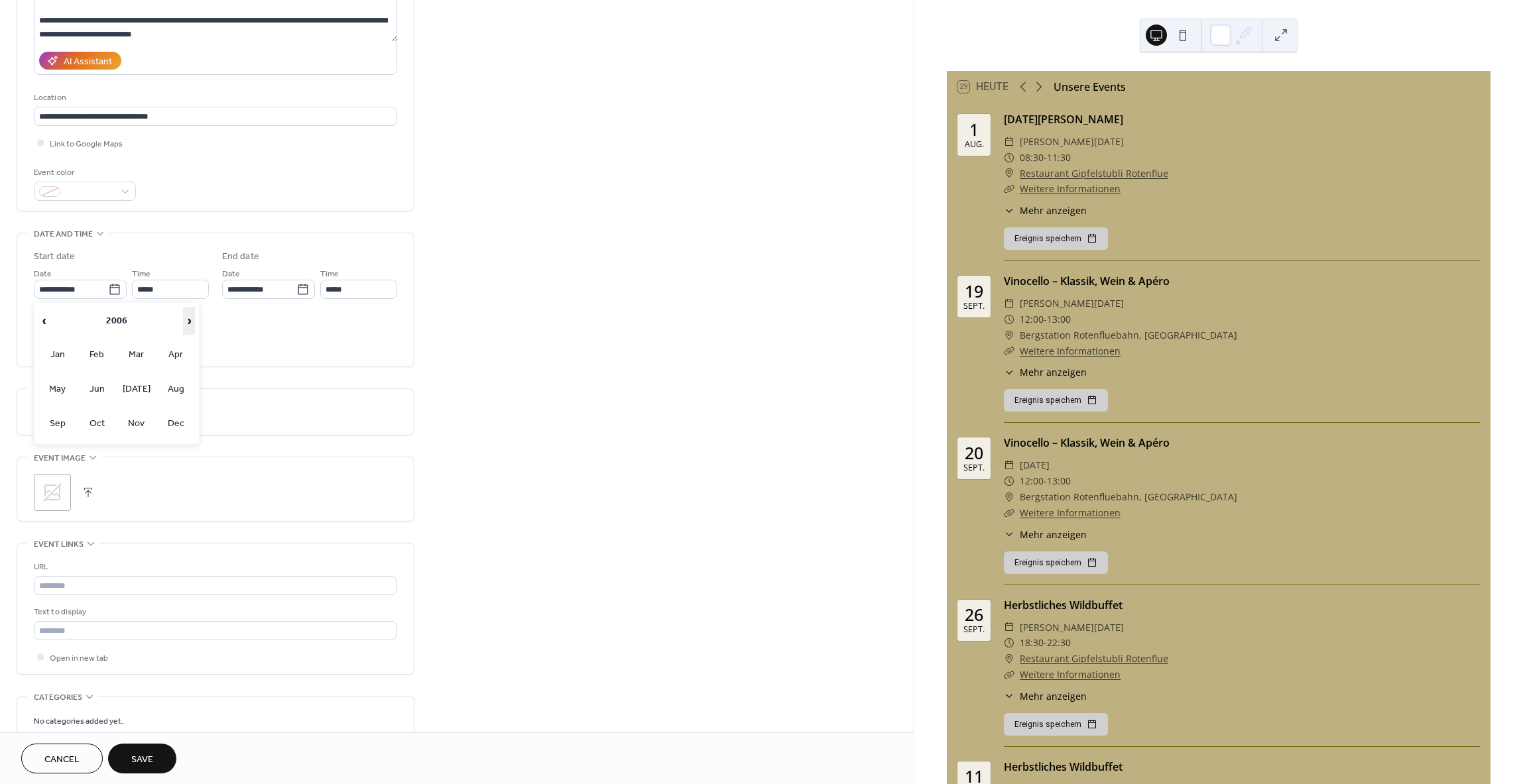 click on "›" at bounding box center (189, 321) 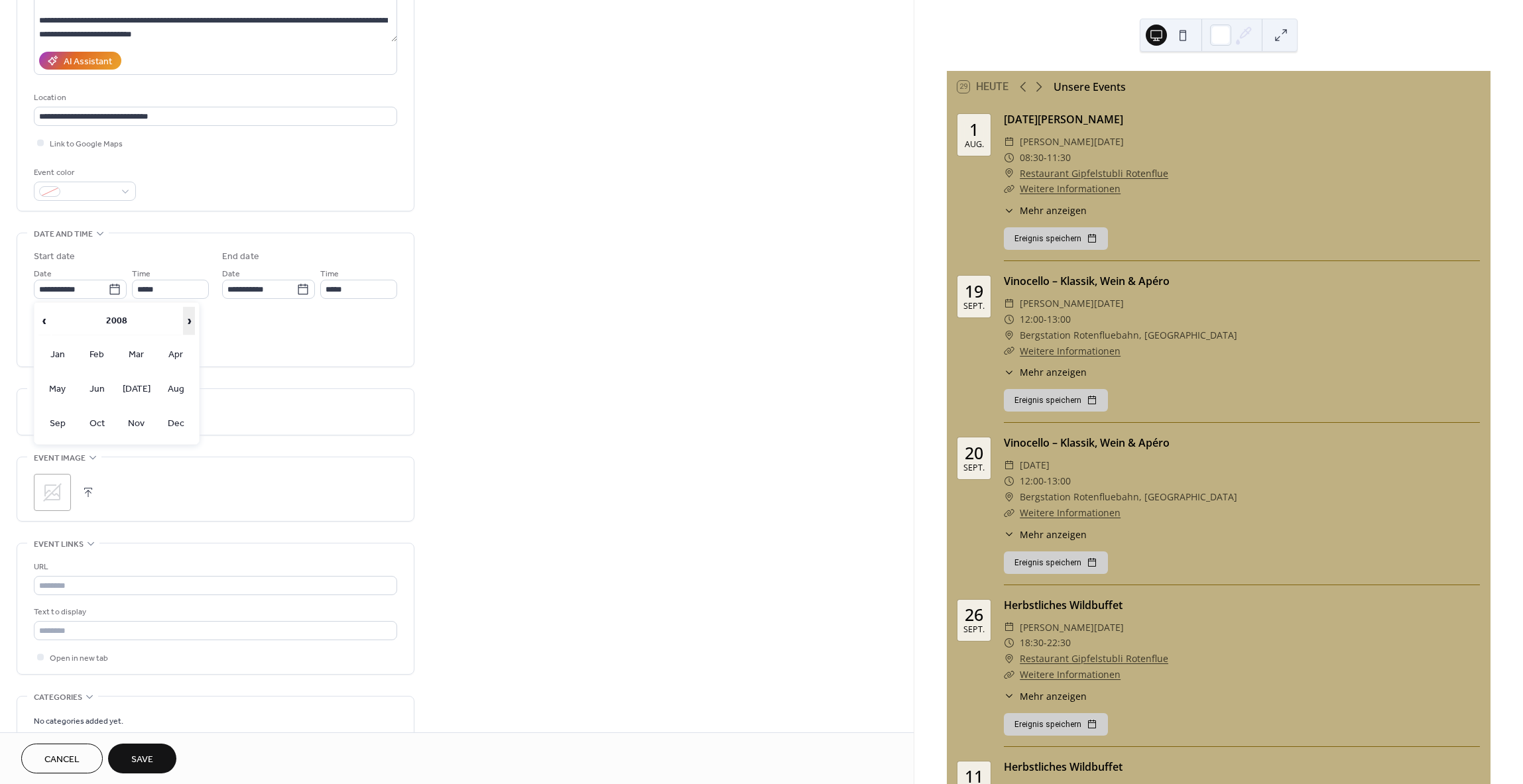 click on "›" at bounding box center [189, 321] 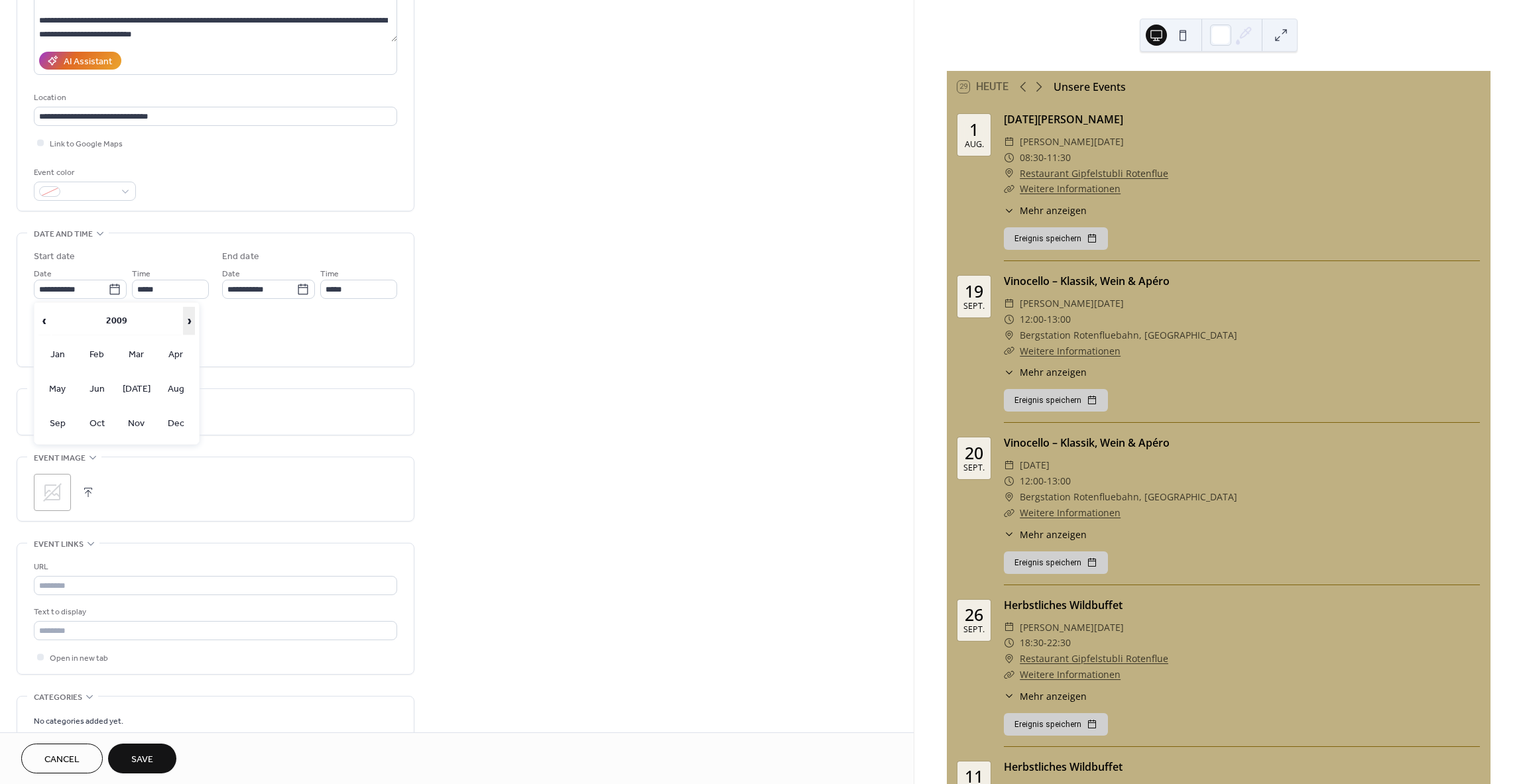 click on "›" at bounding box center [189, 321] 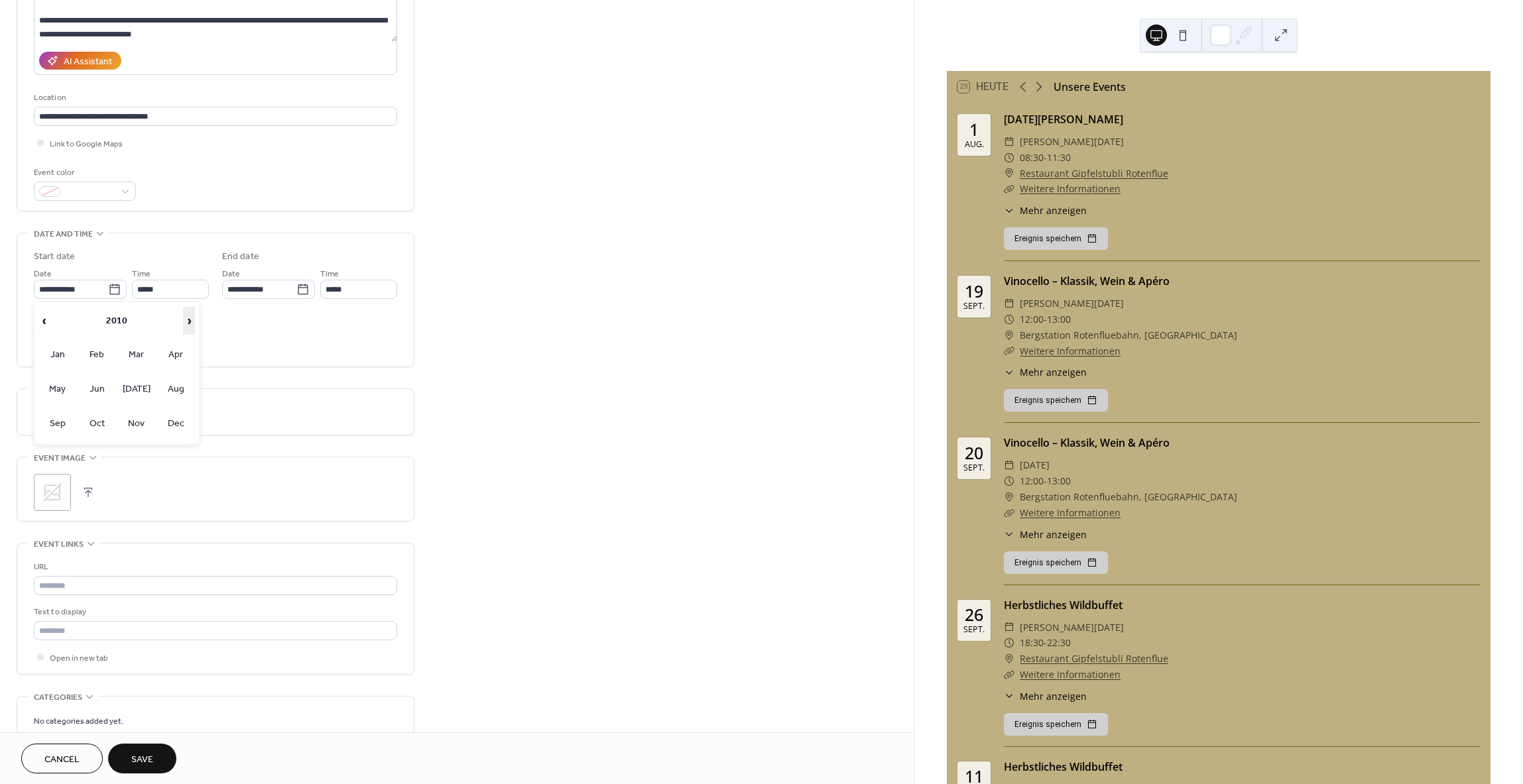 click on "›" at bounding box center (189, 321) 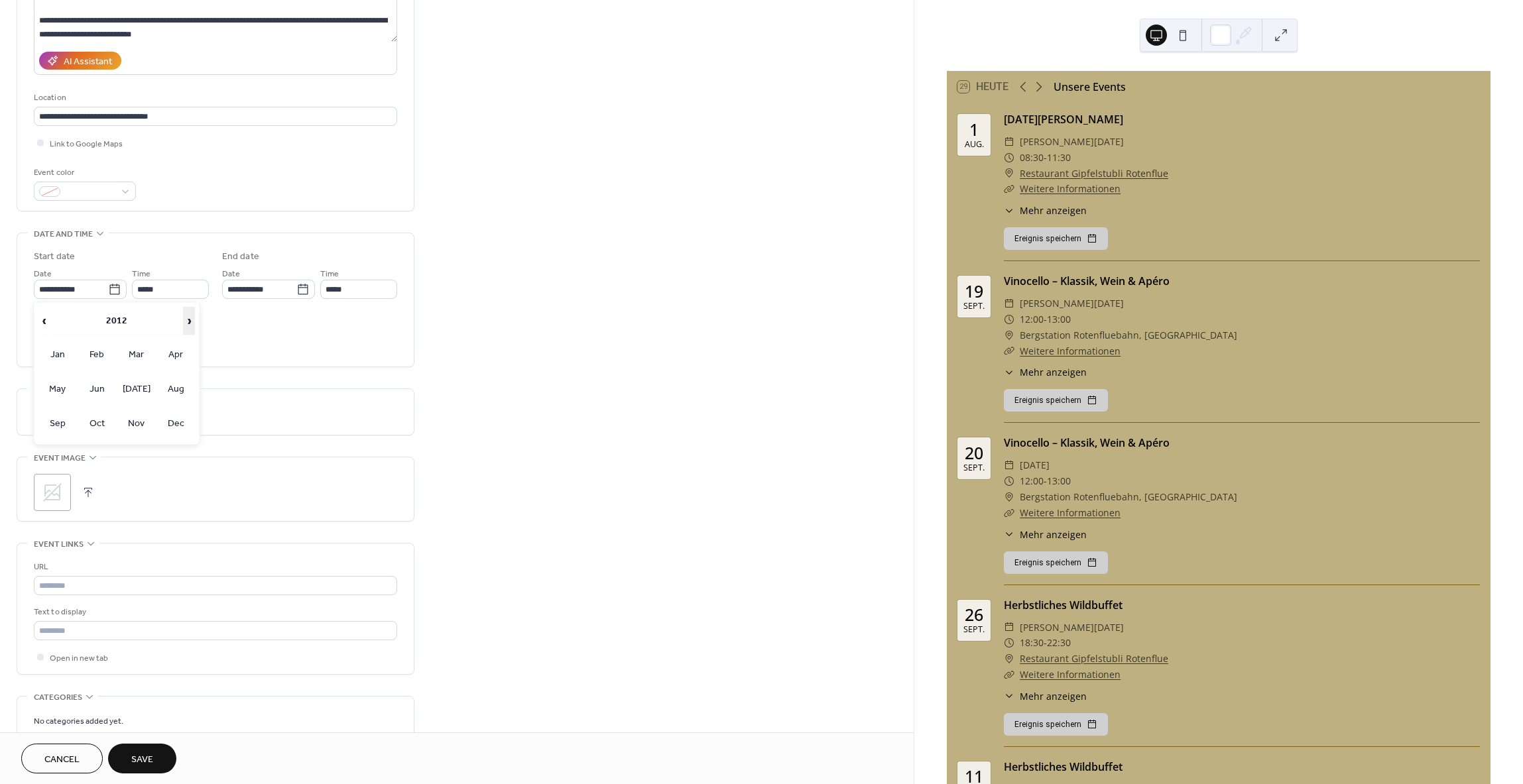 click on "›" at bounding box center [189, 321] 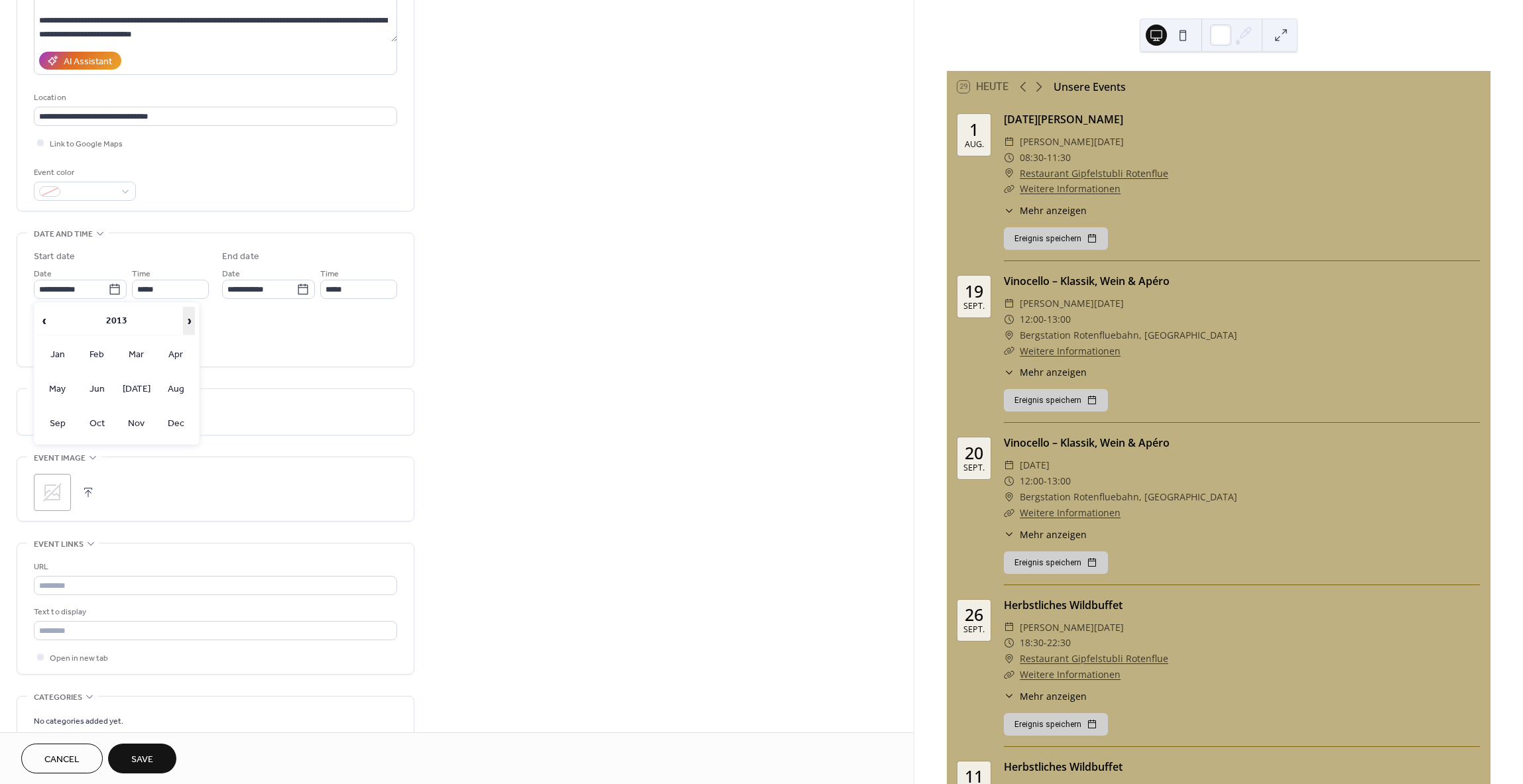 click on "›" at bounding box center (189, 321) 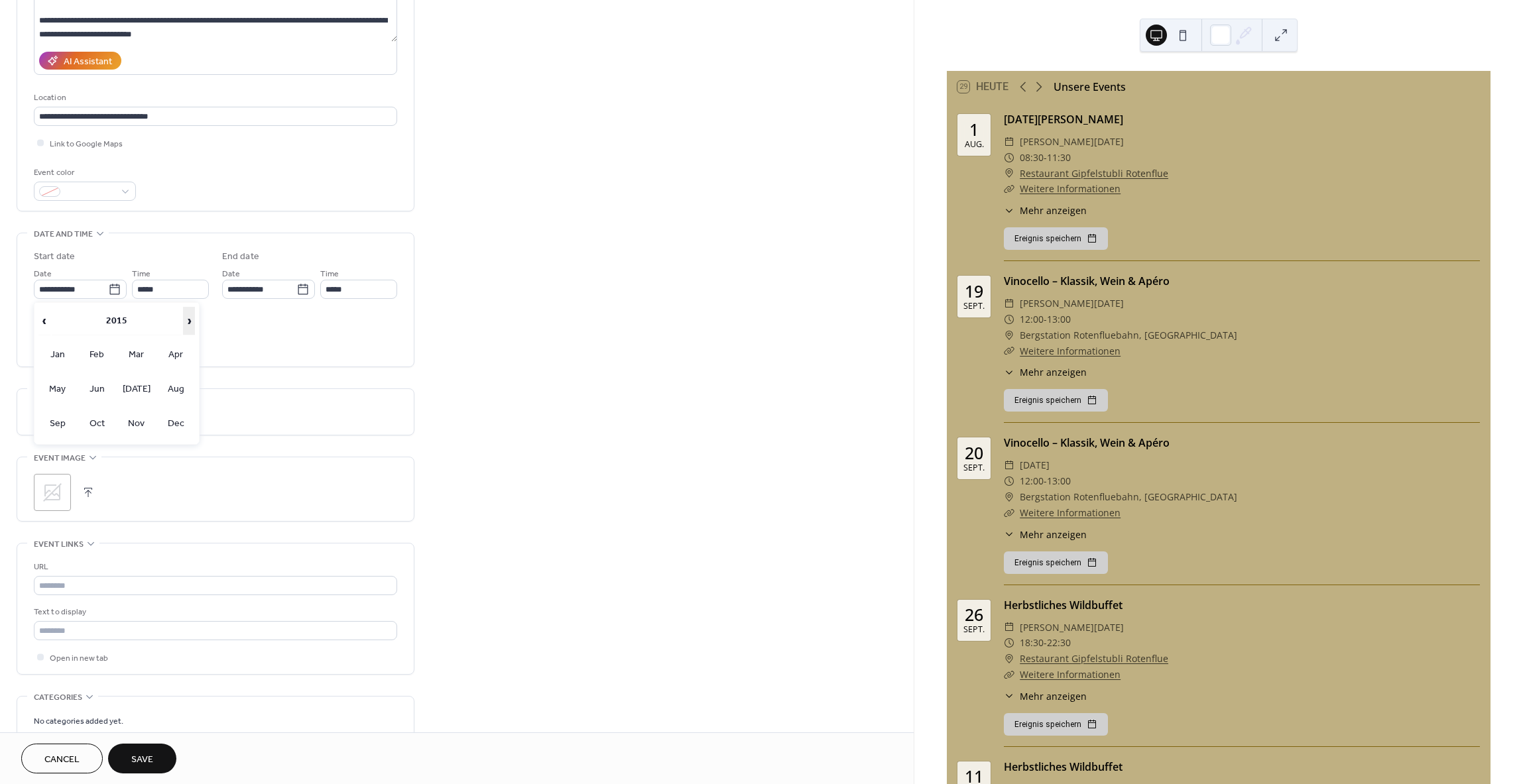 click on "›" at bounding box center (189, 321) 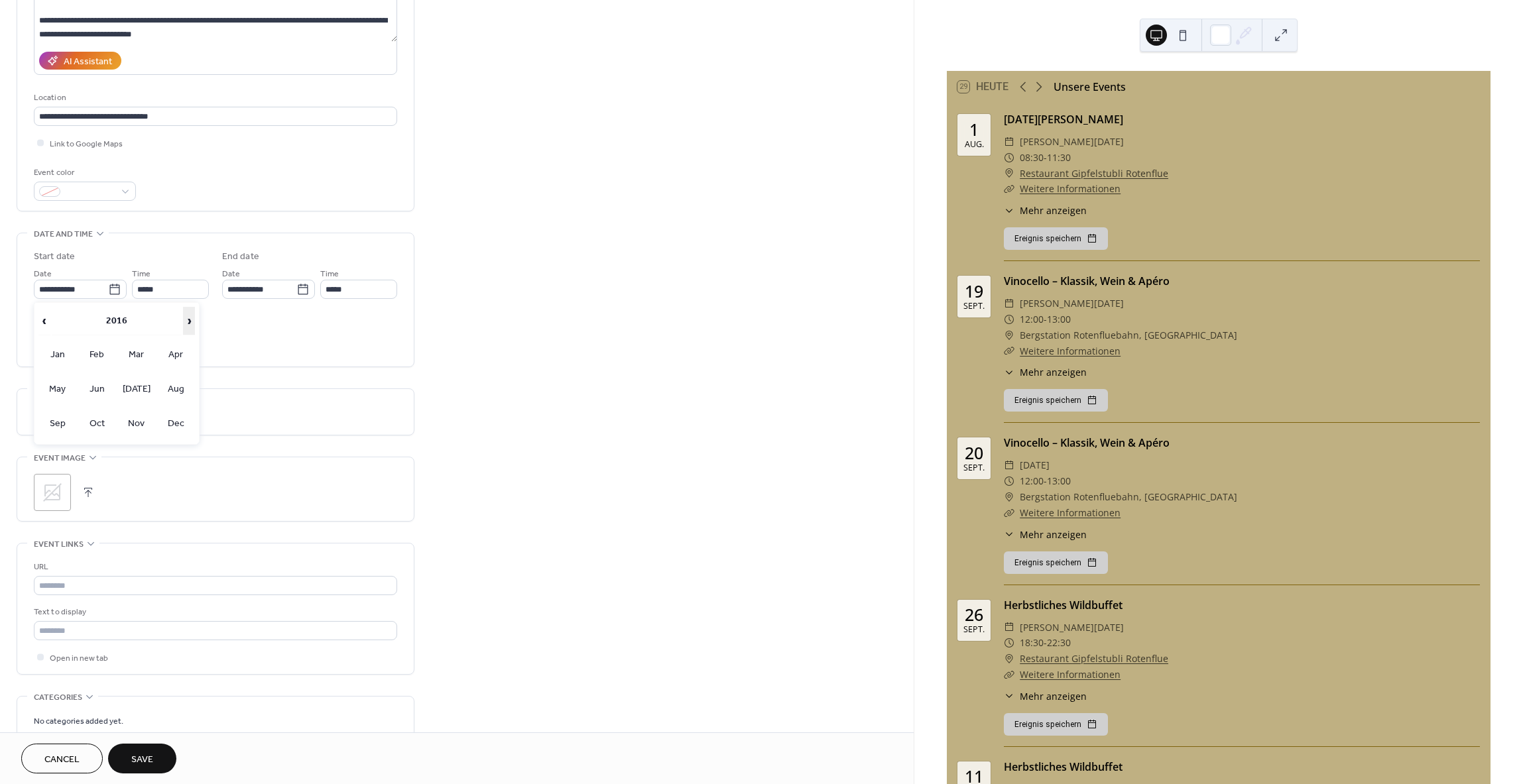 click on "›" at bounding box center [189, 321] 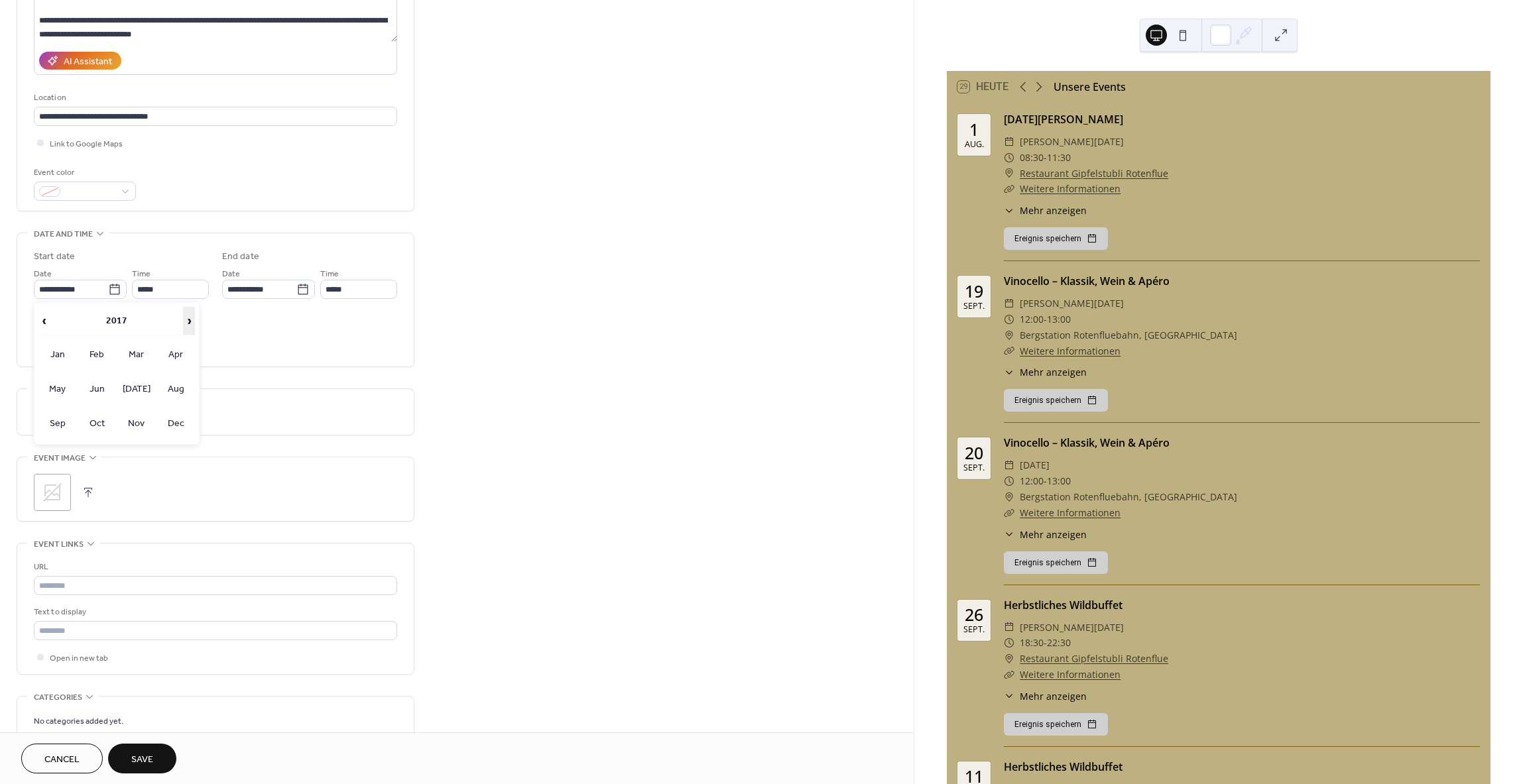 click on "›" at bounding box center (189, 321) 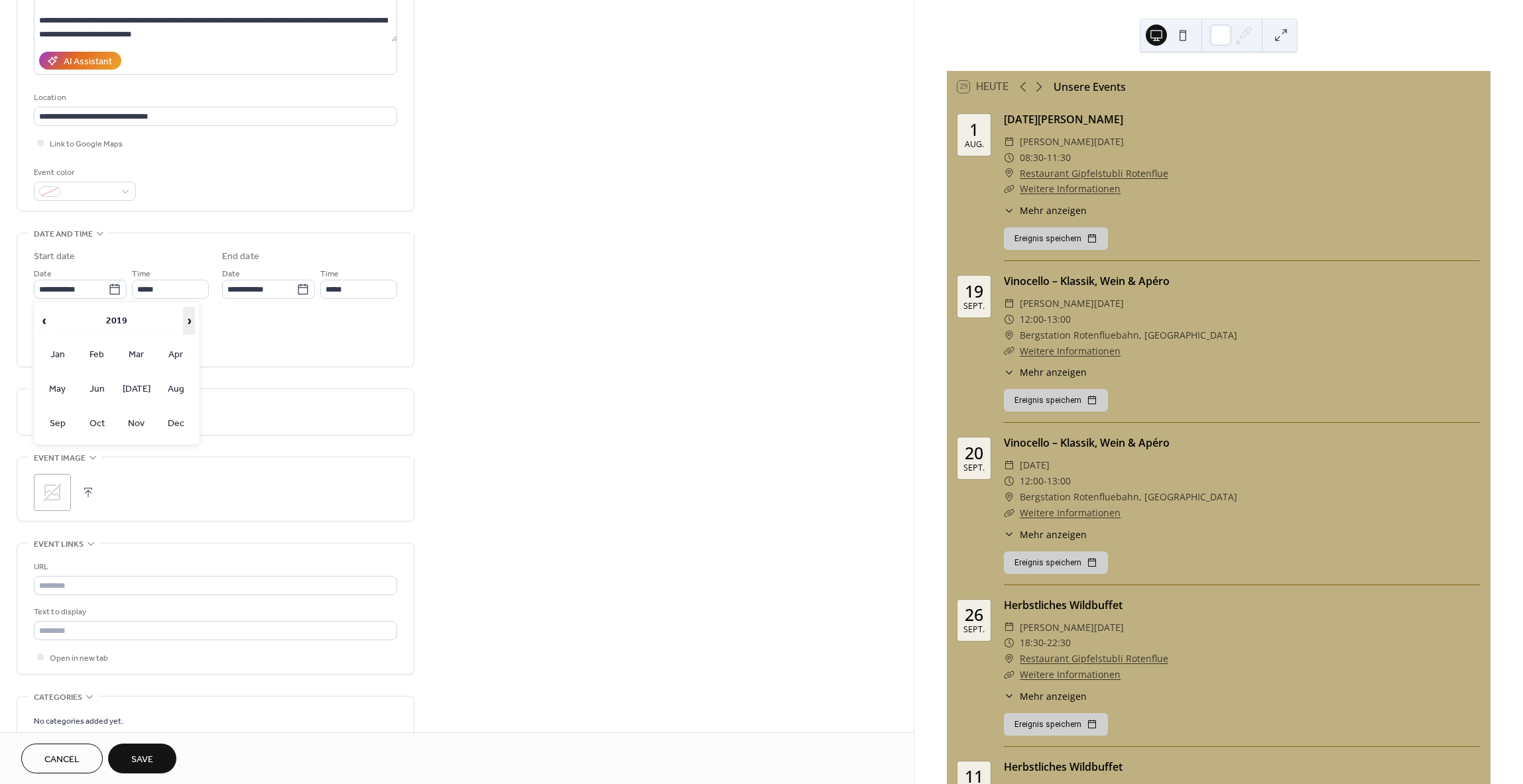 click on "›" at bounding box center [189, 321] 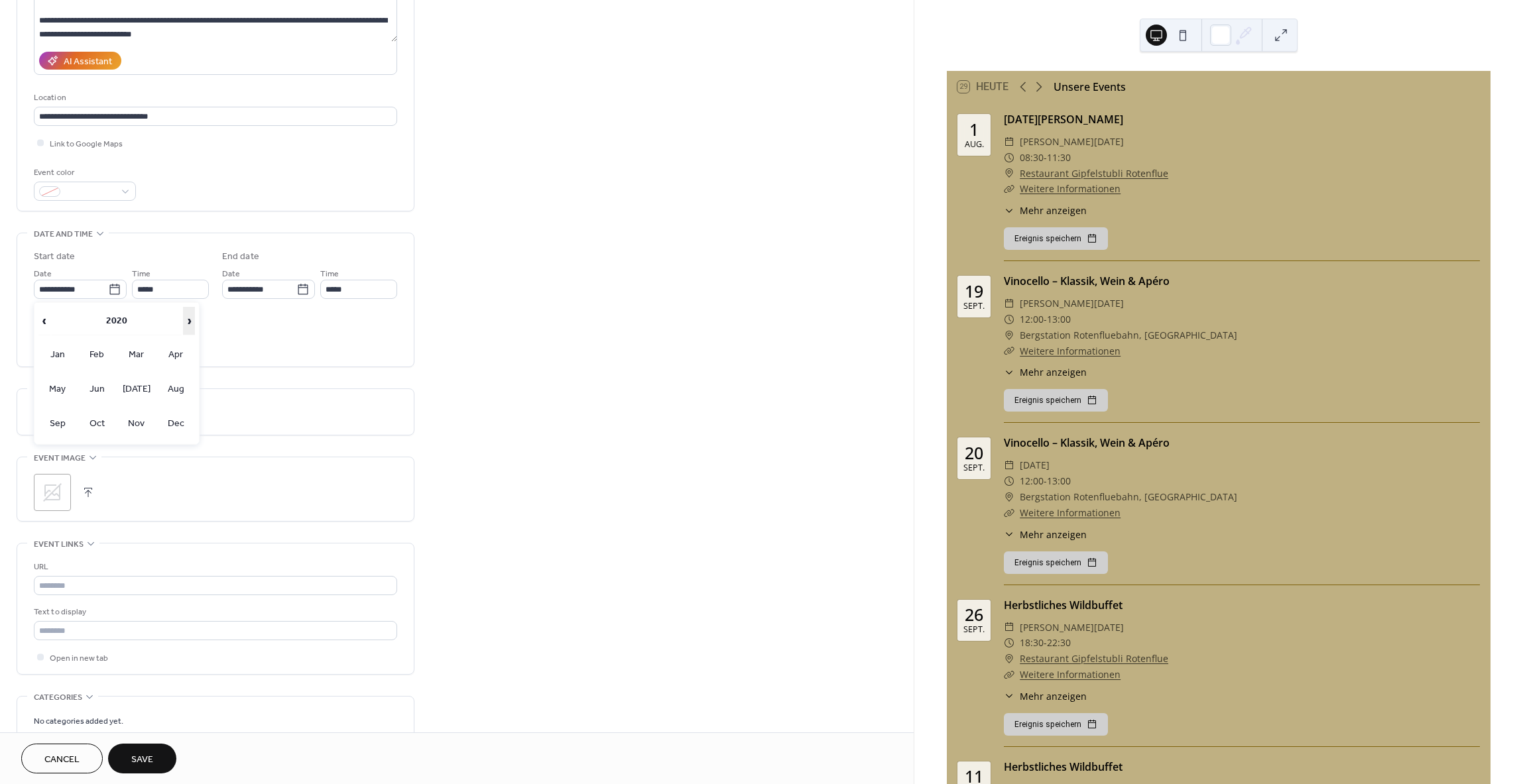 click on "›" at bounding box center (189, 321) 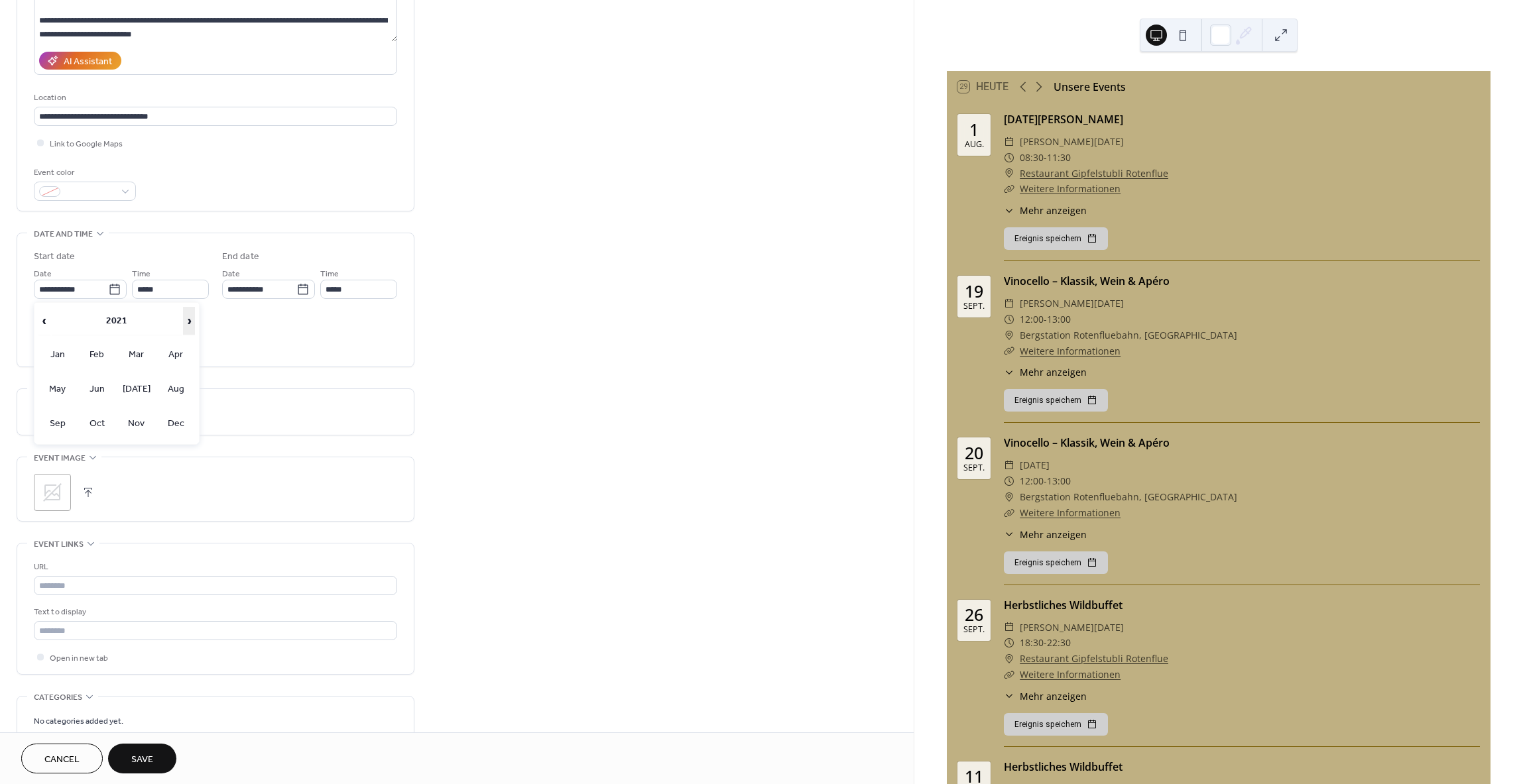 click on "›" at bounding box center [189, 321] 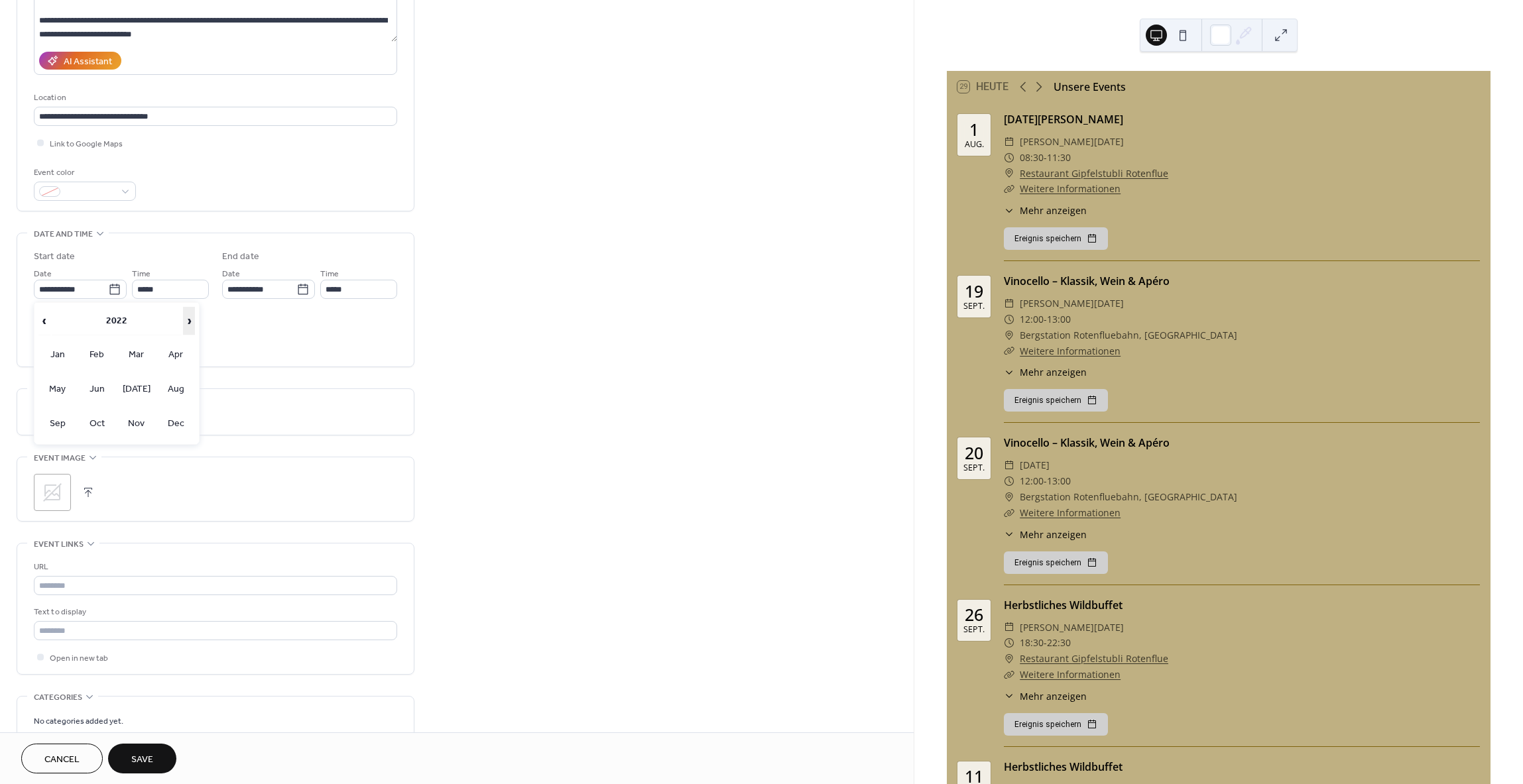 click on "›" at bounding box center [189, 321] 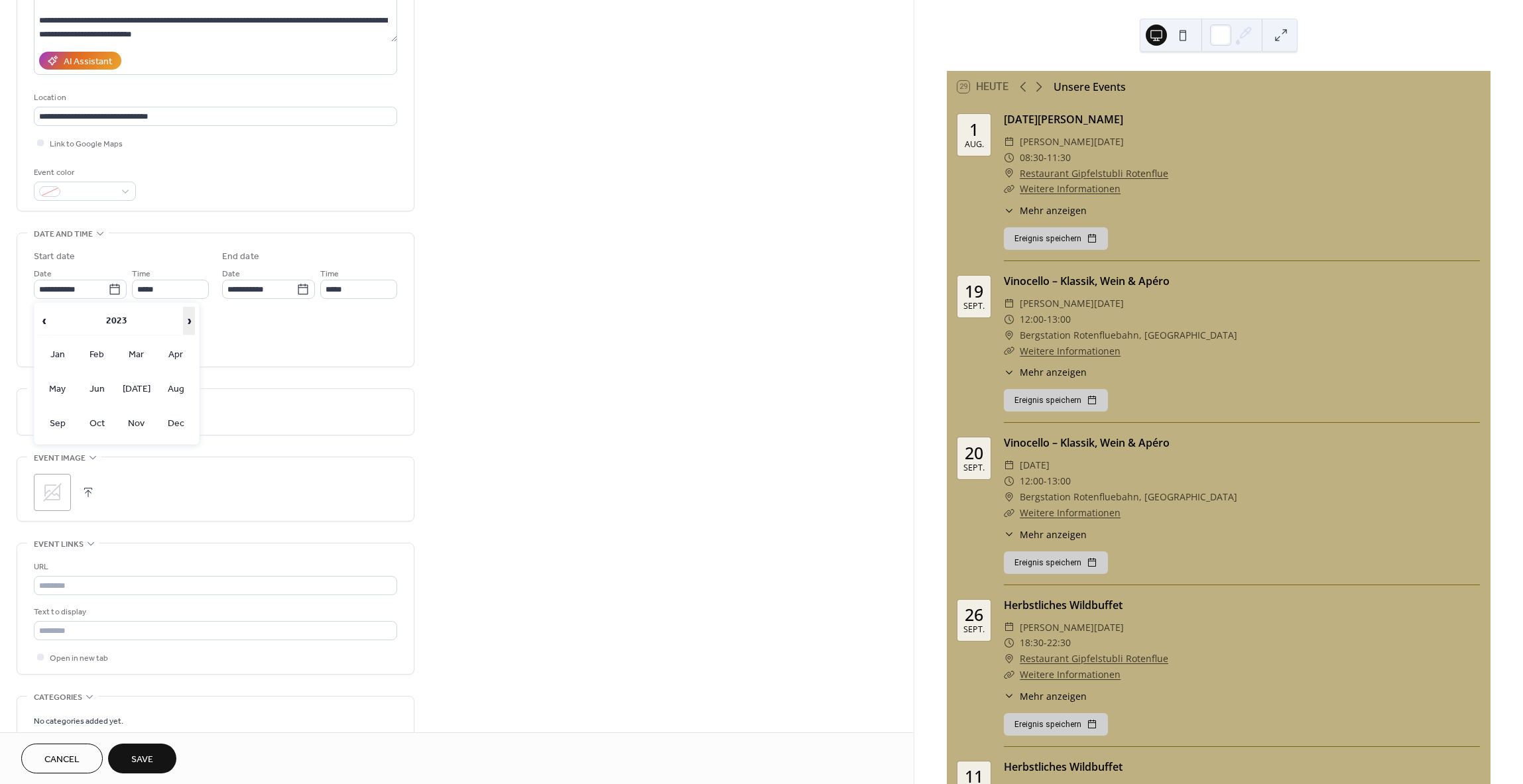 click on "›" at bounding box center [189, 321] 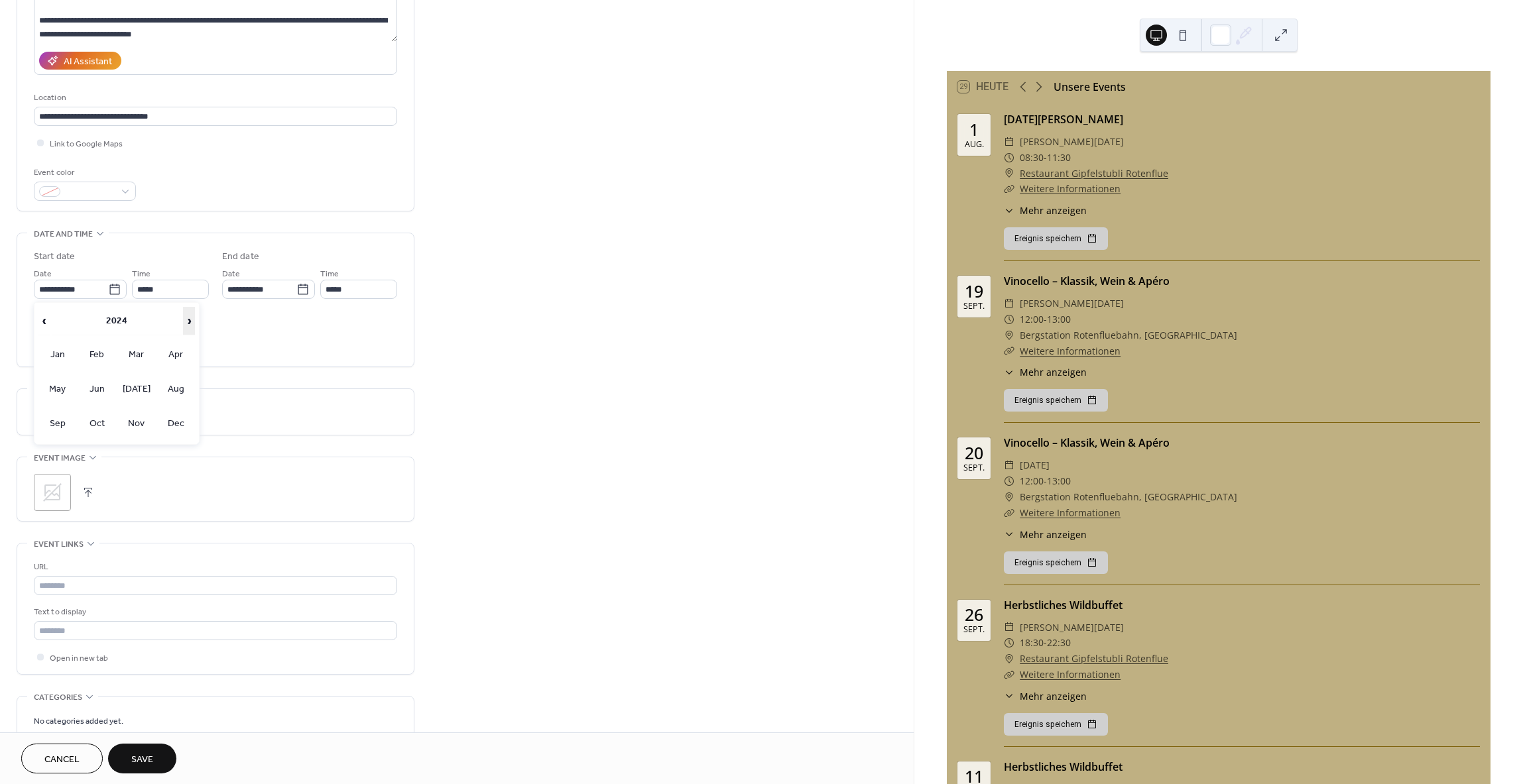 click on "›" at bounding box center (189, 321) 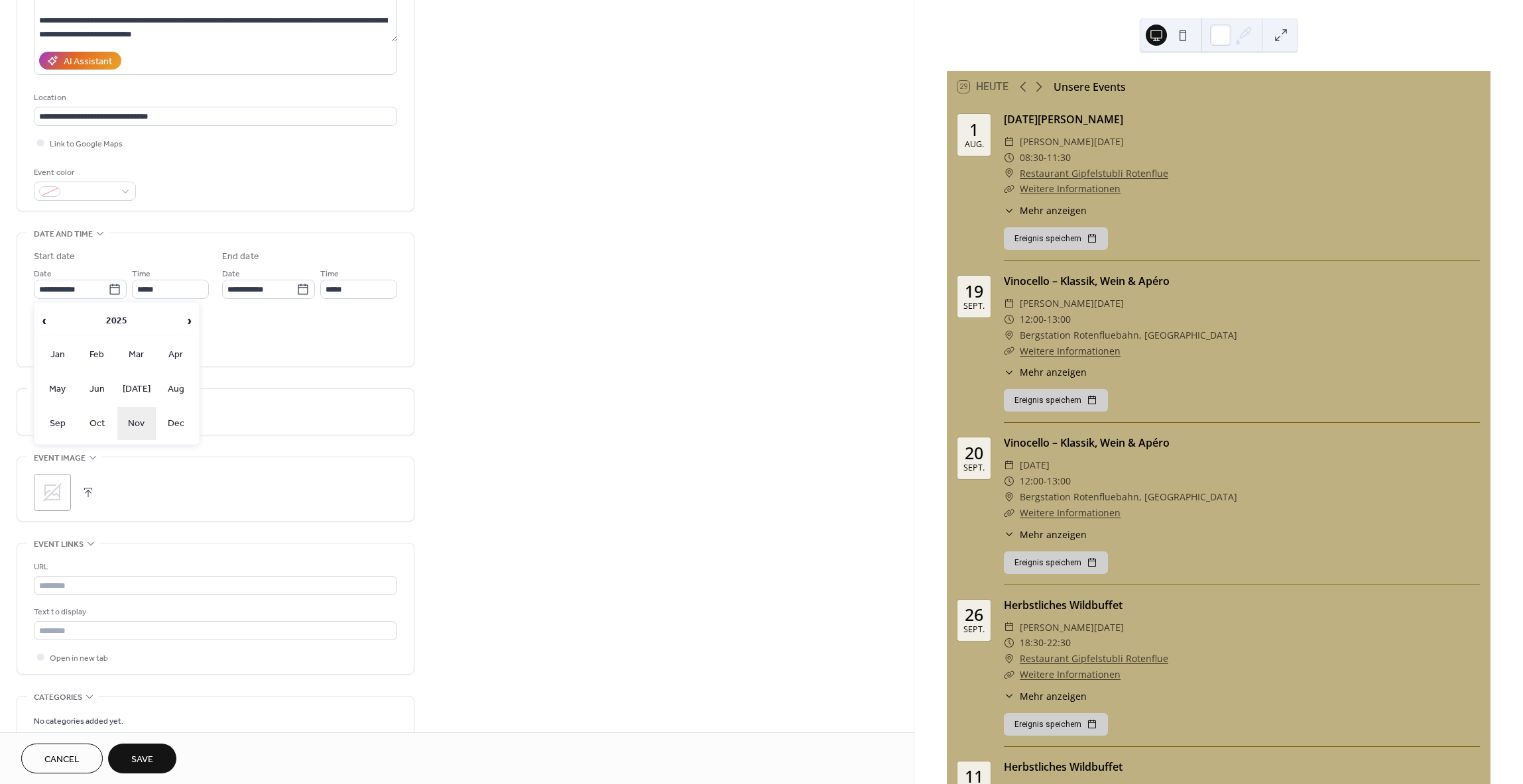 click on "Nov" at bounding box center [137, 423] 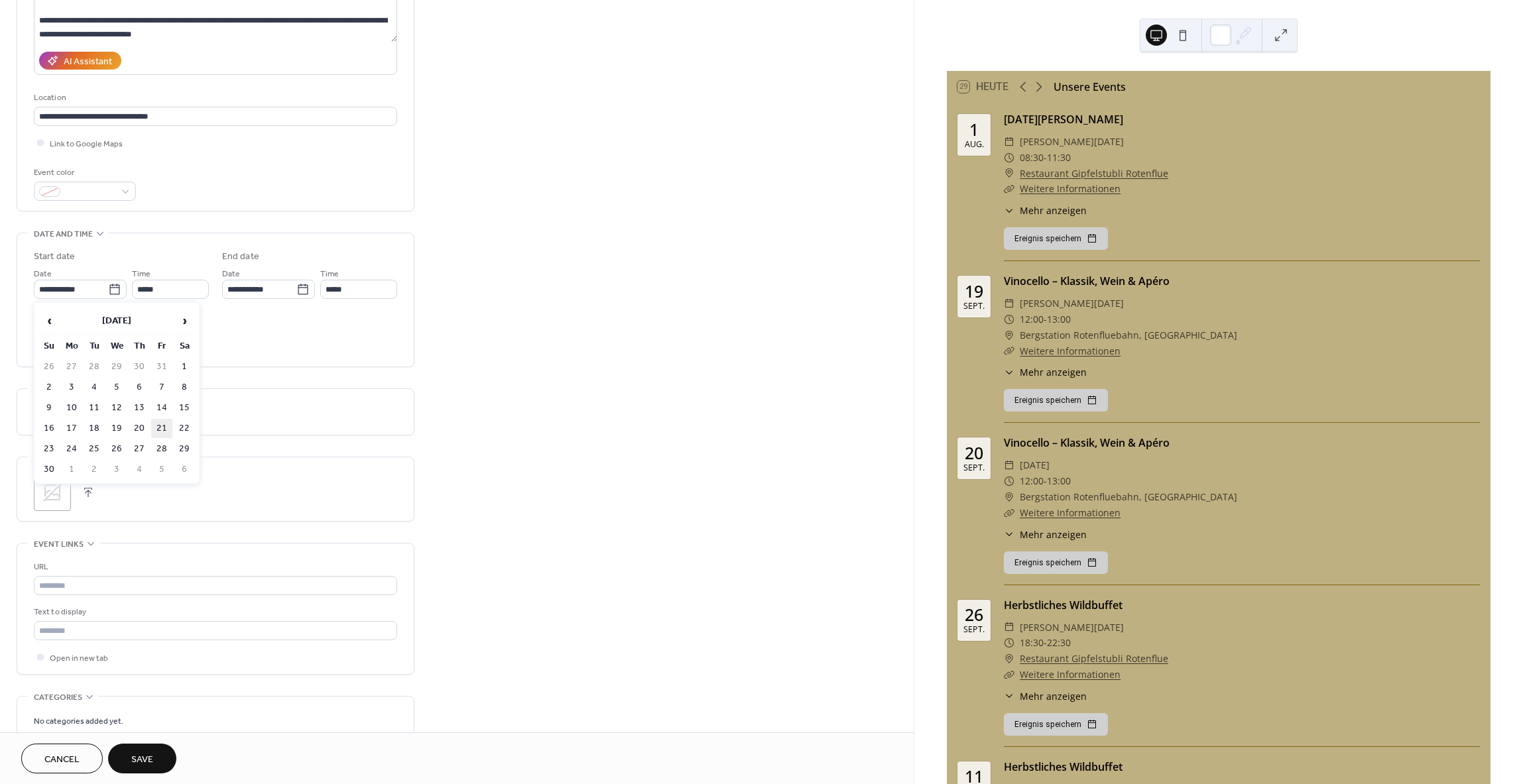 click on "21" at bounding box center (162, 428) 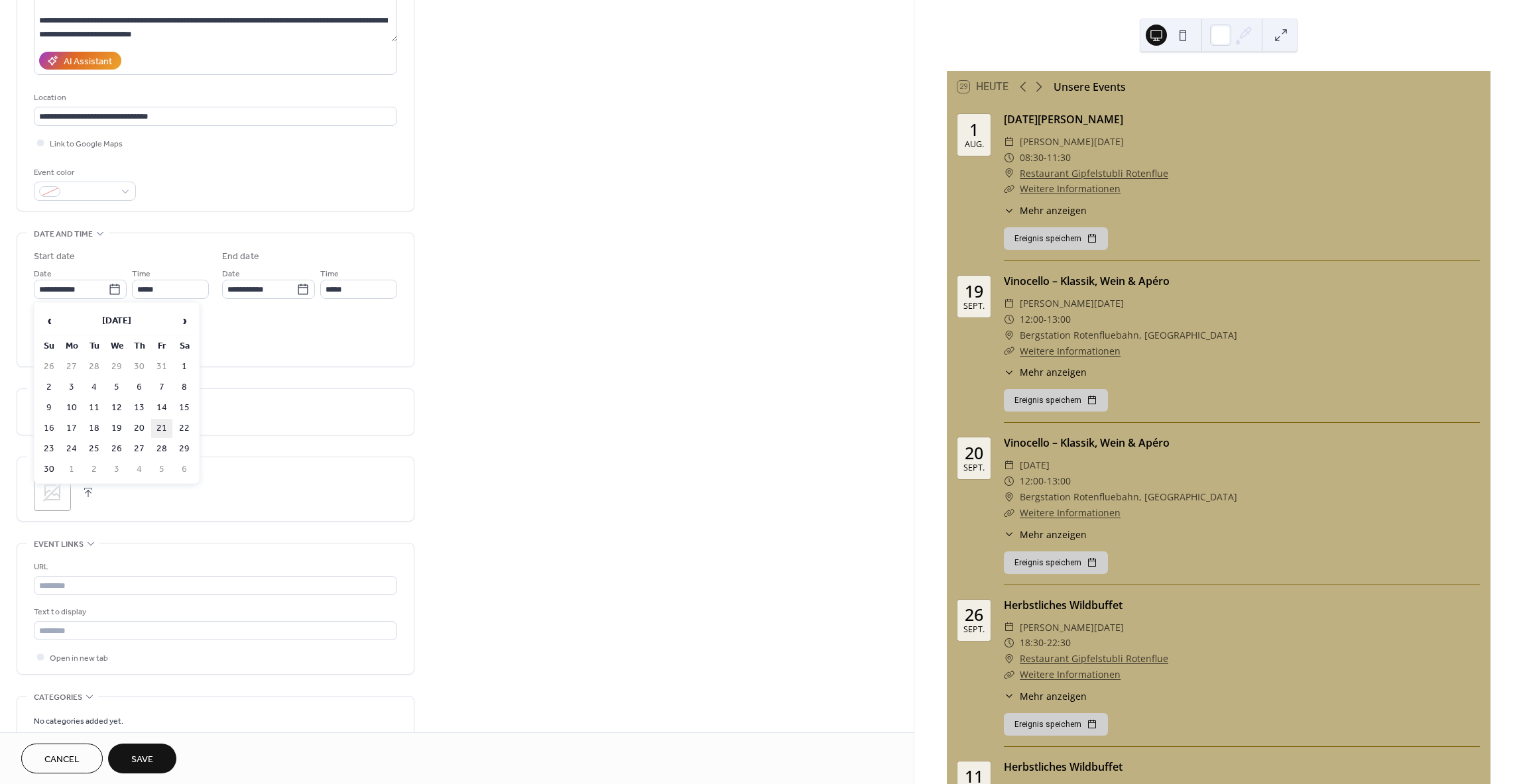 type on "**********" 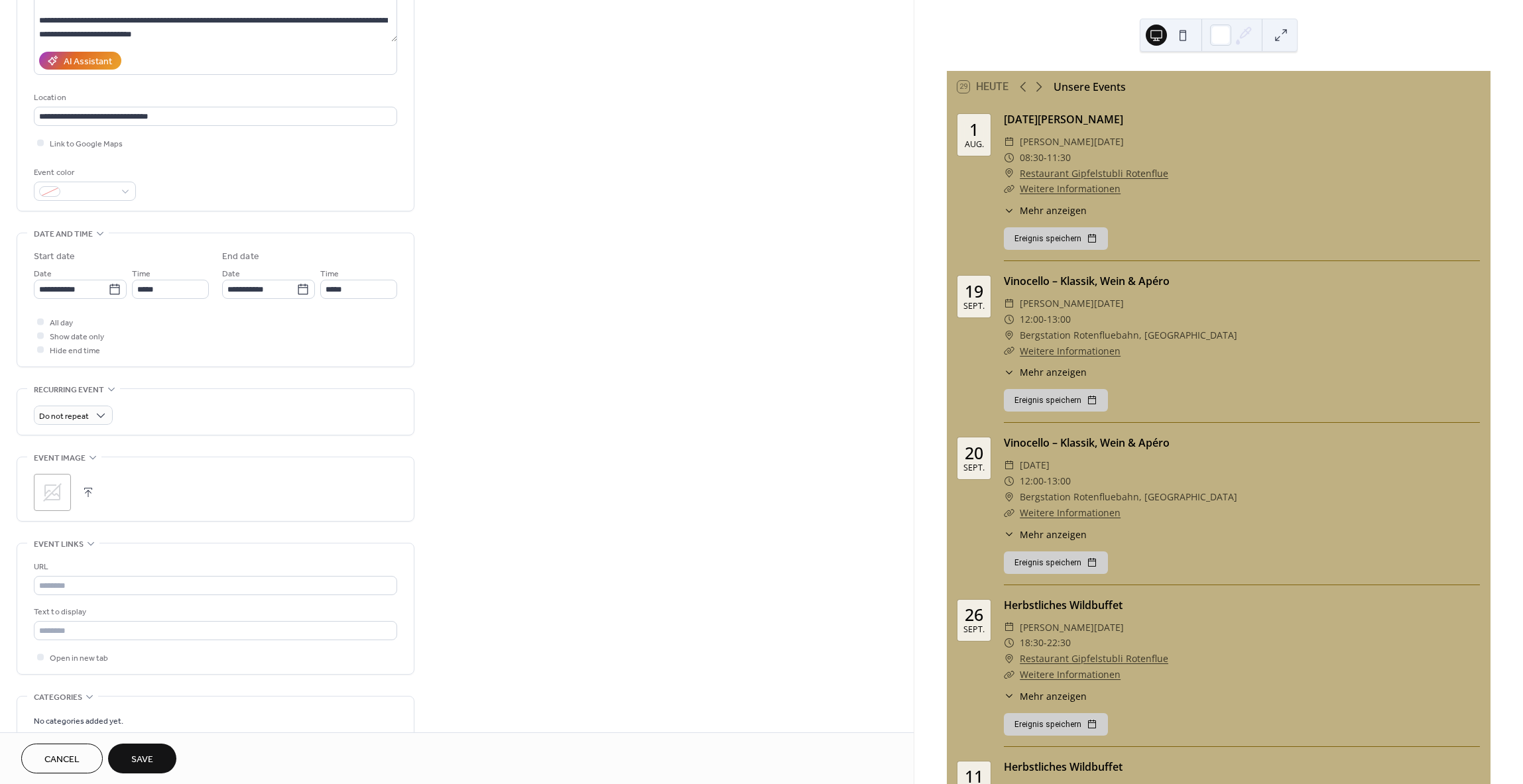 drag, startPoint x: 400, startPoint y: 285, endPoint x: 391, endPoint y: 288, distance: 9.486833 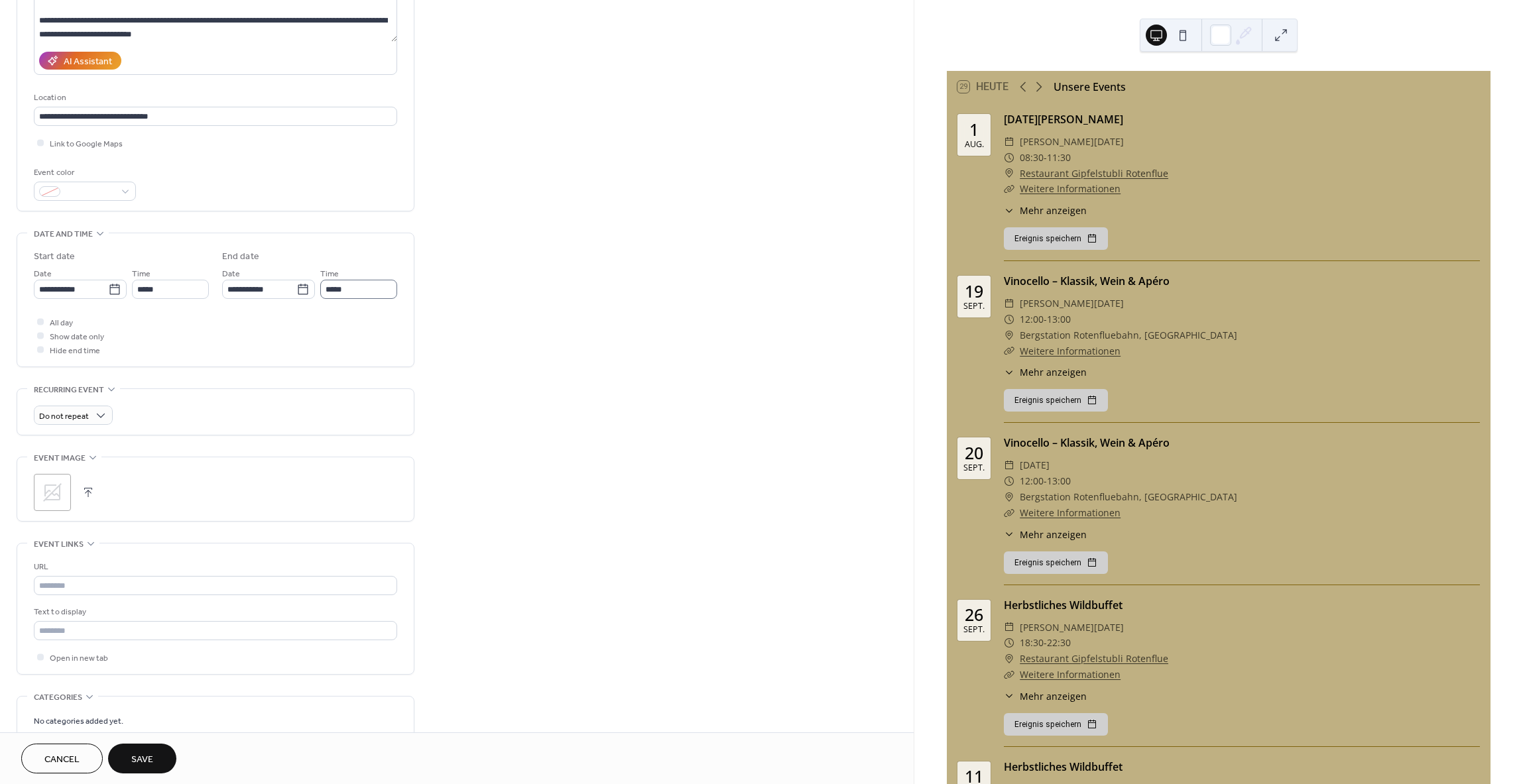 click on "**********" at bounding box center [215, 300] 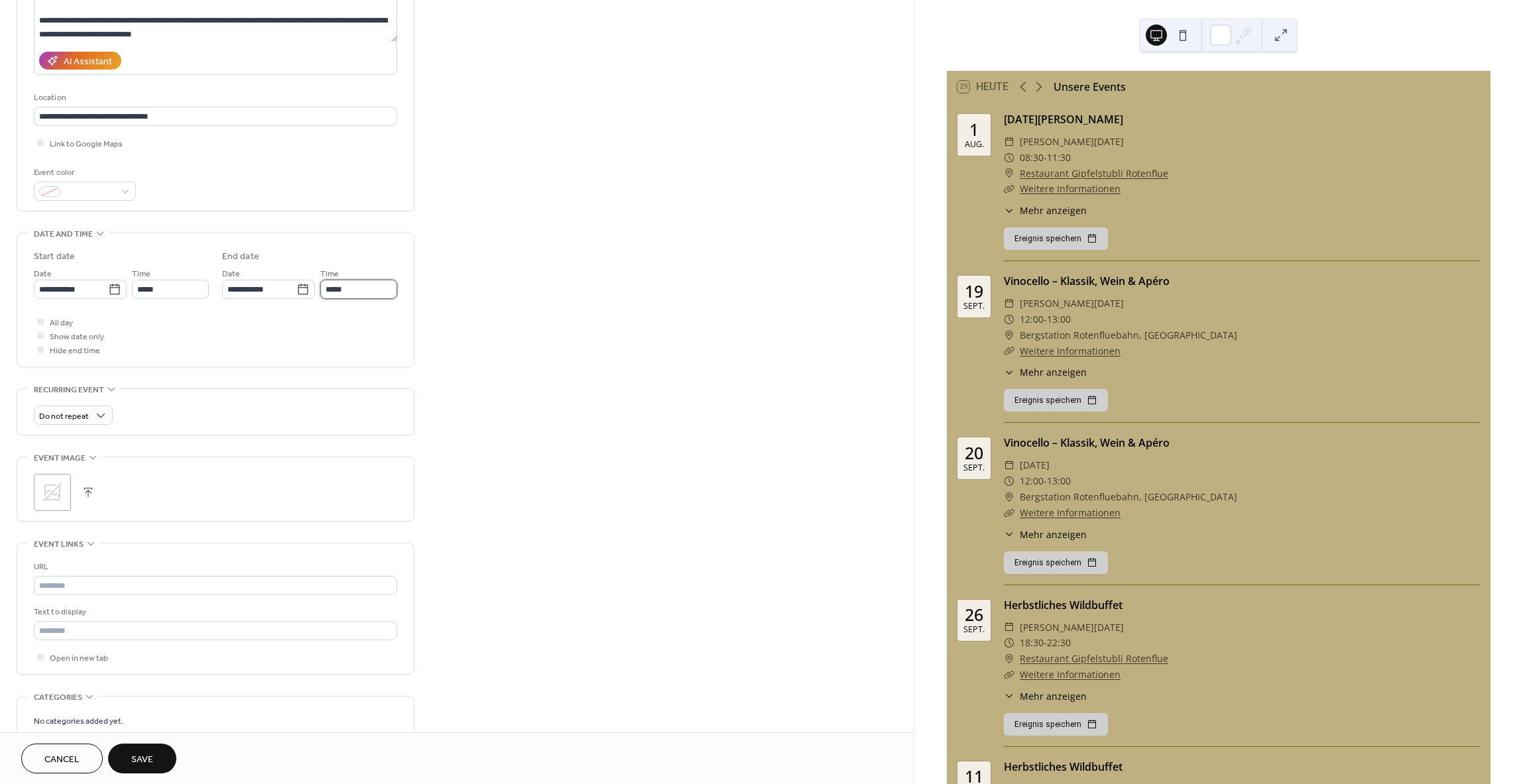 click on "*****" at bounding box center [359, 289] 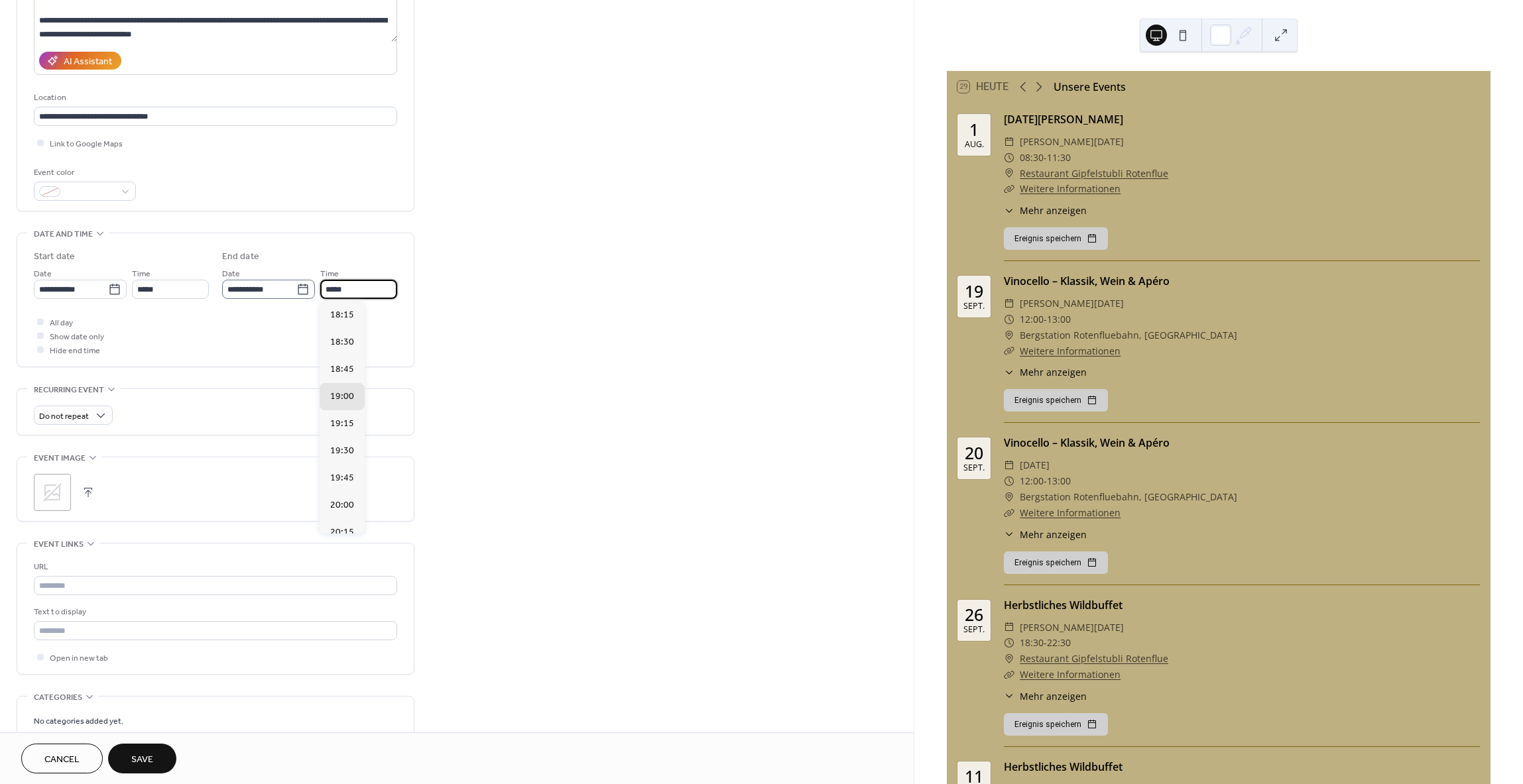 drag, startPoint x: 345, startPoint y: 291, endPoint x: 310, endPoint y: 294, distance: 35.12834 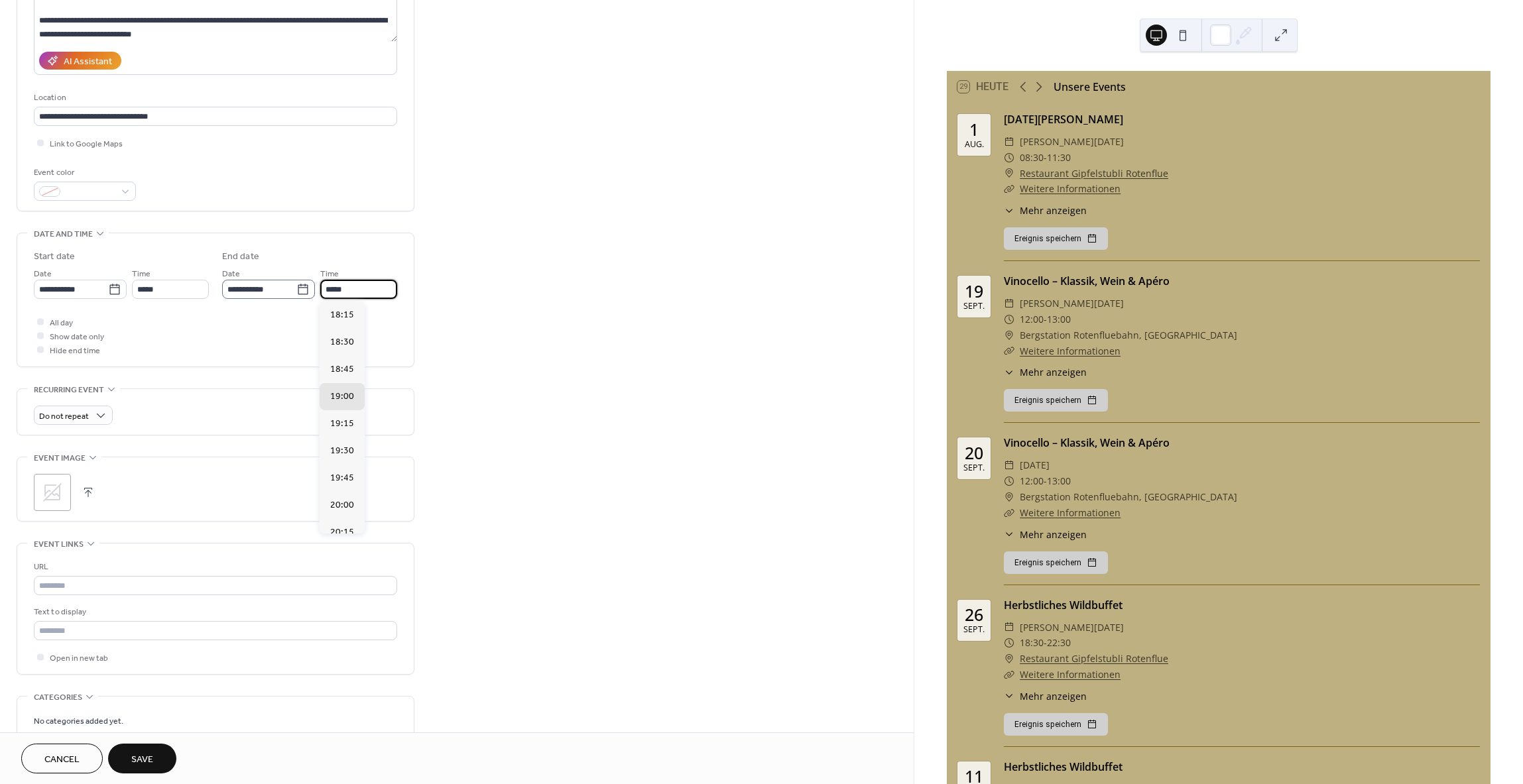 click on "**********" at bounding box center (310, 282) 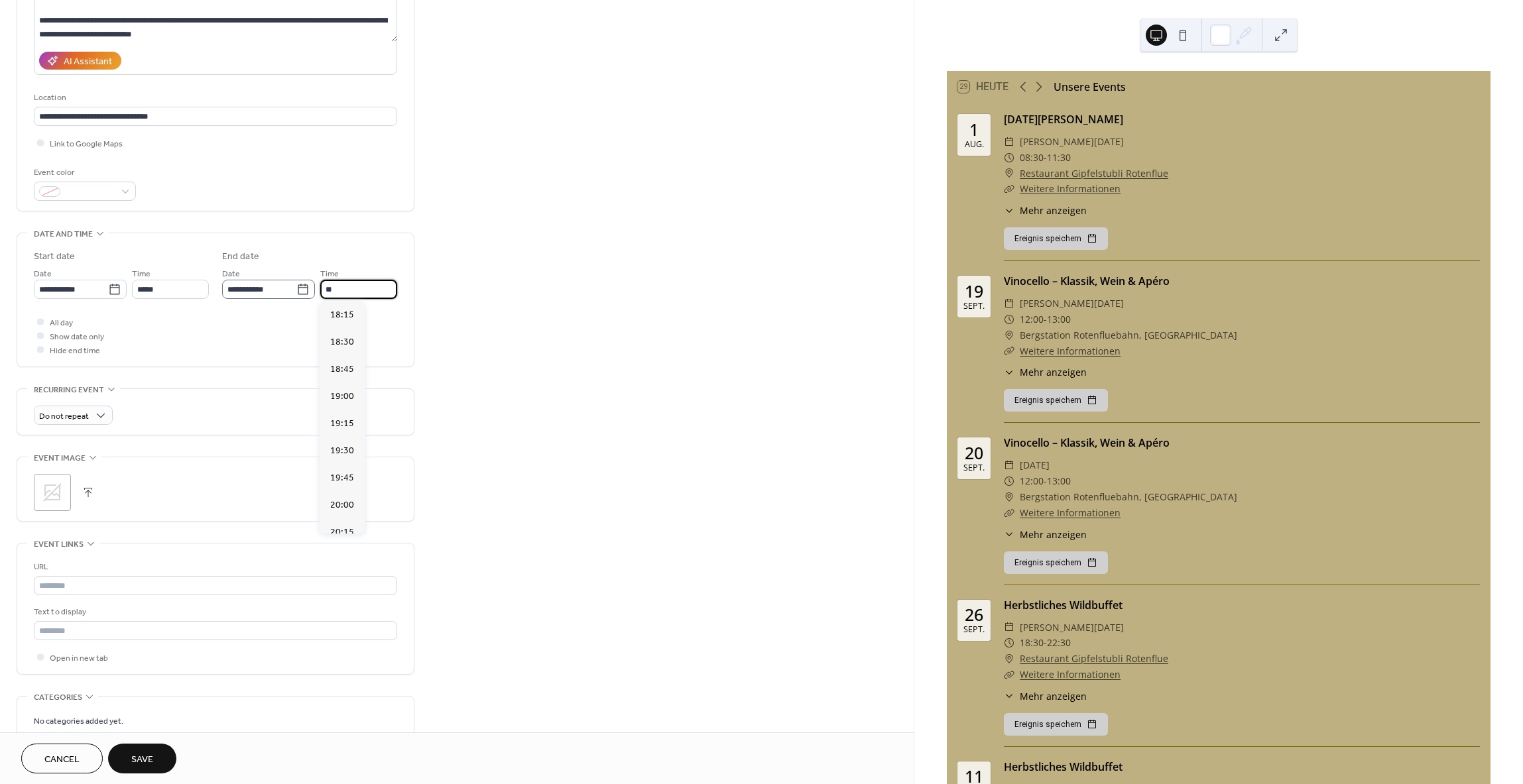 scroll, scrollTop: 393, scrollLeft: 0, axis: vertical 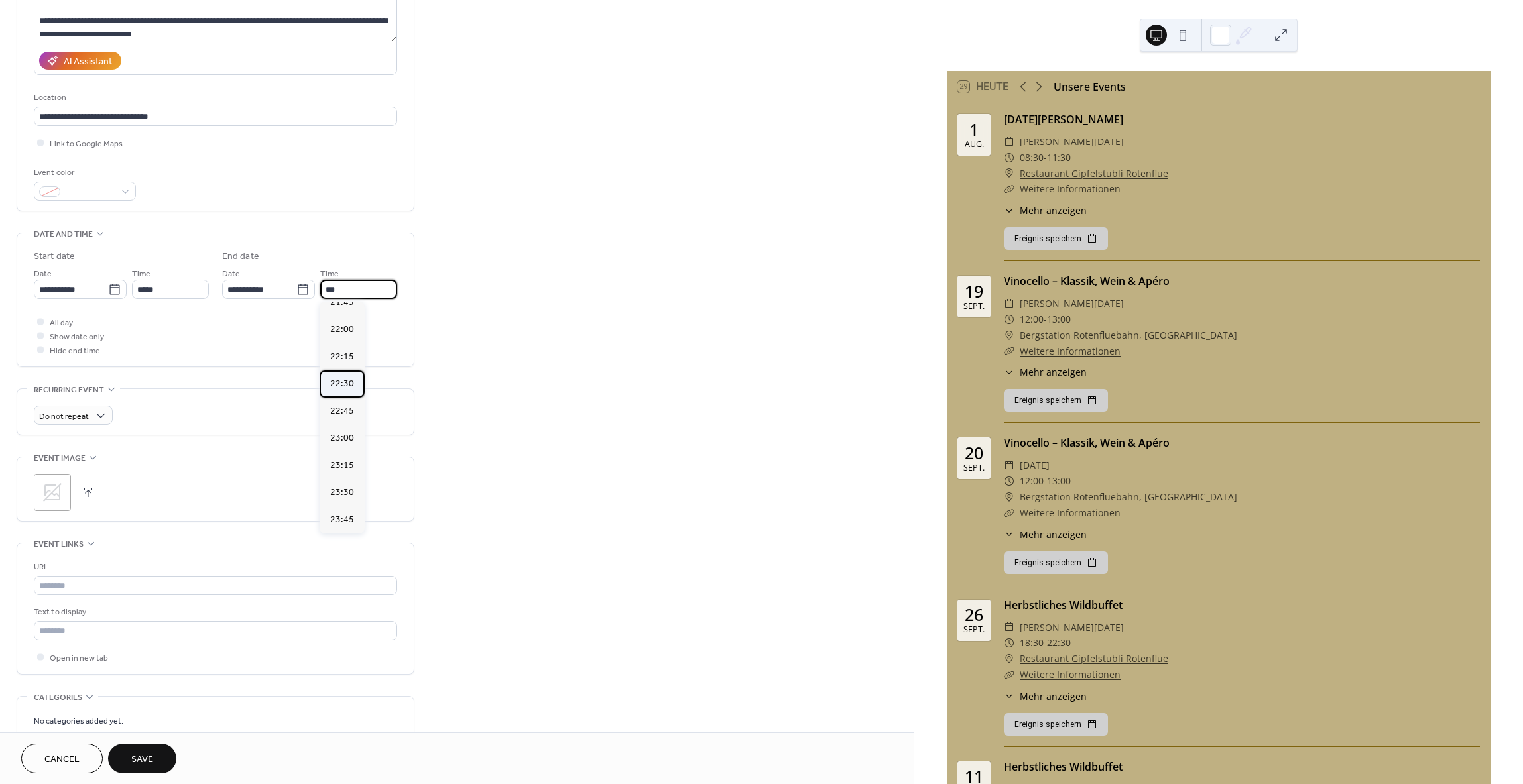 click on "22:30" at bounding box center [342, 384] 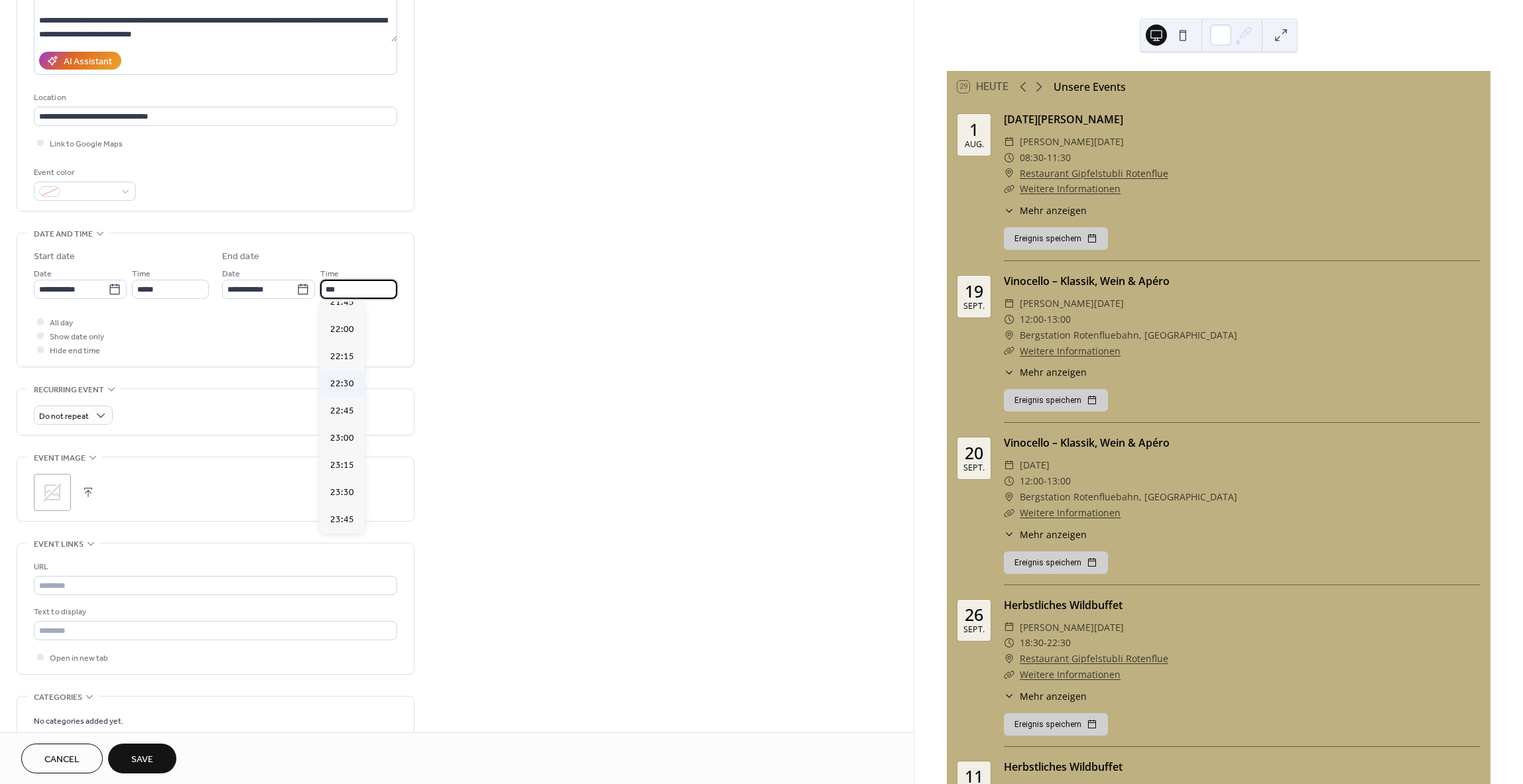 type on "*****" 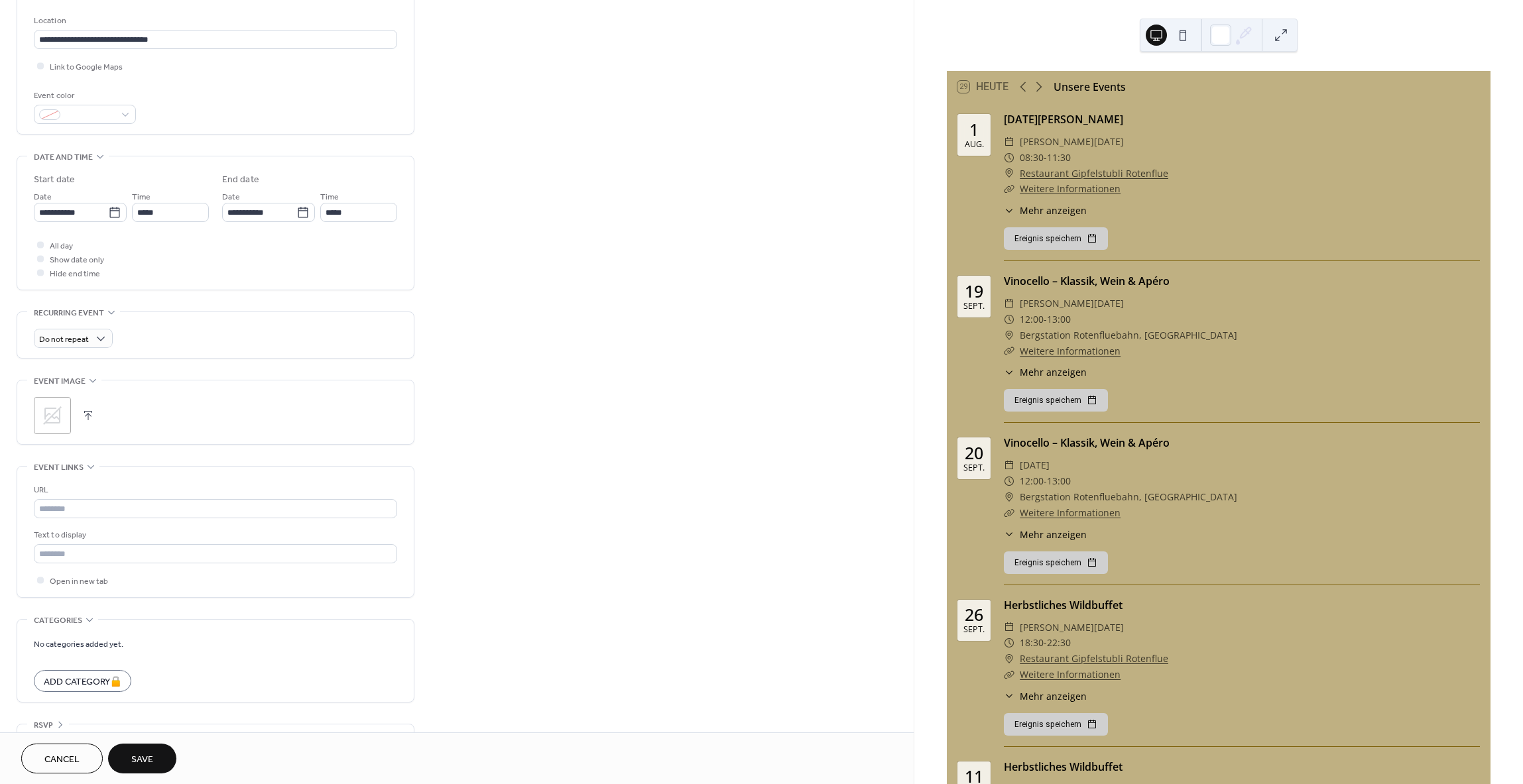scroll, scrollTop: 308, scrollLeft: 0, axis: vertical 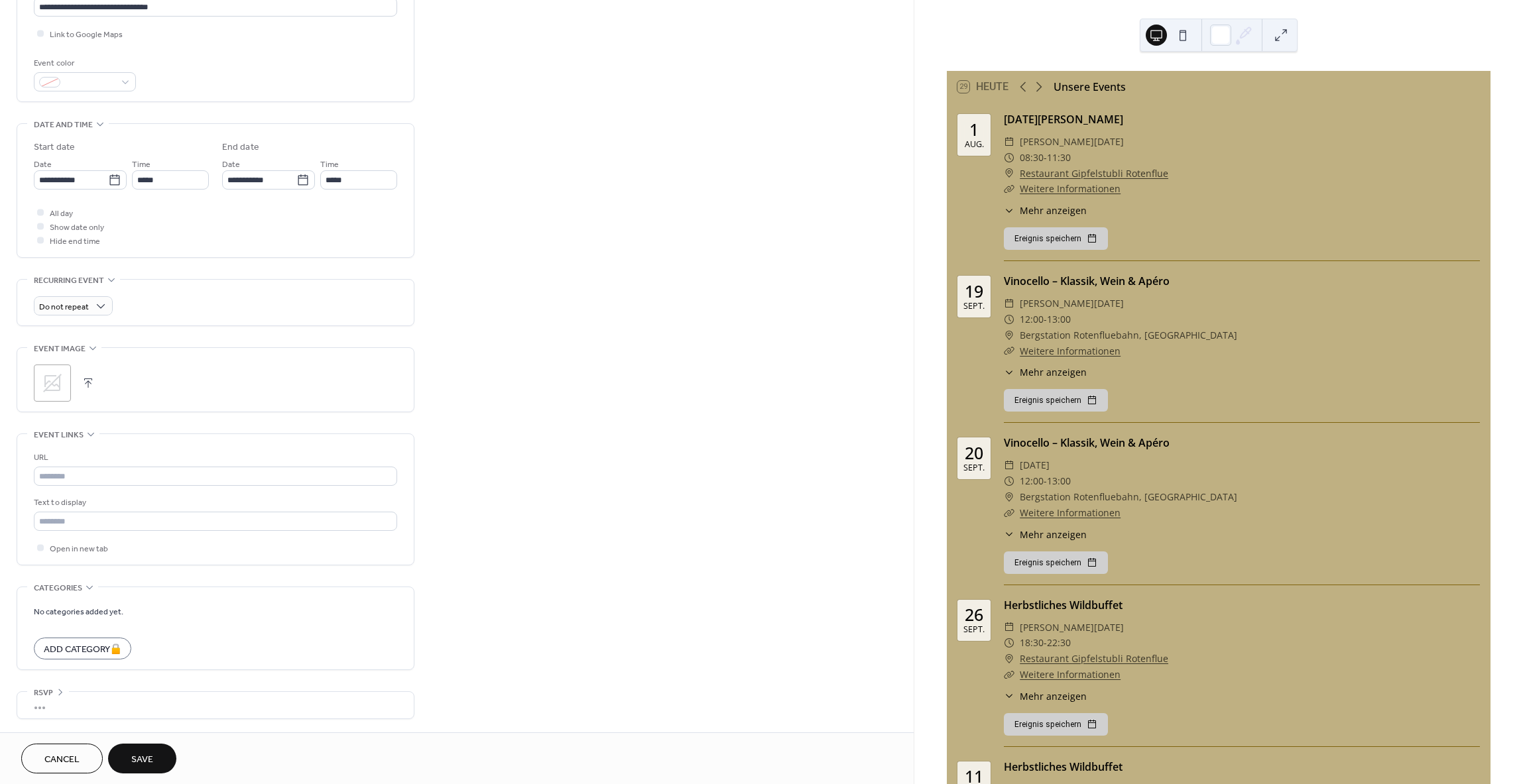 click 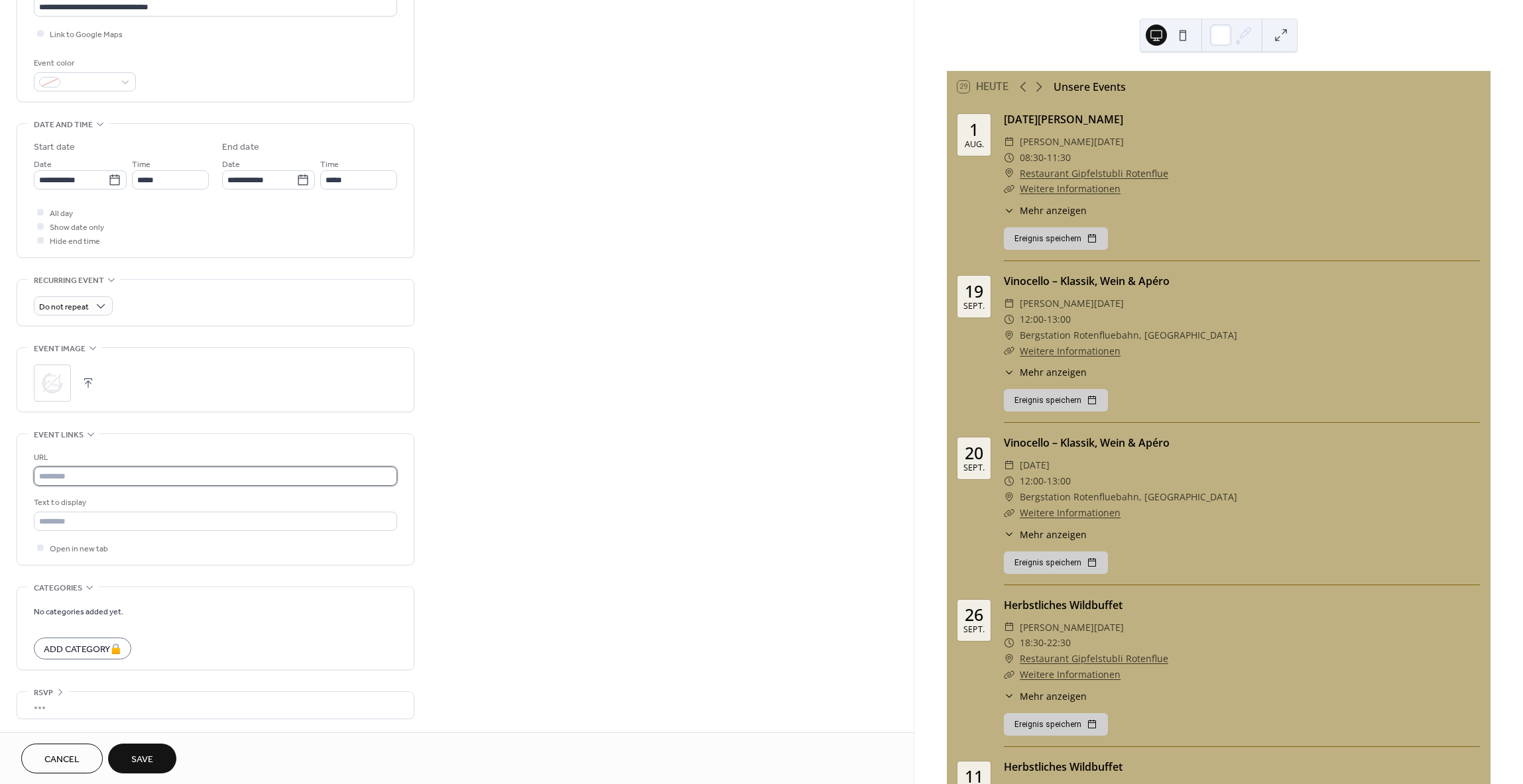 click at bounding box center (215, 476) 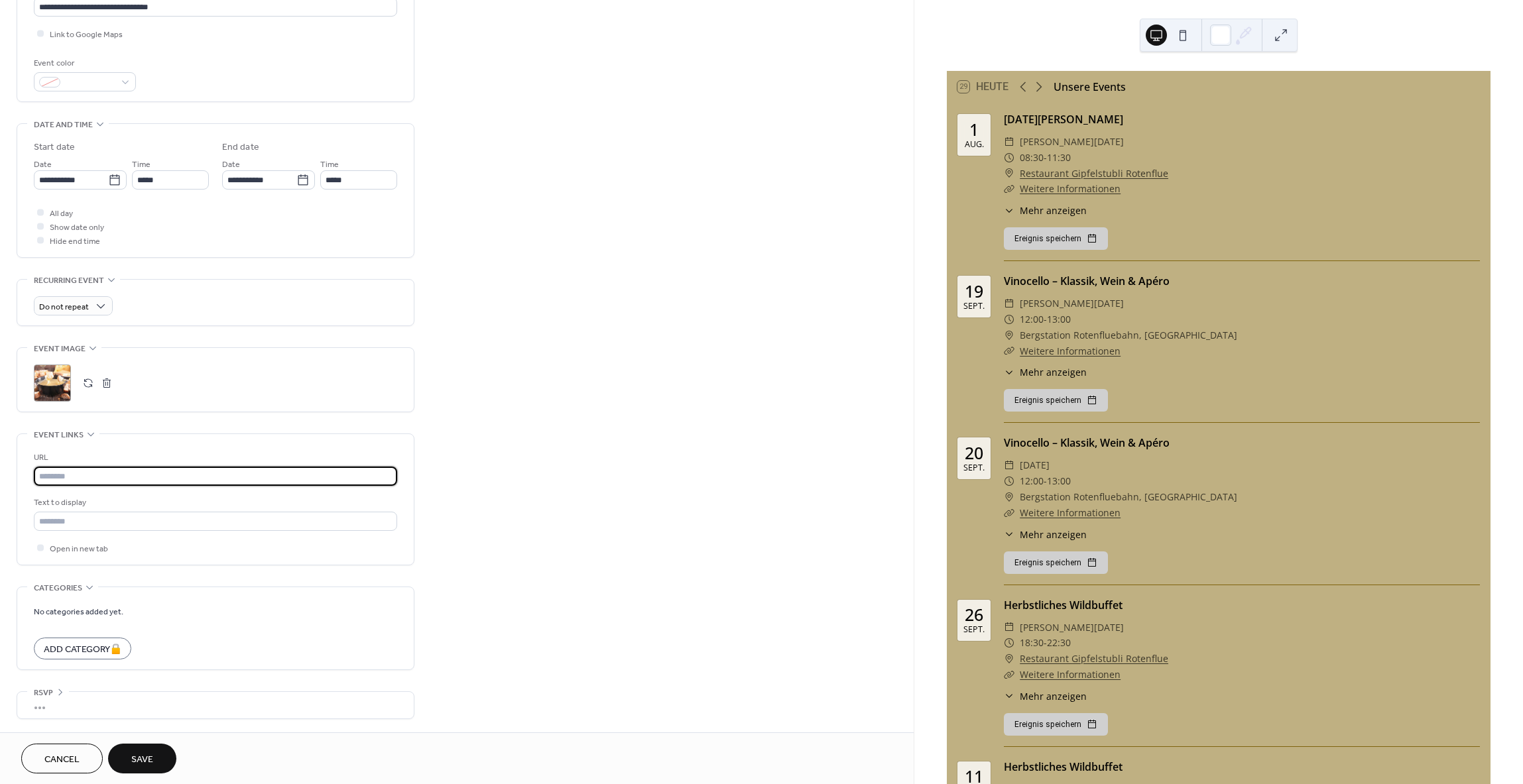 click at bounding box center [215, 476] 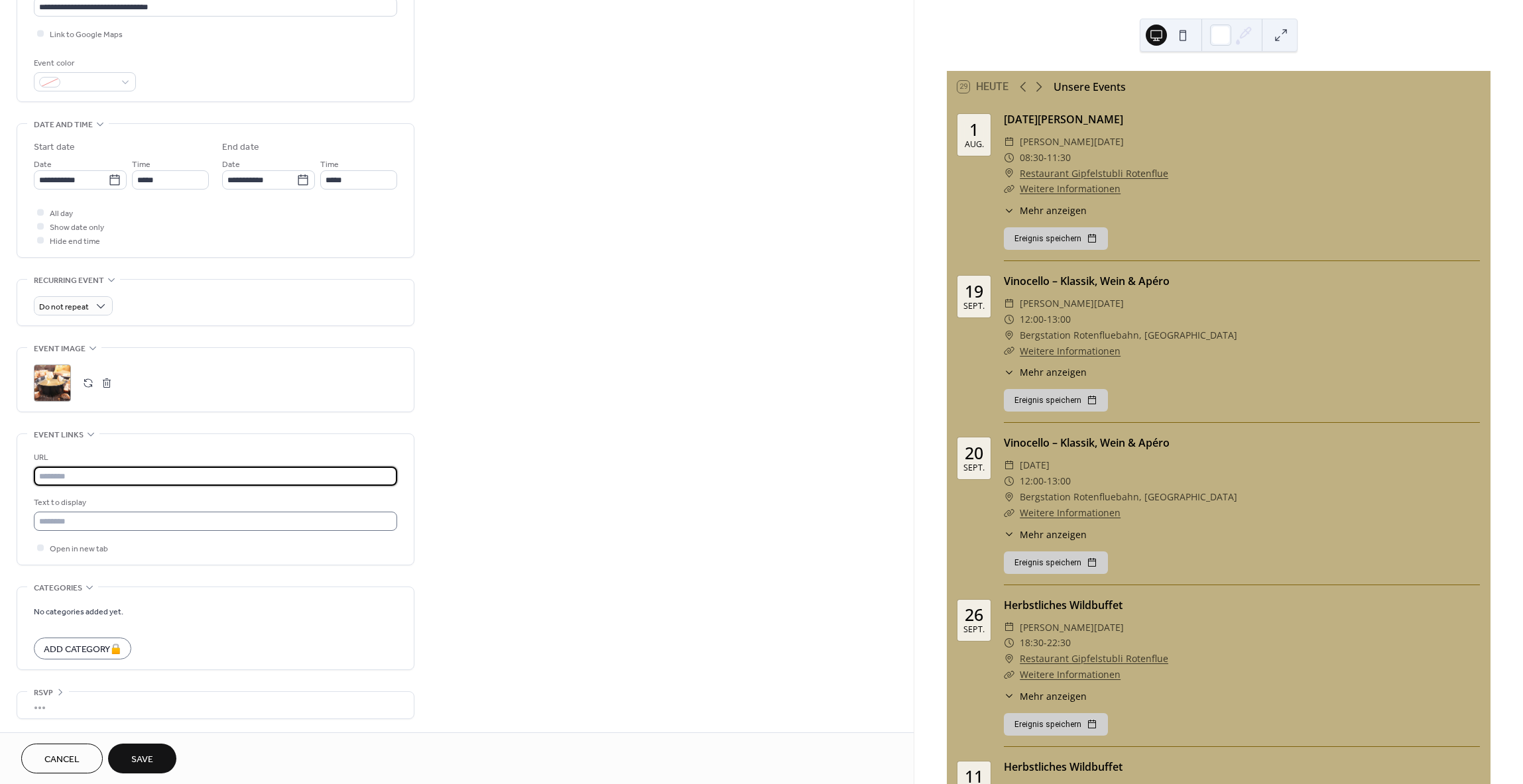 paste on "**********" 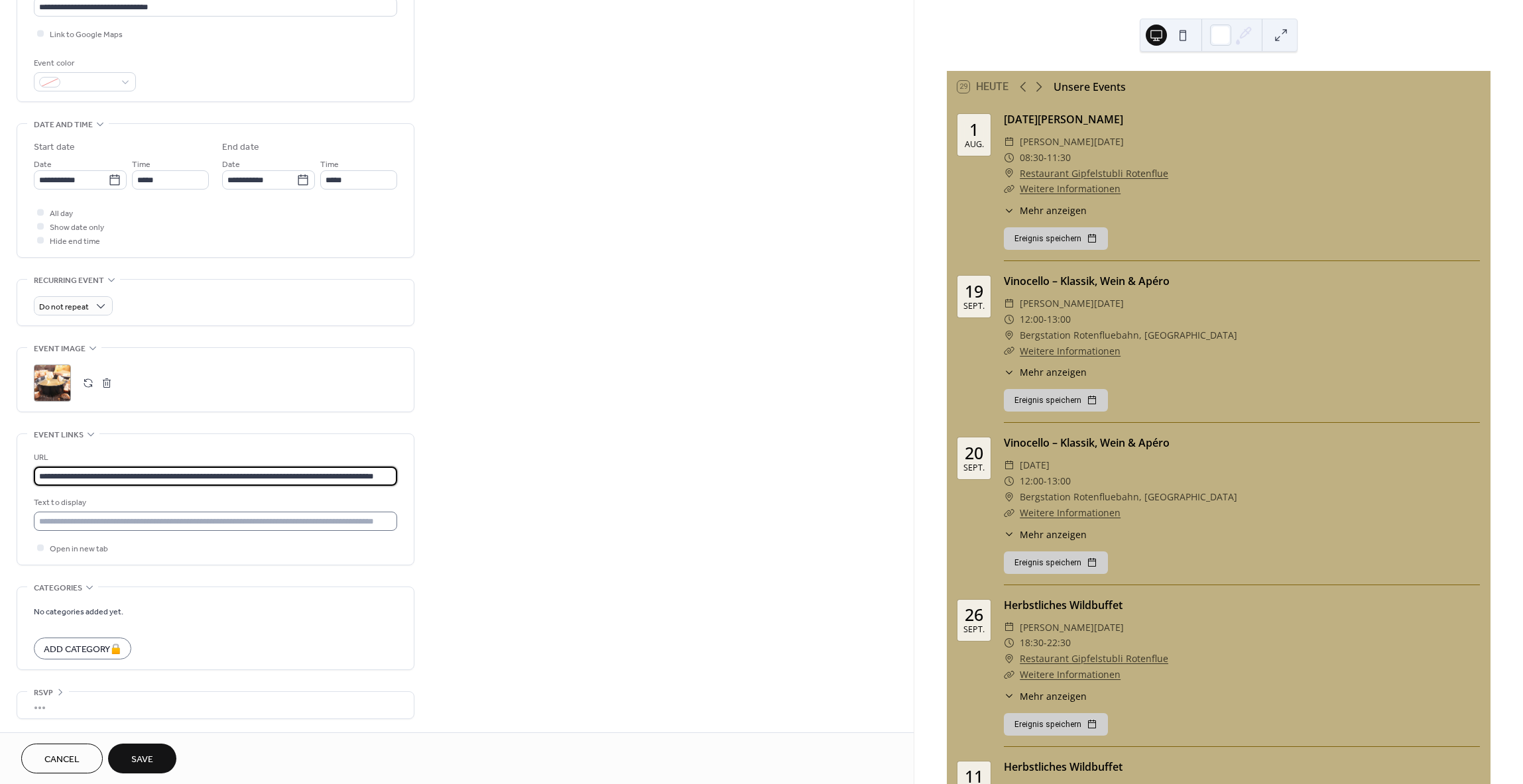 scroll, scrollTop: 0, scrollLeft: 34, axis: horizontal 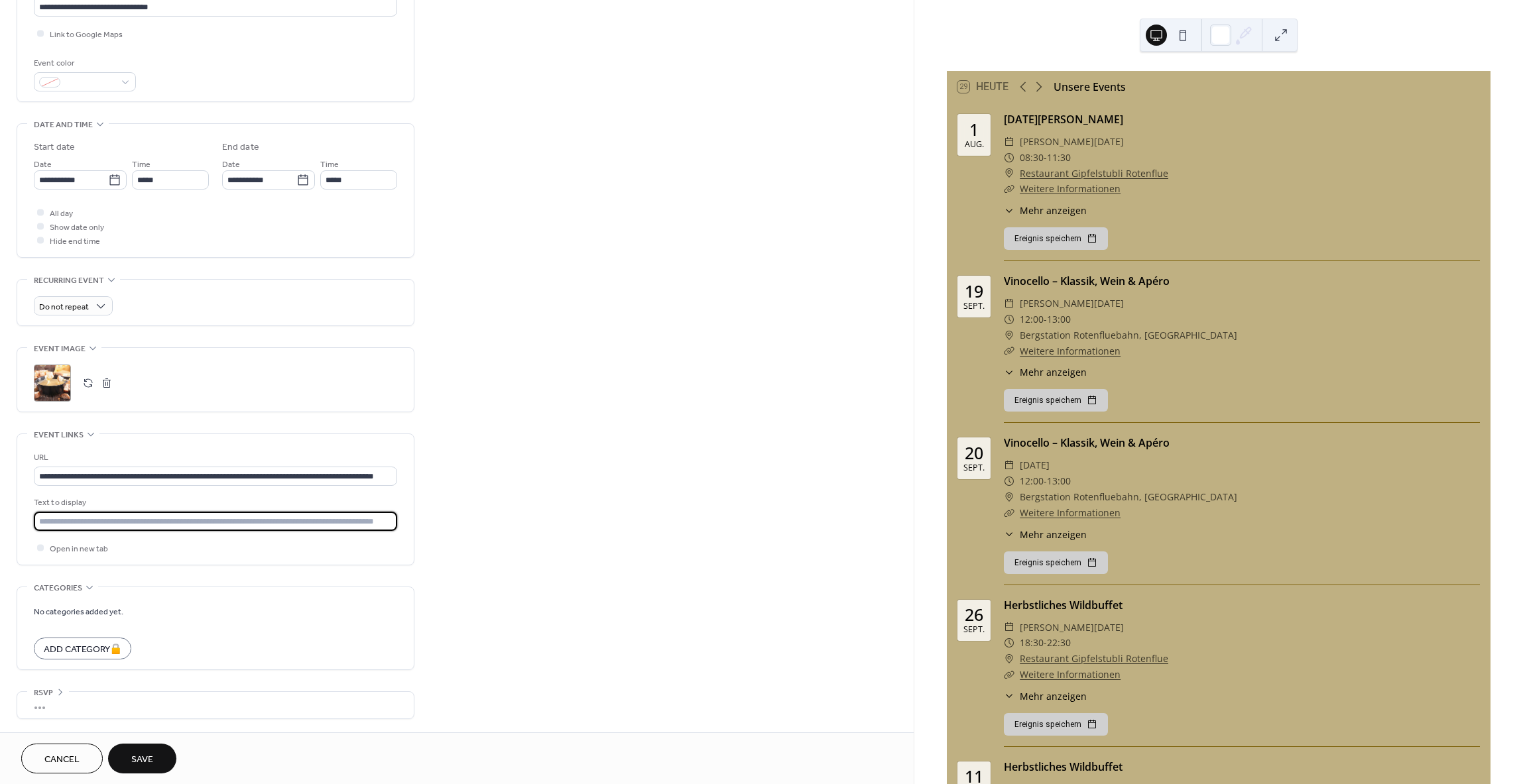 drag, startPoint x: 316, startPoint y: 524, endPoint x: 323, endPoint y: 516, distance: 10.63015 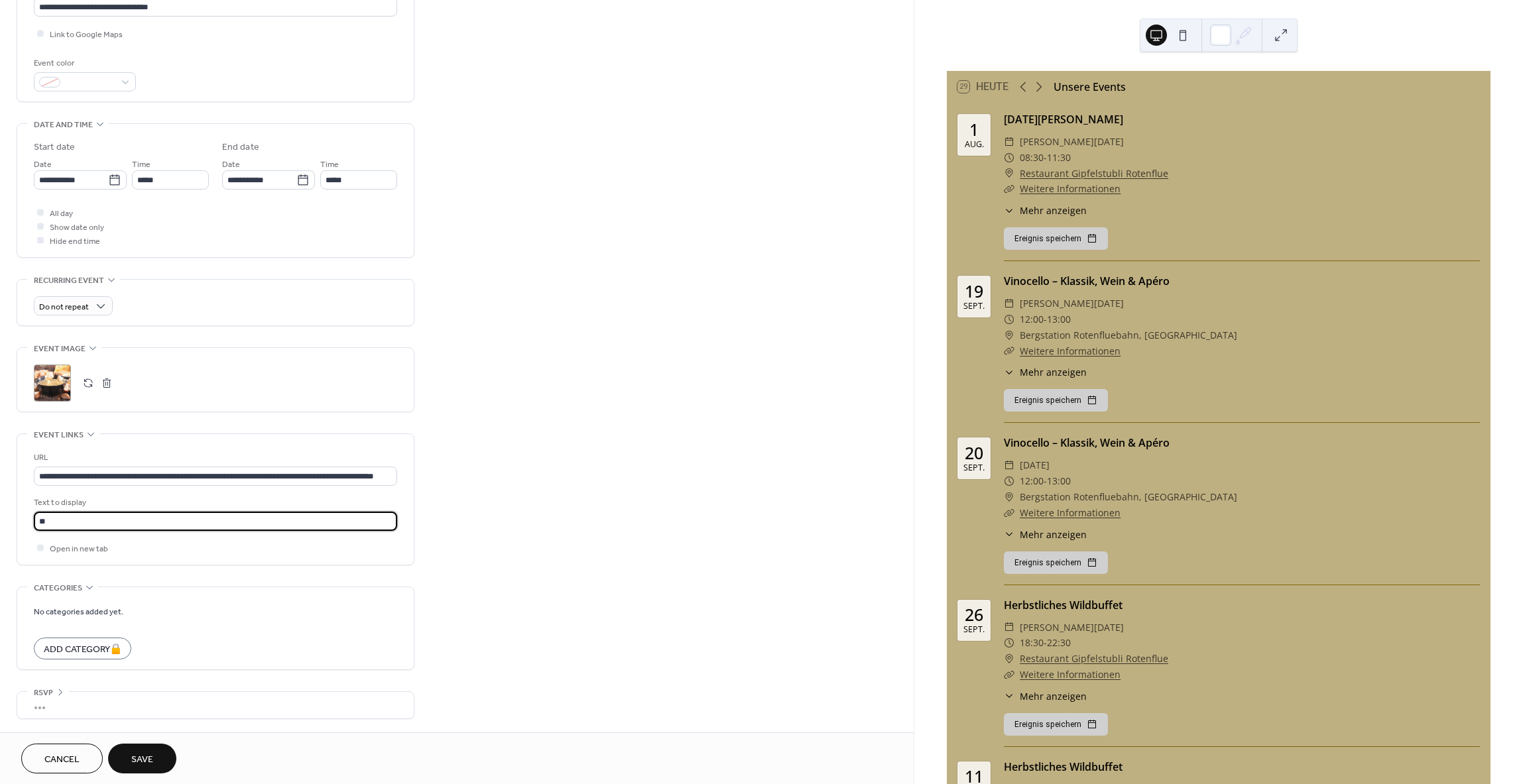 type on "**********" 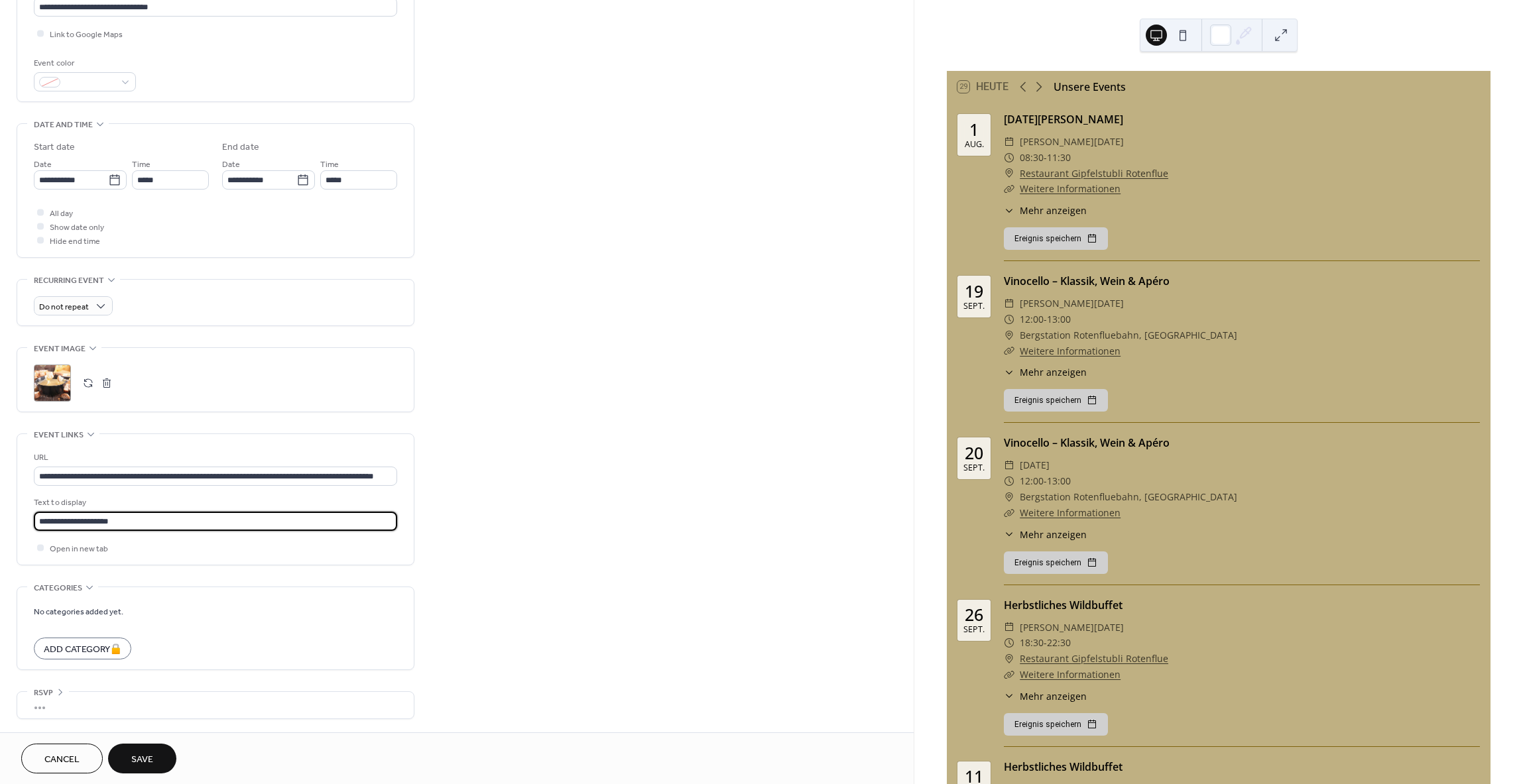 click on "Save" at bounding box center [142, 758] 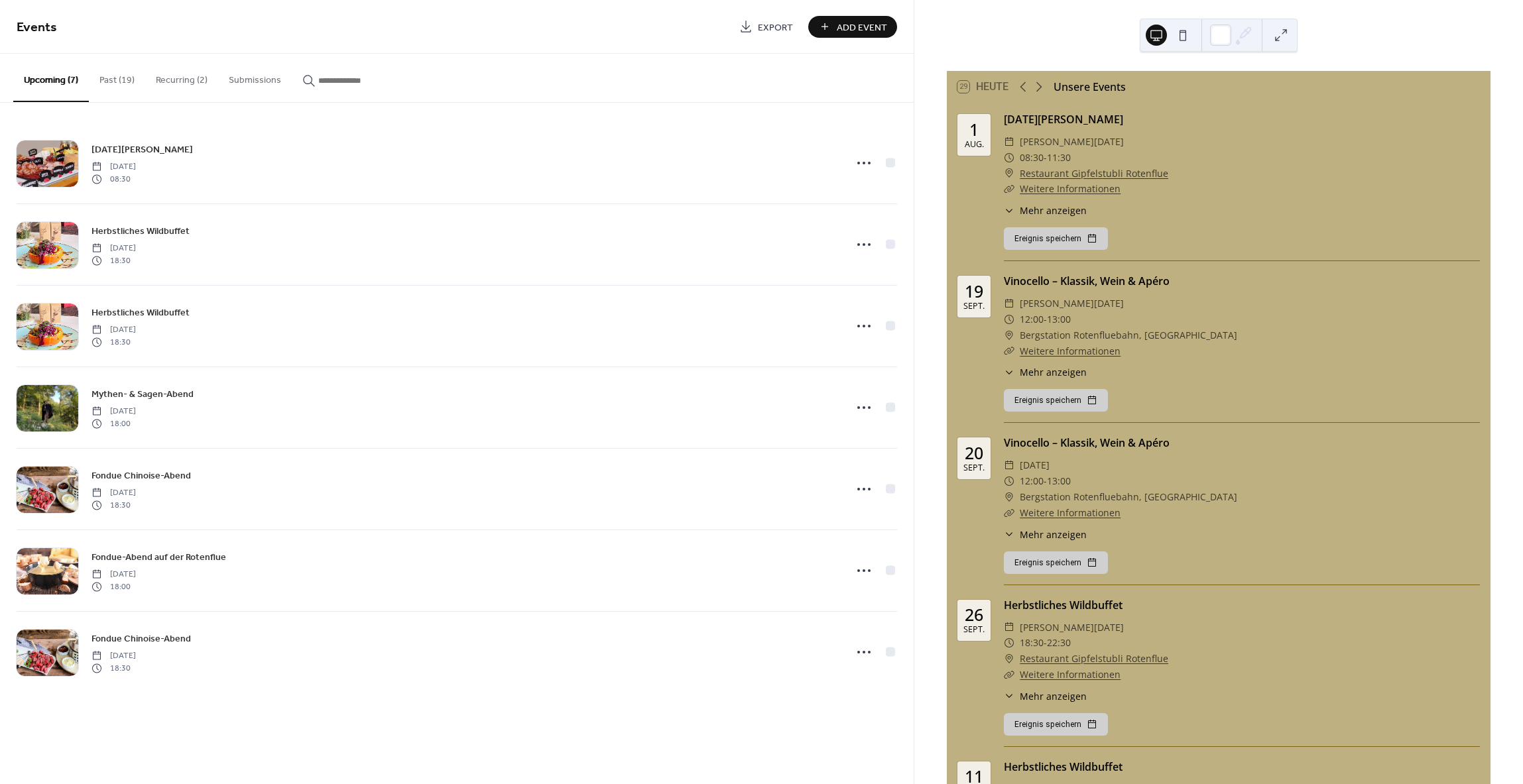 click on "Recurring (2)" at bounding box center [182, 77] 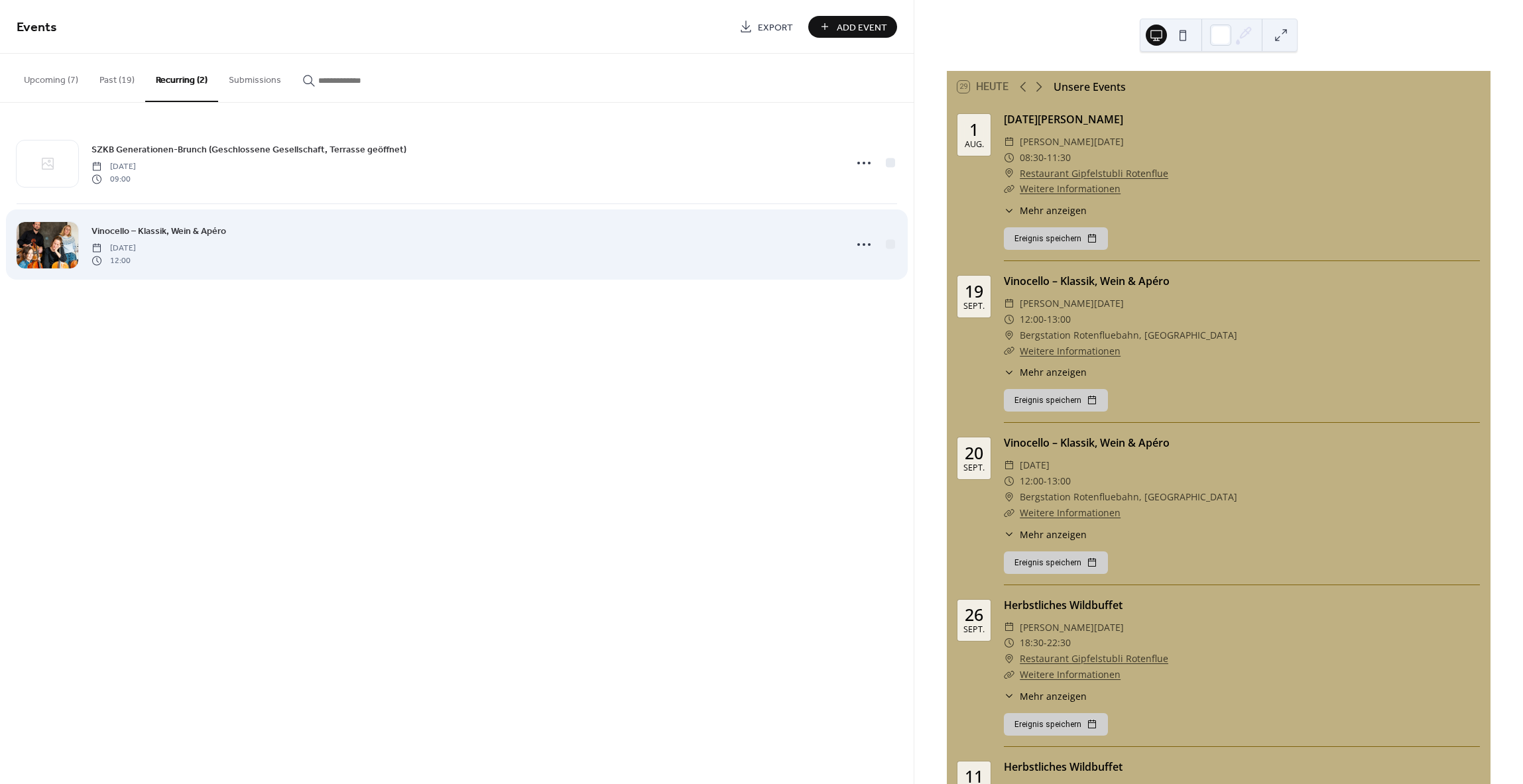 click on "Vinocello – Klassik, Wein & Apéro Friday, September 19, 2025 12:00" at bounding box center [464, 245] 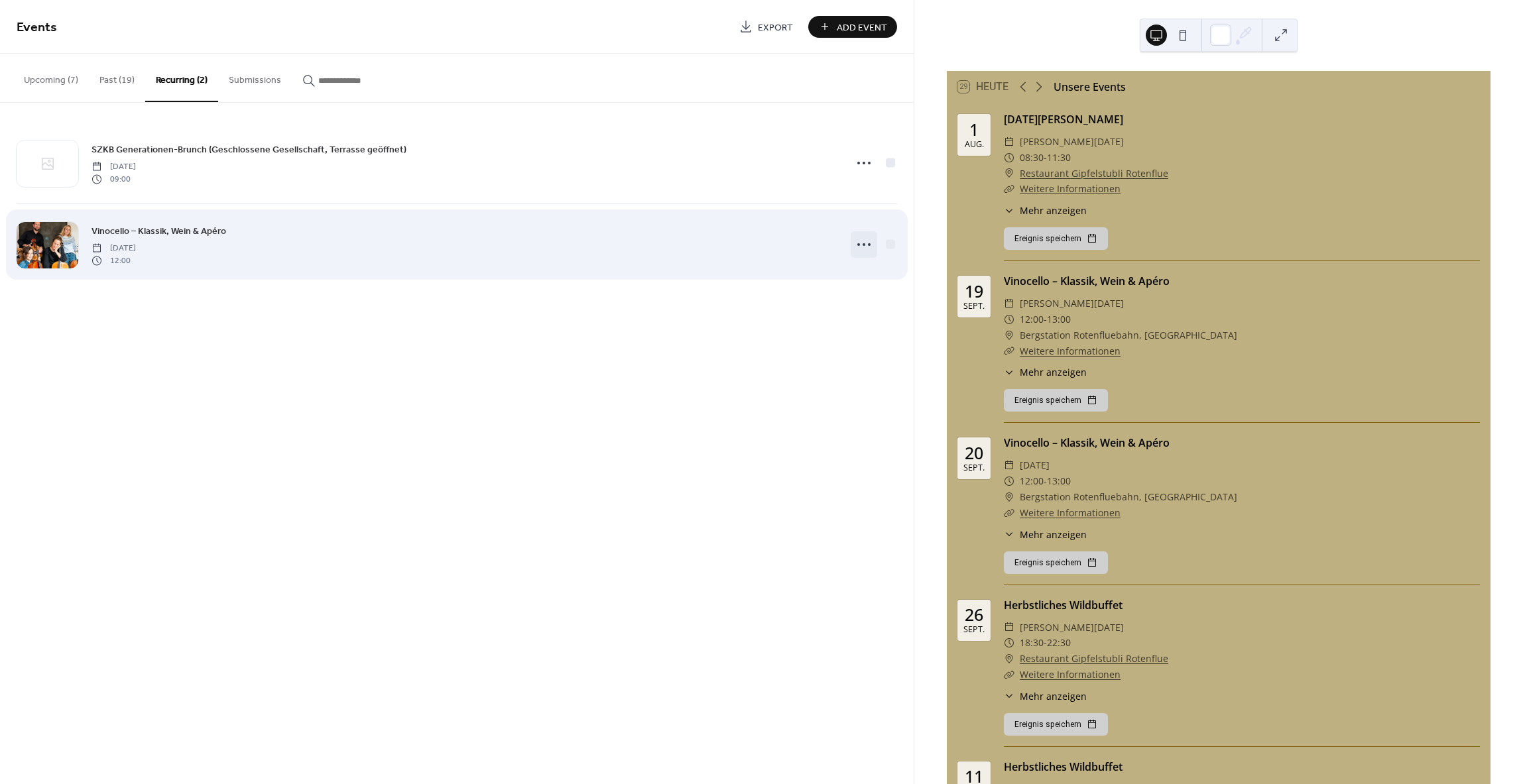 click 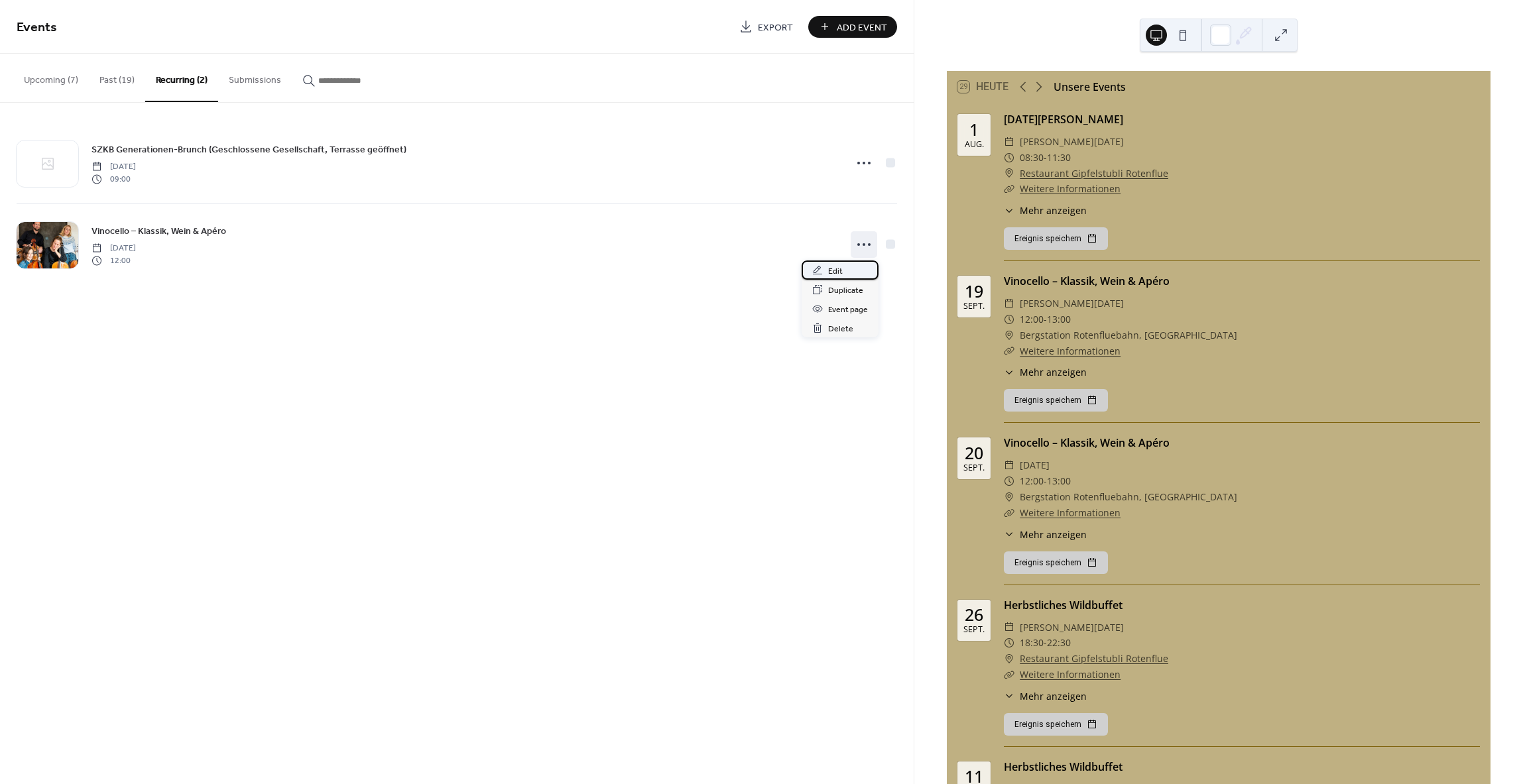 click on "Edit" at bounding box center (840, 270) 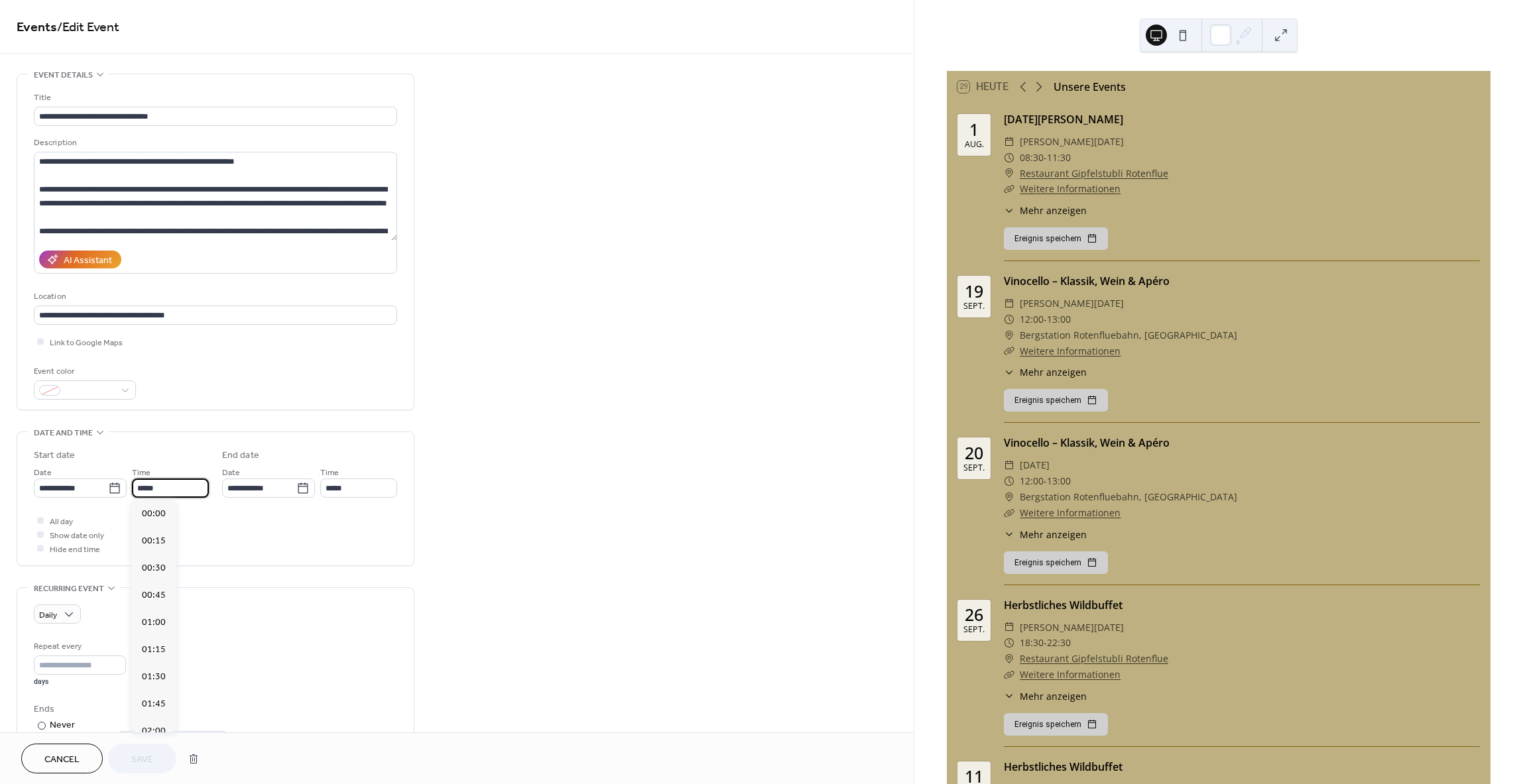 scroll, scrollTop: 1304, scrollLeft: 0, axis: vertical 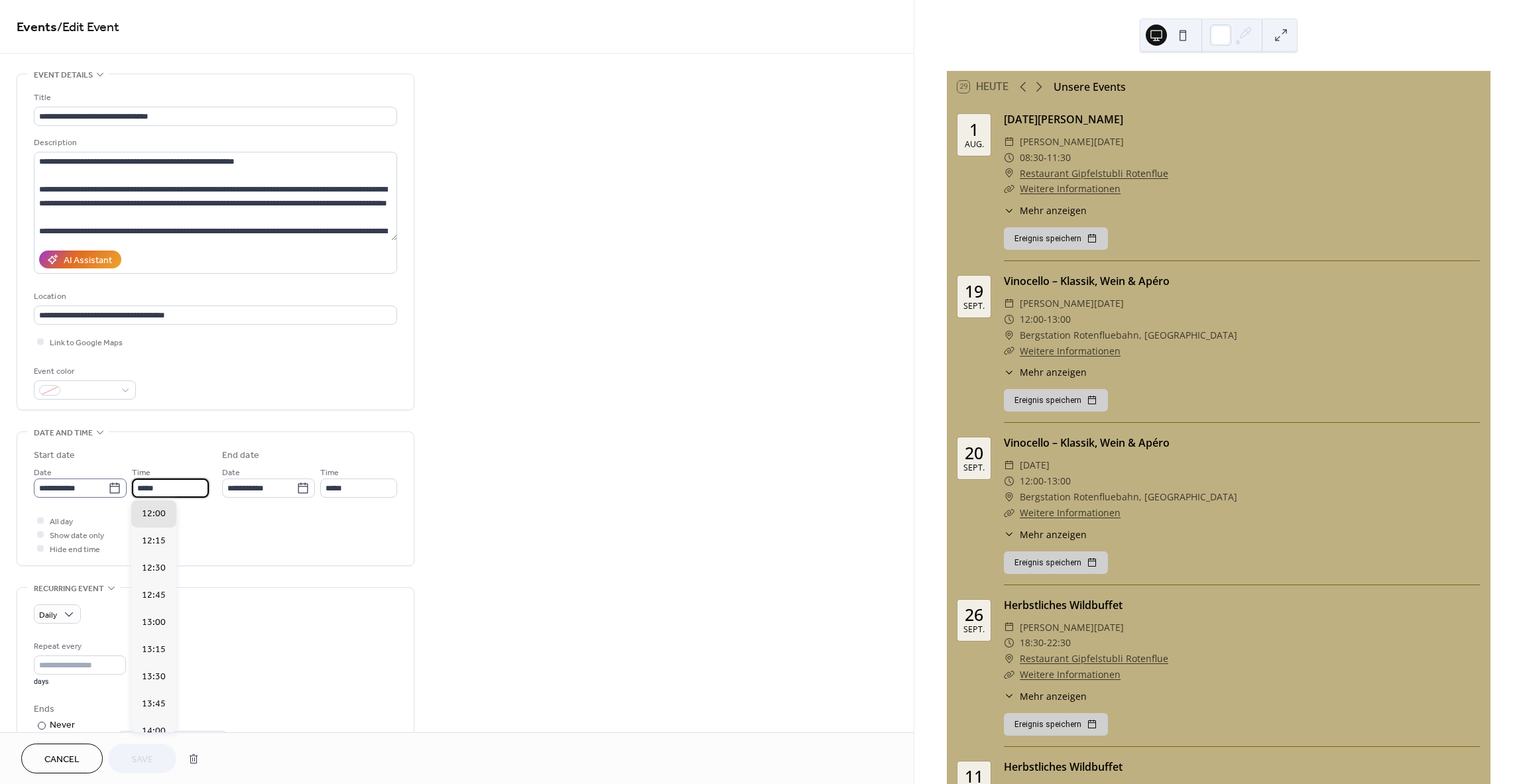 drag, startPoint x: 200, startPoint y: 490, endPoint x: 117, endPoint y: 482, distance: 83.38465 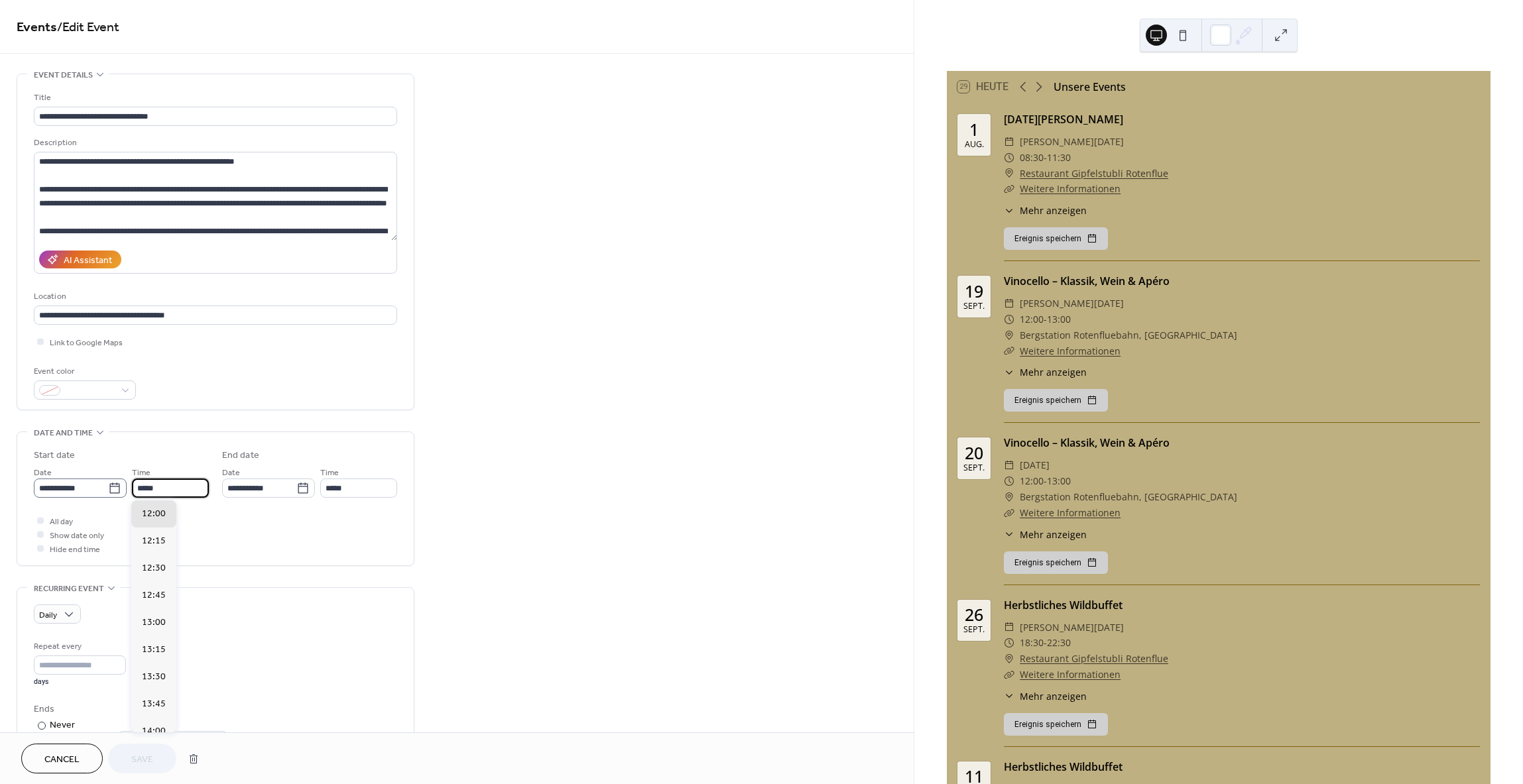 click on "**********" at bounding box center [121, 481] 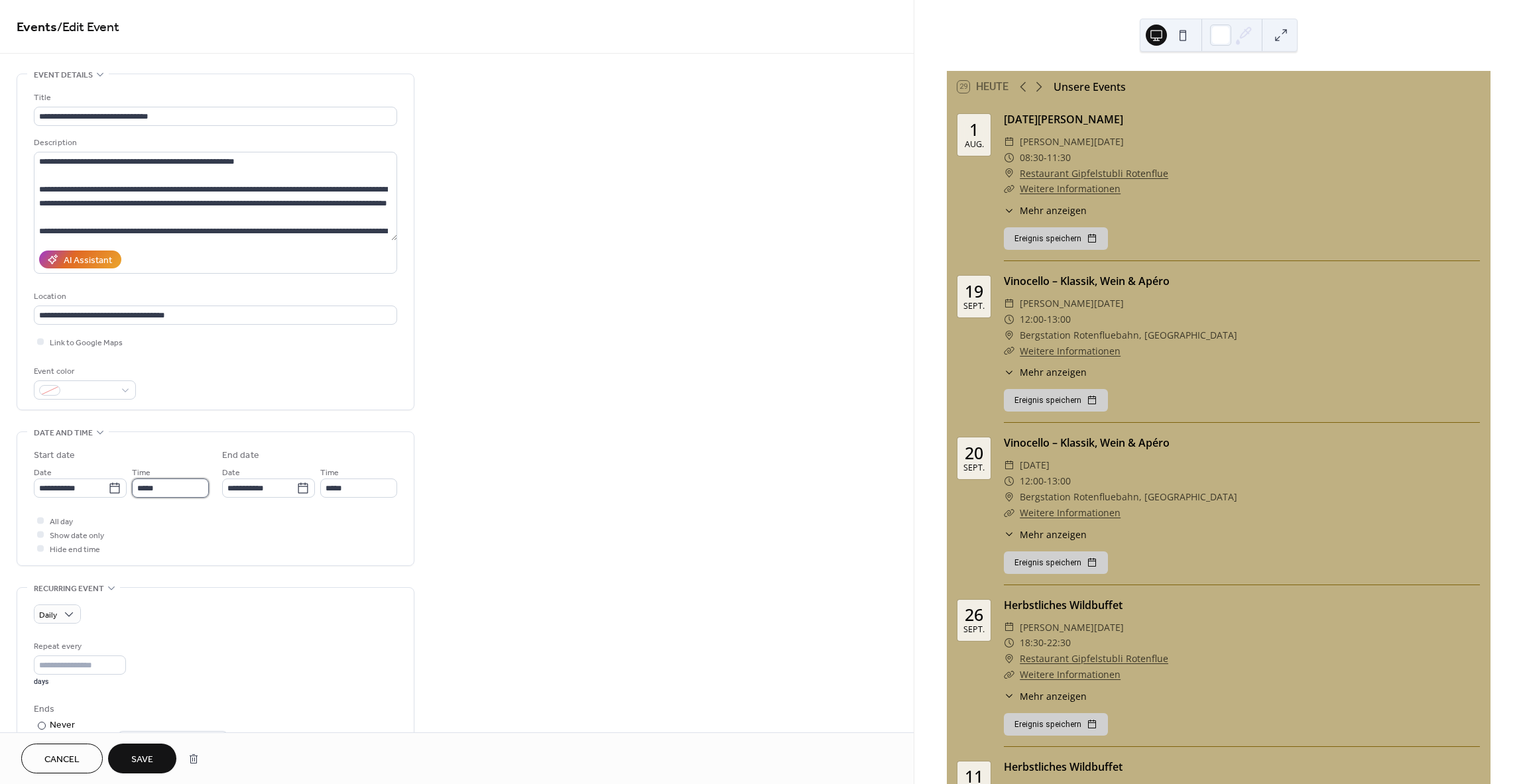click on "*****" at bounding box center (170, 488) 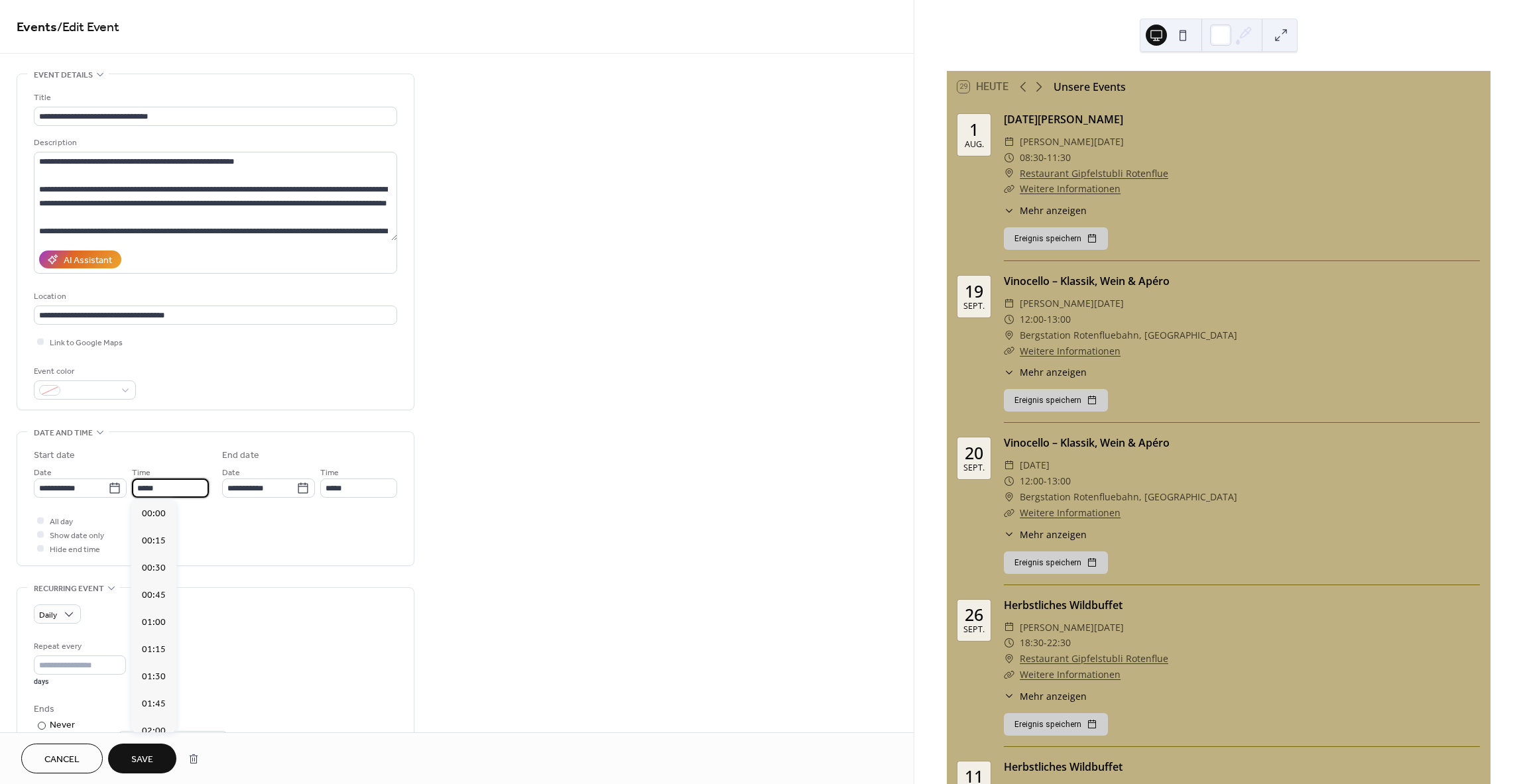 click on "*****" at bounding box center [170, 488] 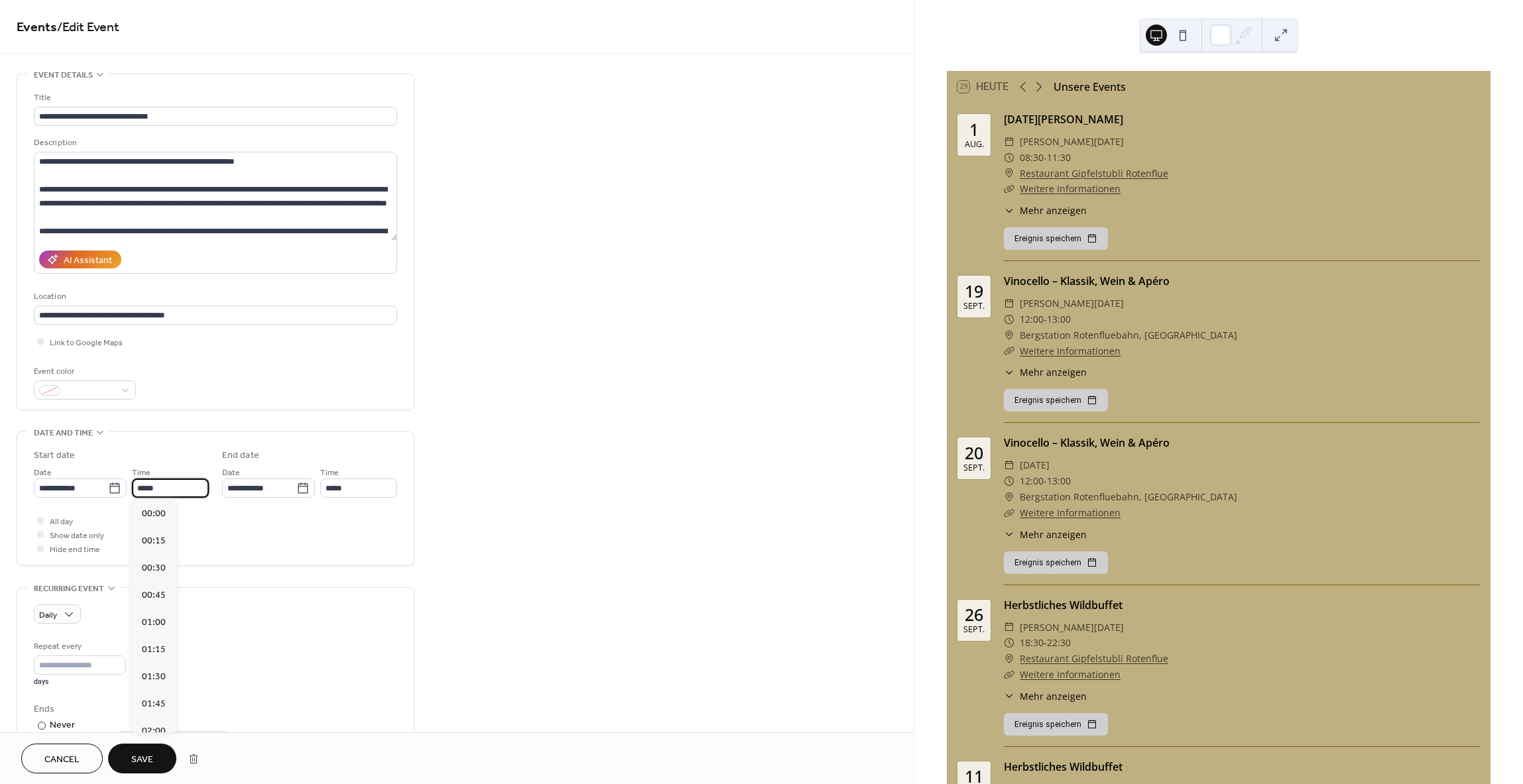 scroll, scrollTop: 1304, scrollLeft: 0, axis: vertical 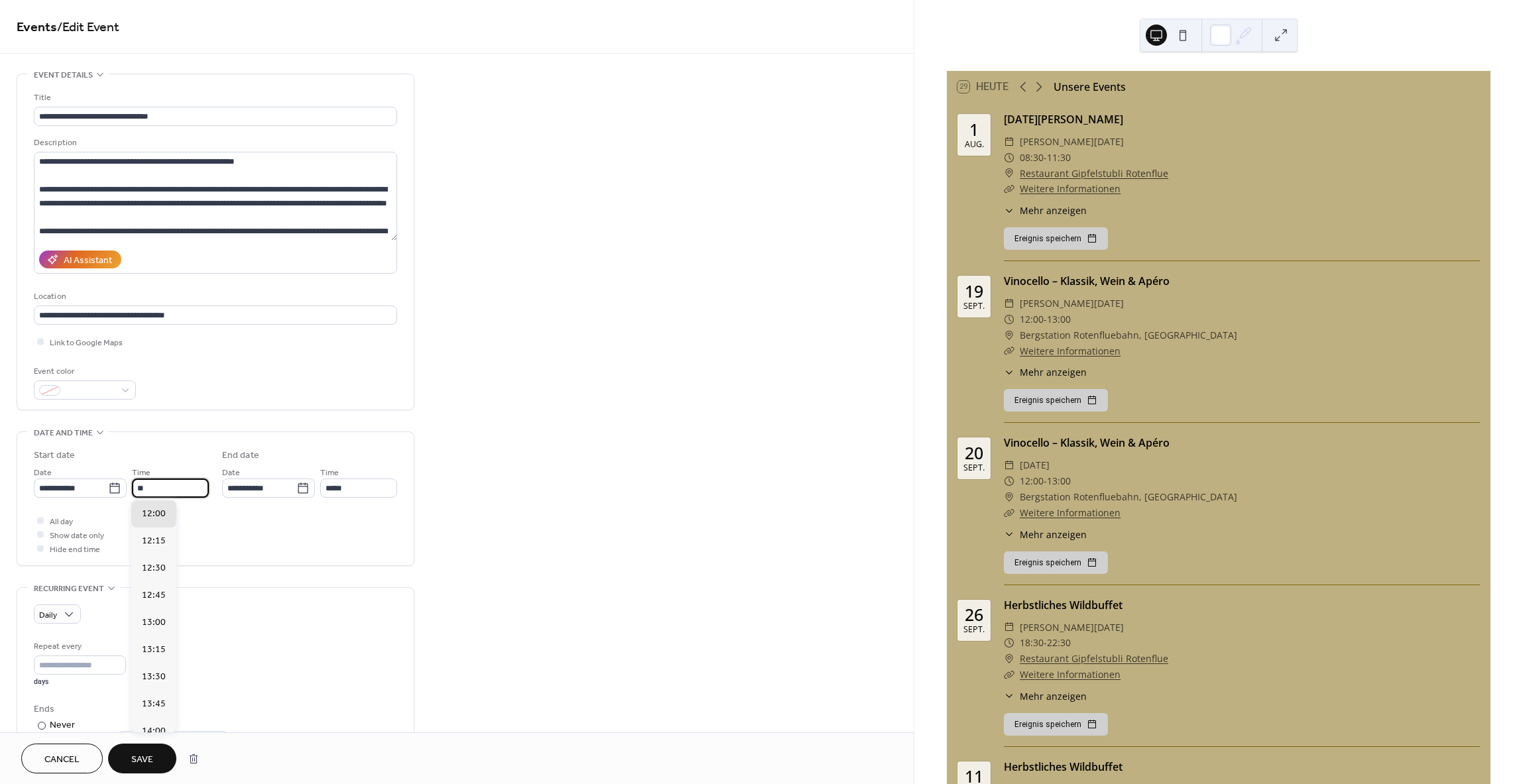 type on "*" 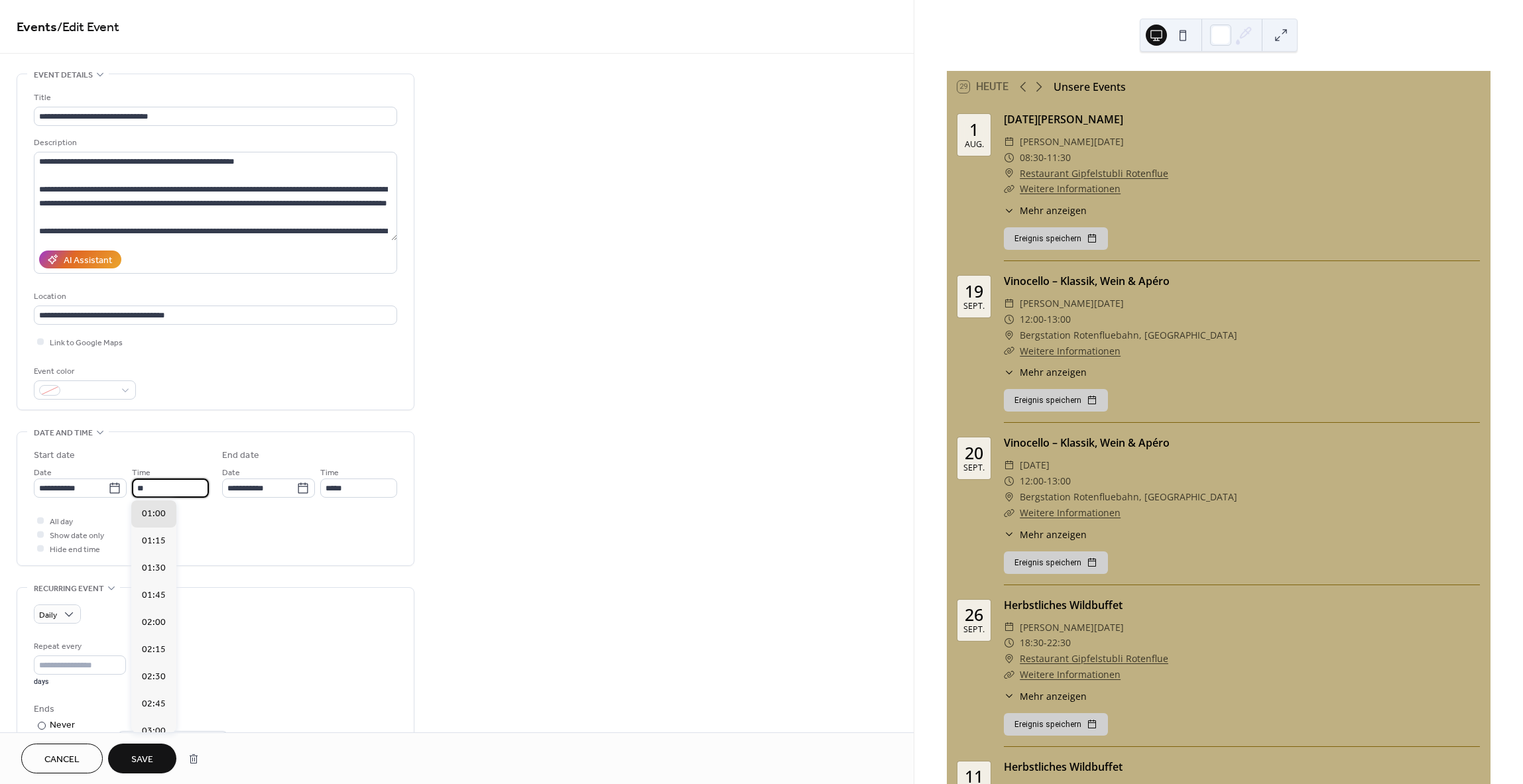 scroll, scrollTop: 1956, scrollLeft: 0, axis: vertical 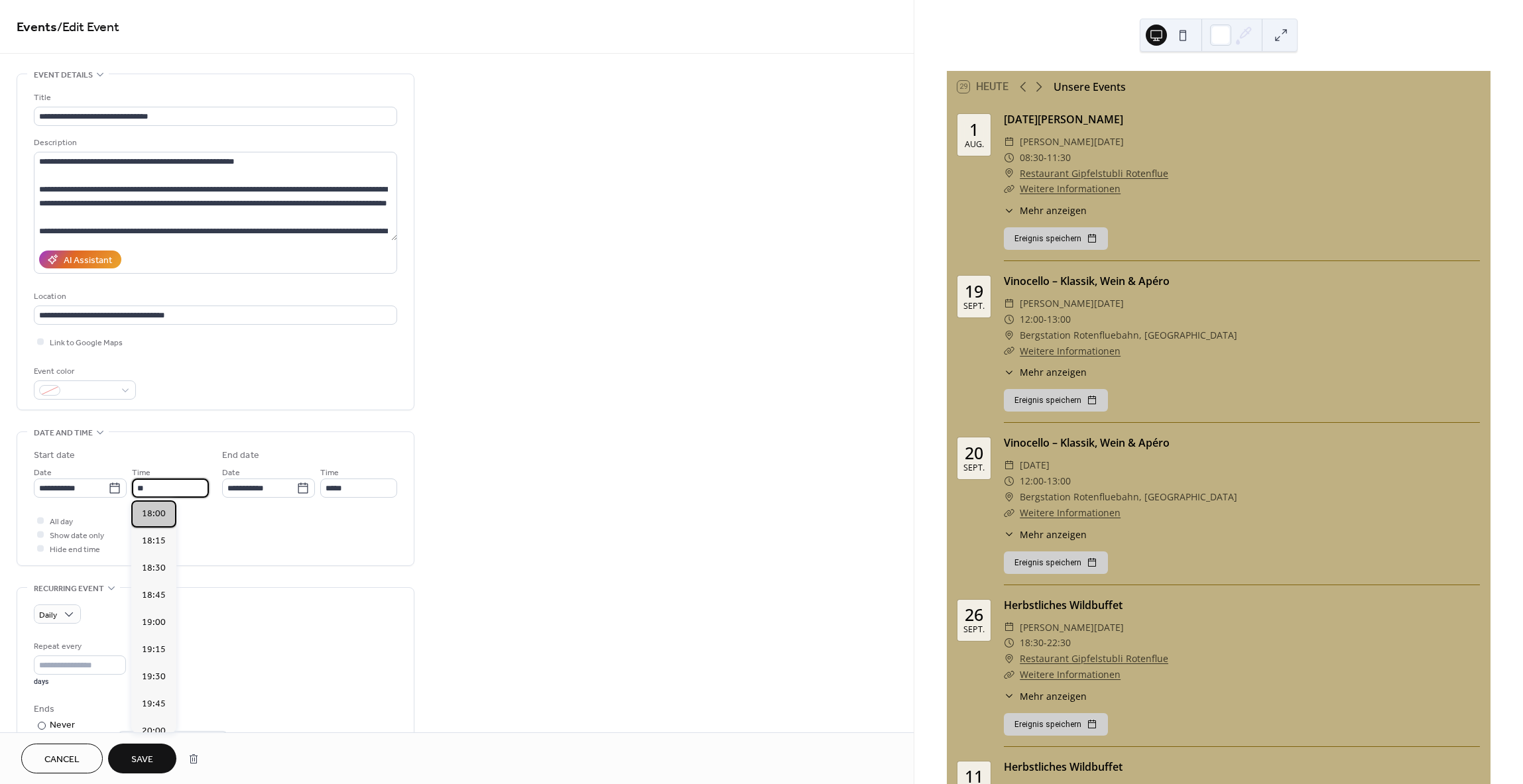 click on "18:00" at bounding box center (154, 514) 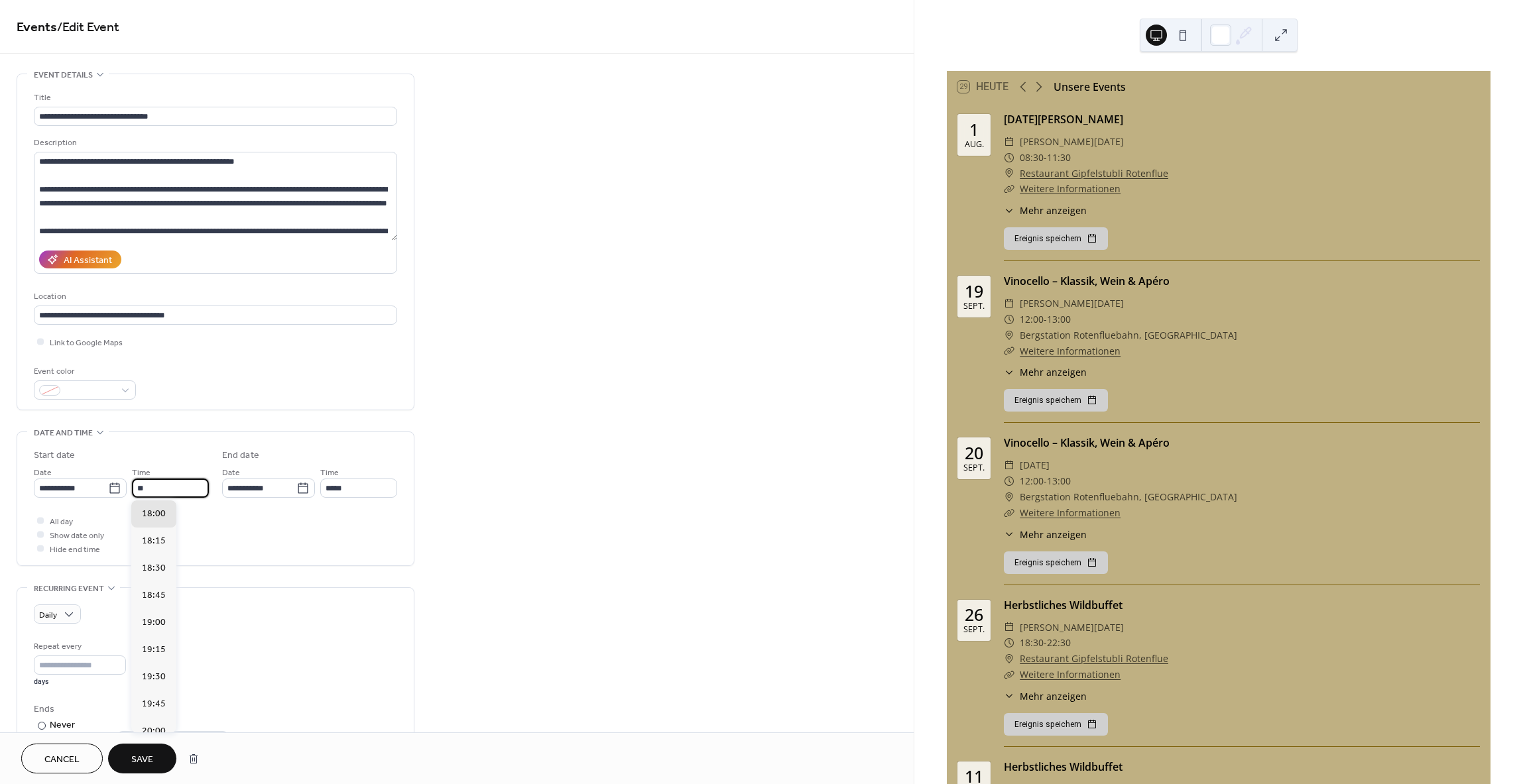 type on "*****" 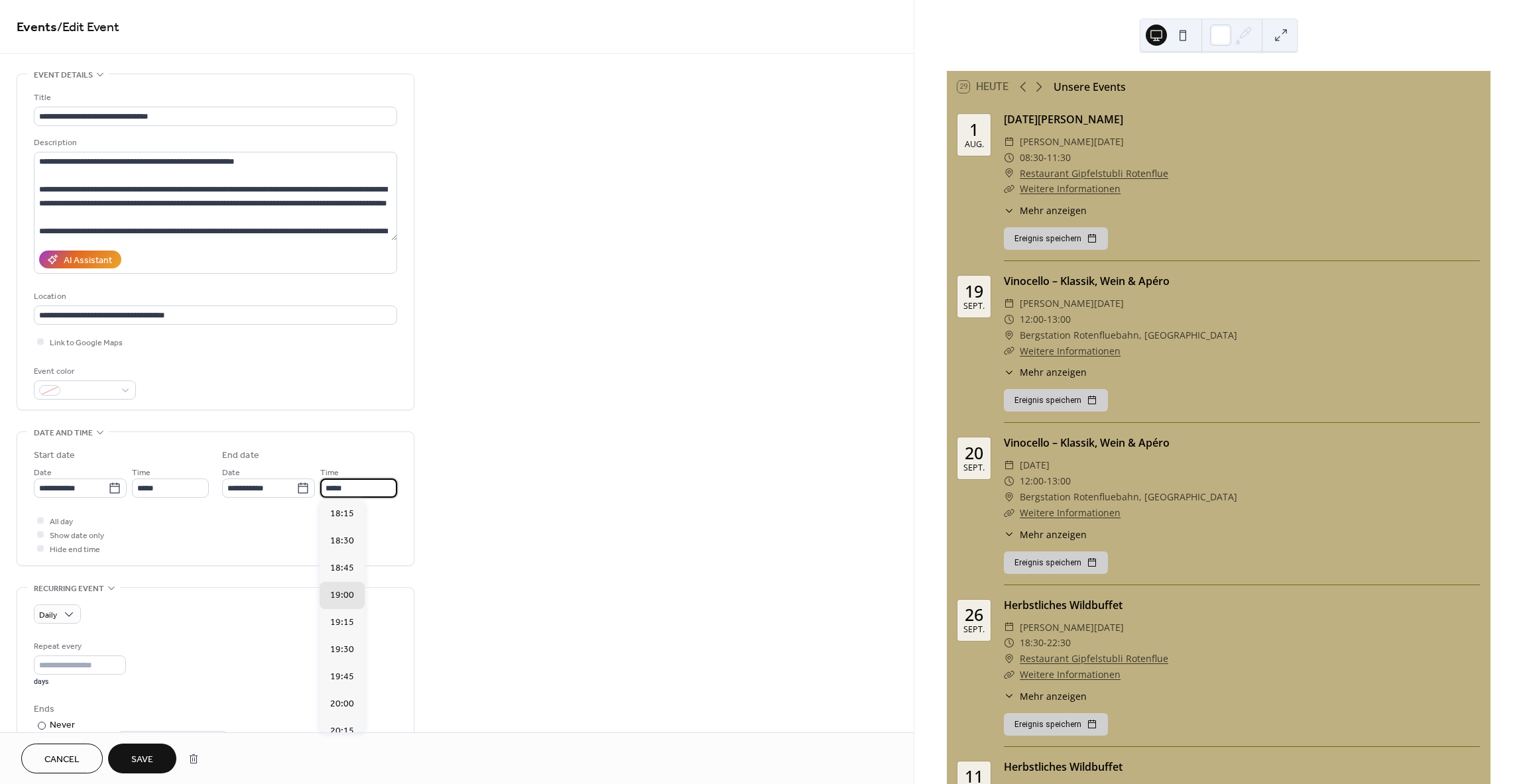 click on "*****" at bounding box center (359, 488) 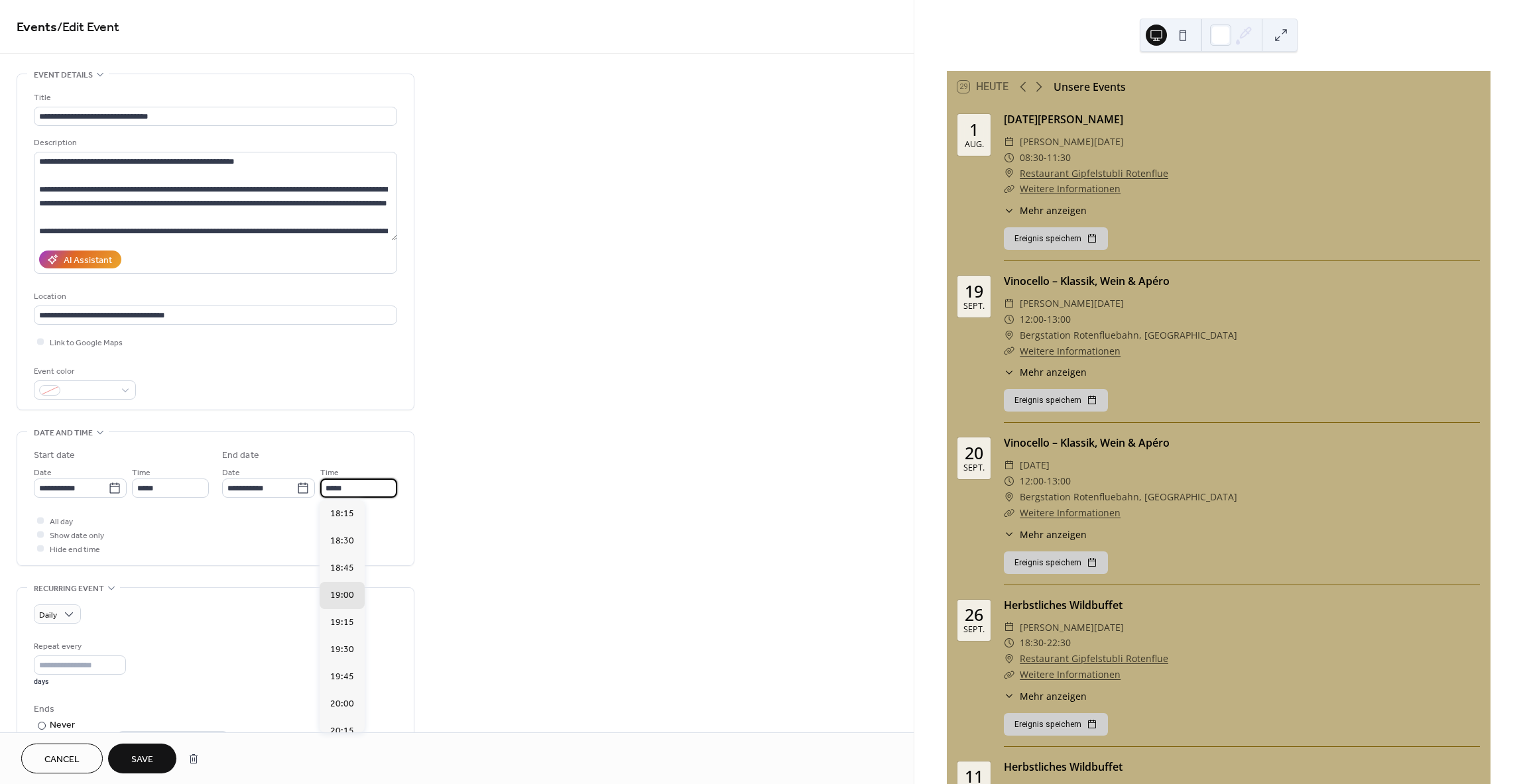 drag, startPoint x: 359, startPoint y: 487, endPoint x: 328, endPoint y: 482, distance: 31.40064 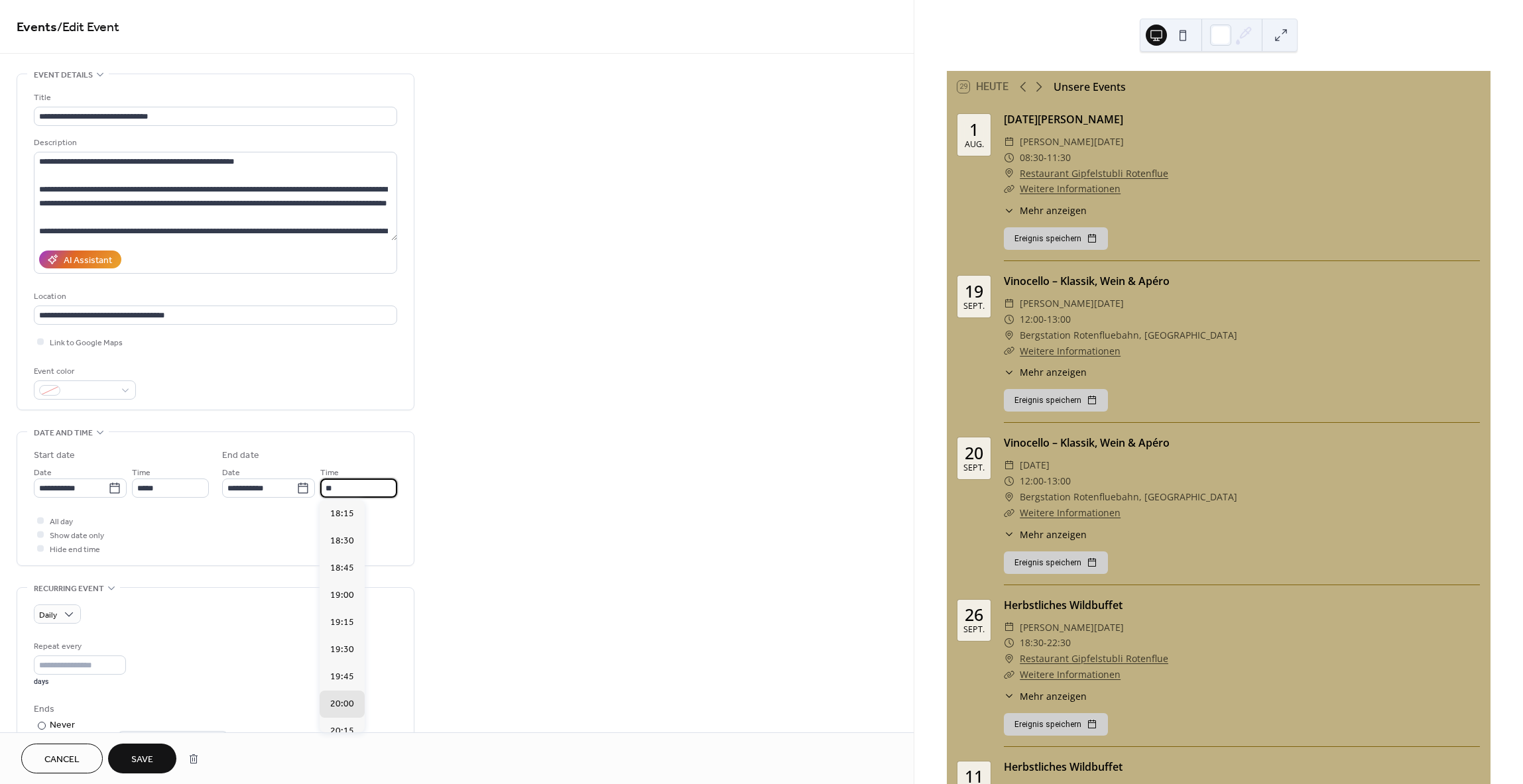 scroll, scrollTop: 393, scrollLeft: 0, axis: vertical 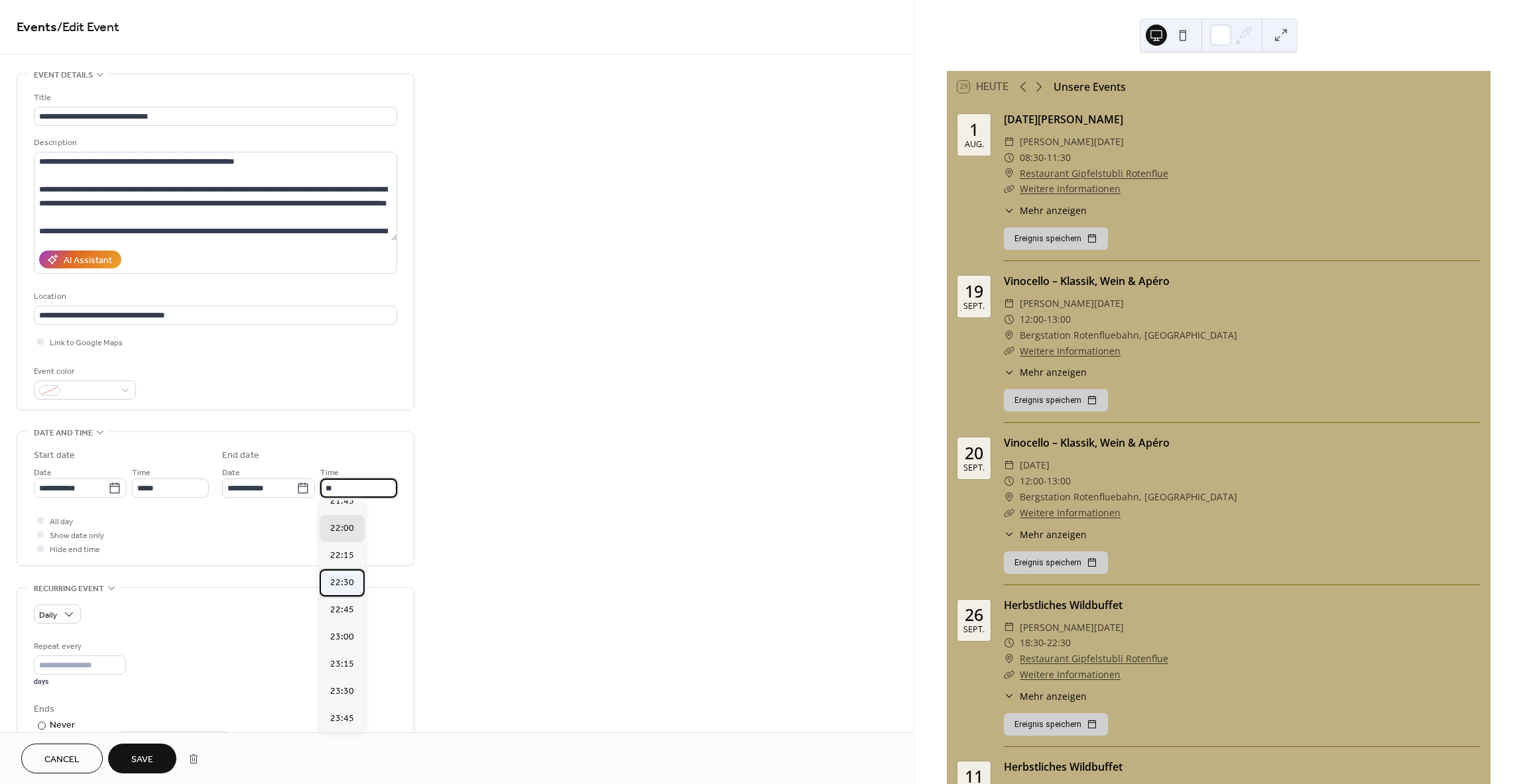 click on "22:30" at bounding box center [342, 583] 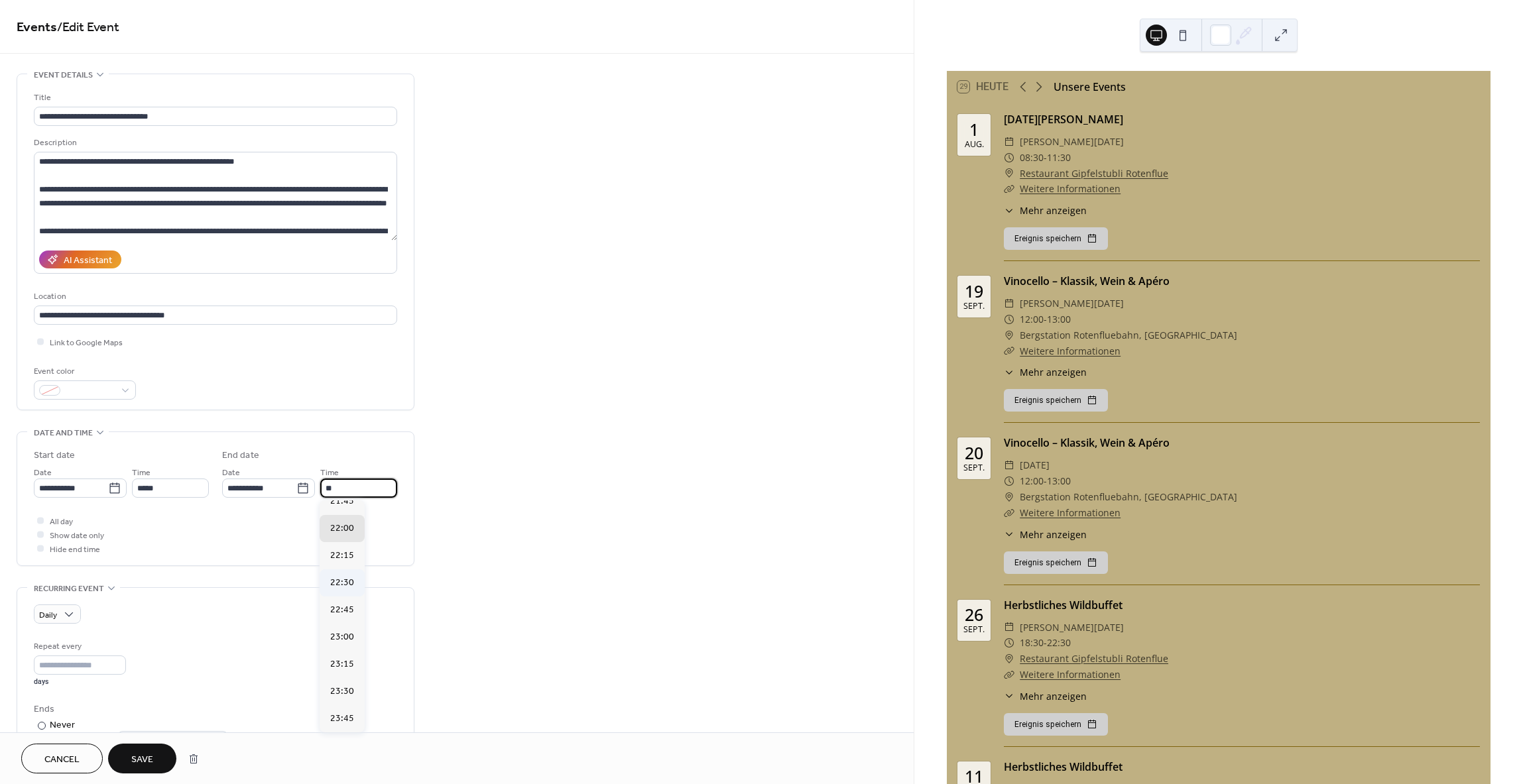 type on "*****" 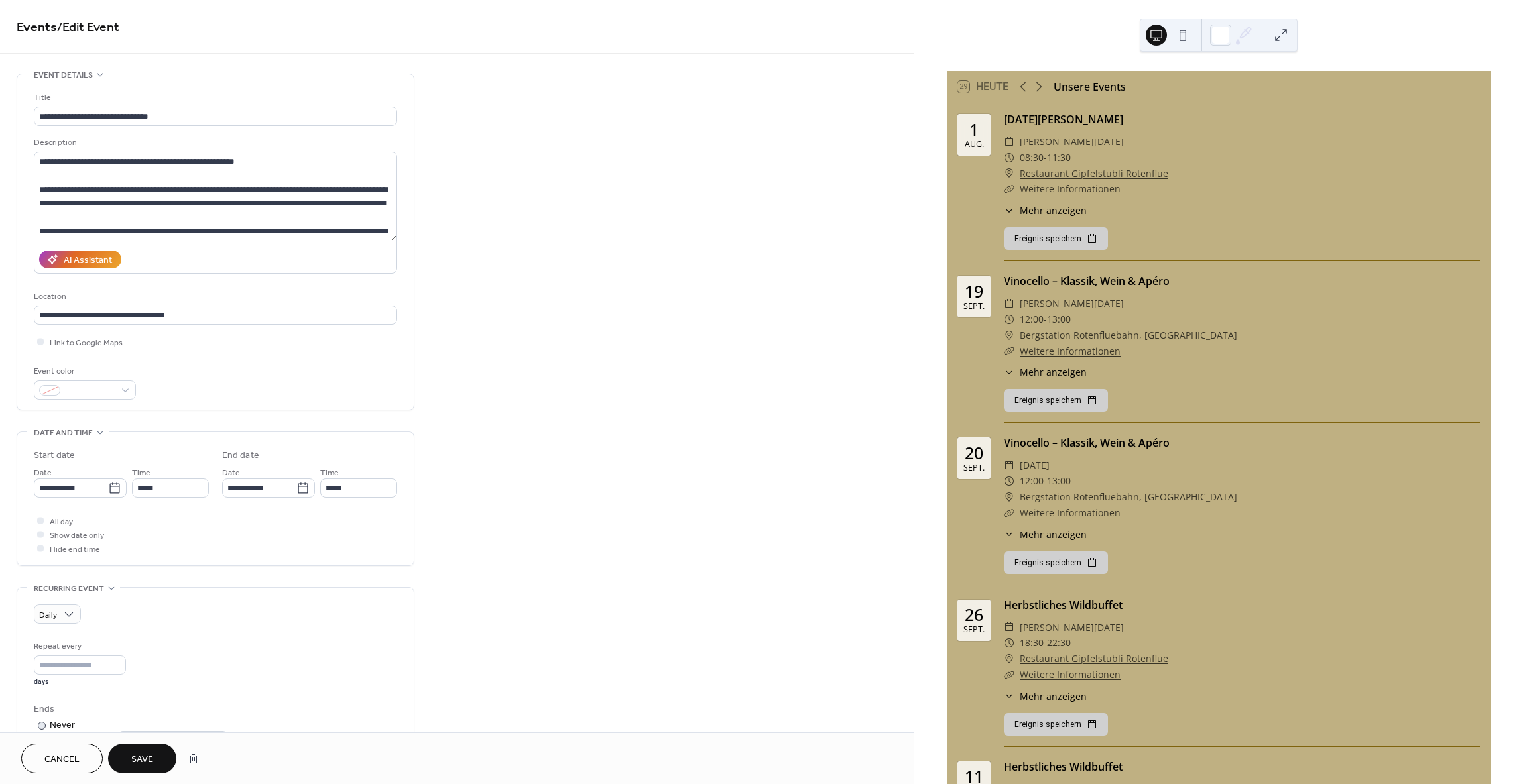 click on "Save" at bounding box center [142, 758] 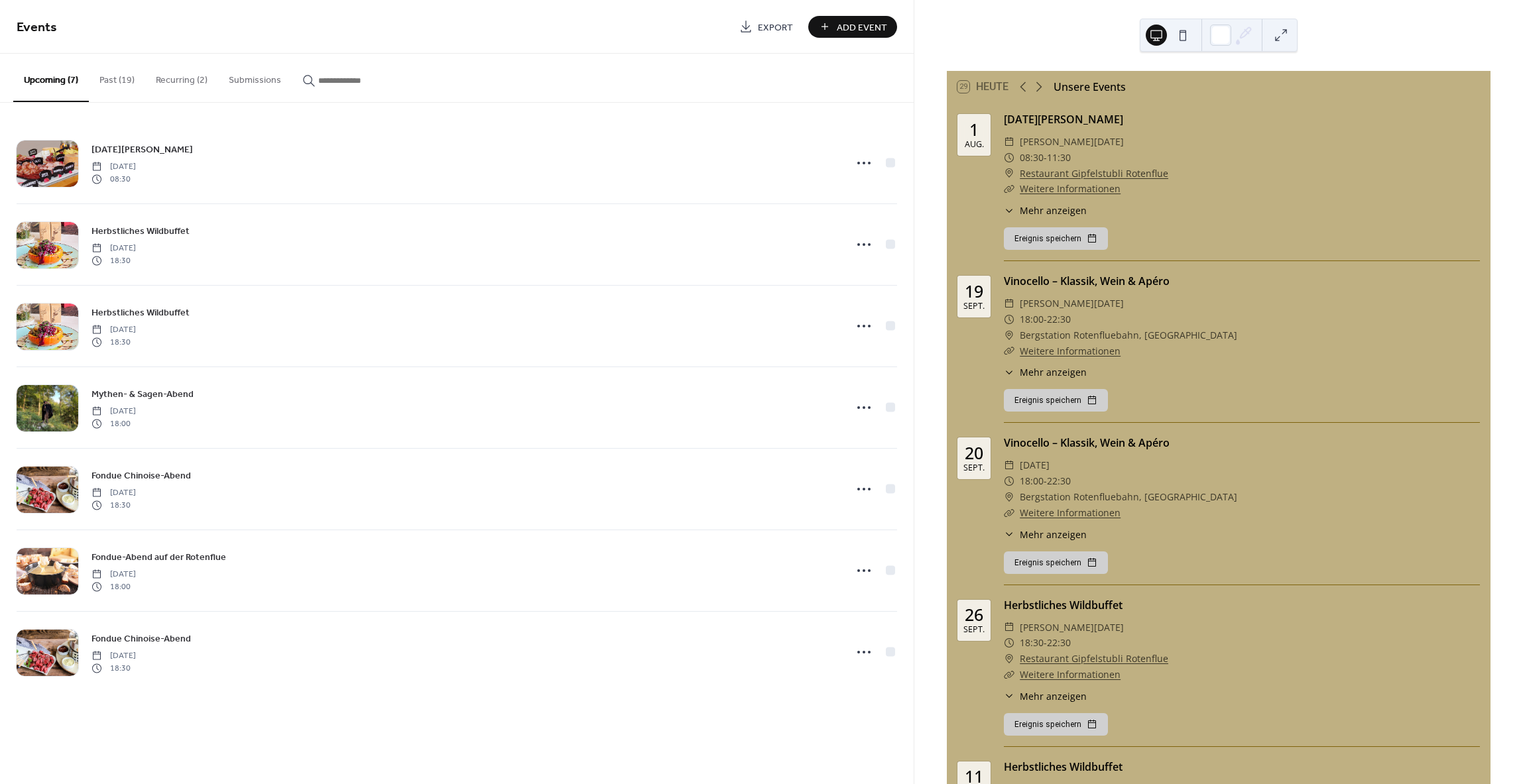 click on "Recurring (2)" at bounding box center [182, 77] 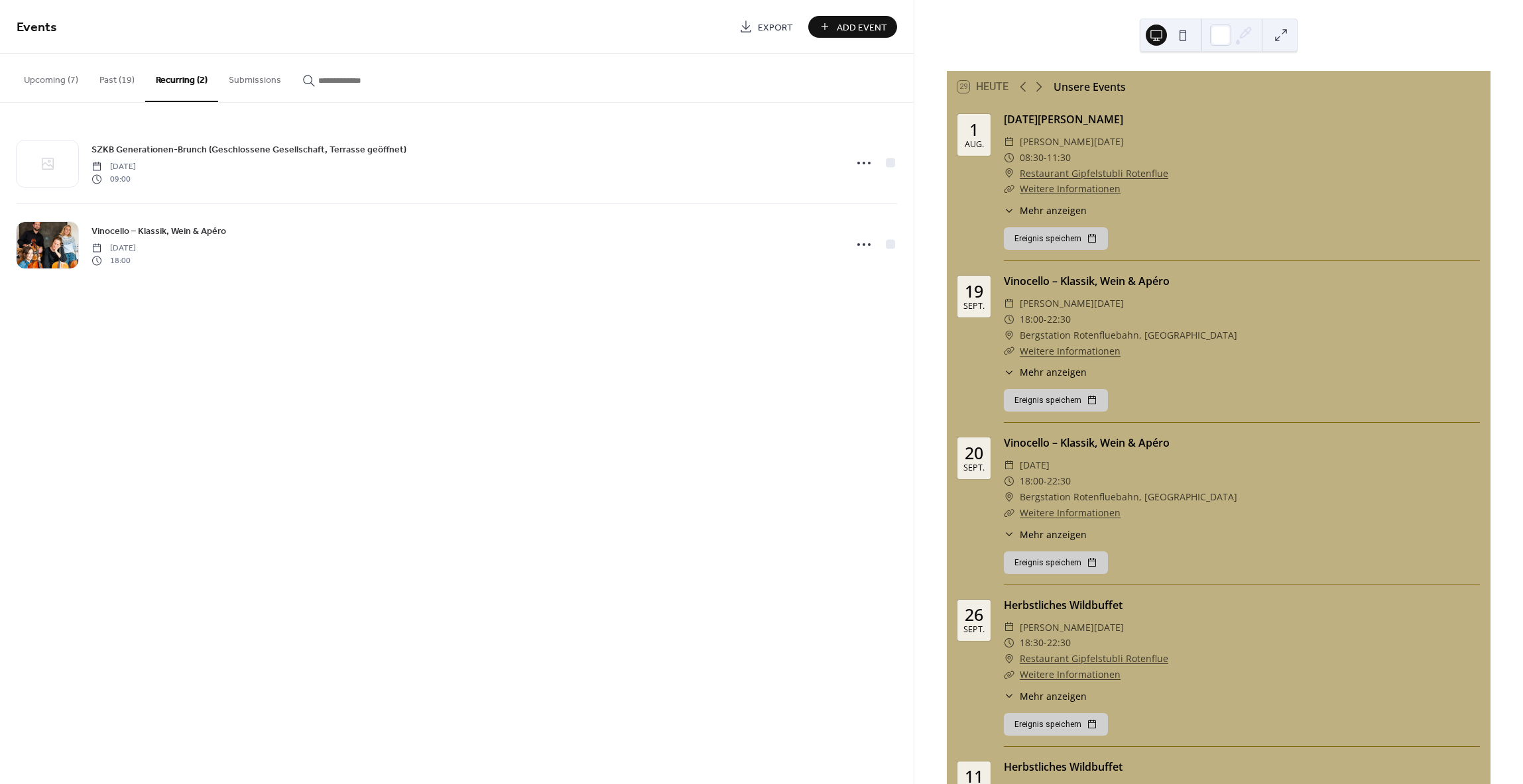 click on "Upcoming (7)" at bounding box center [51, 77] 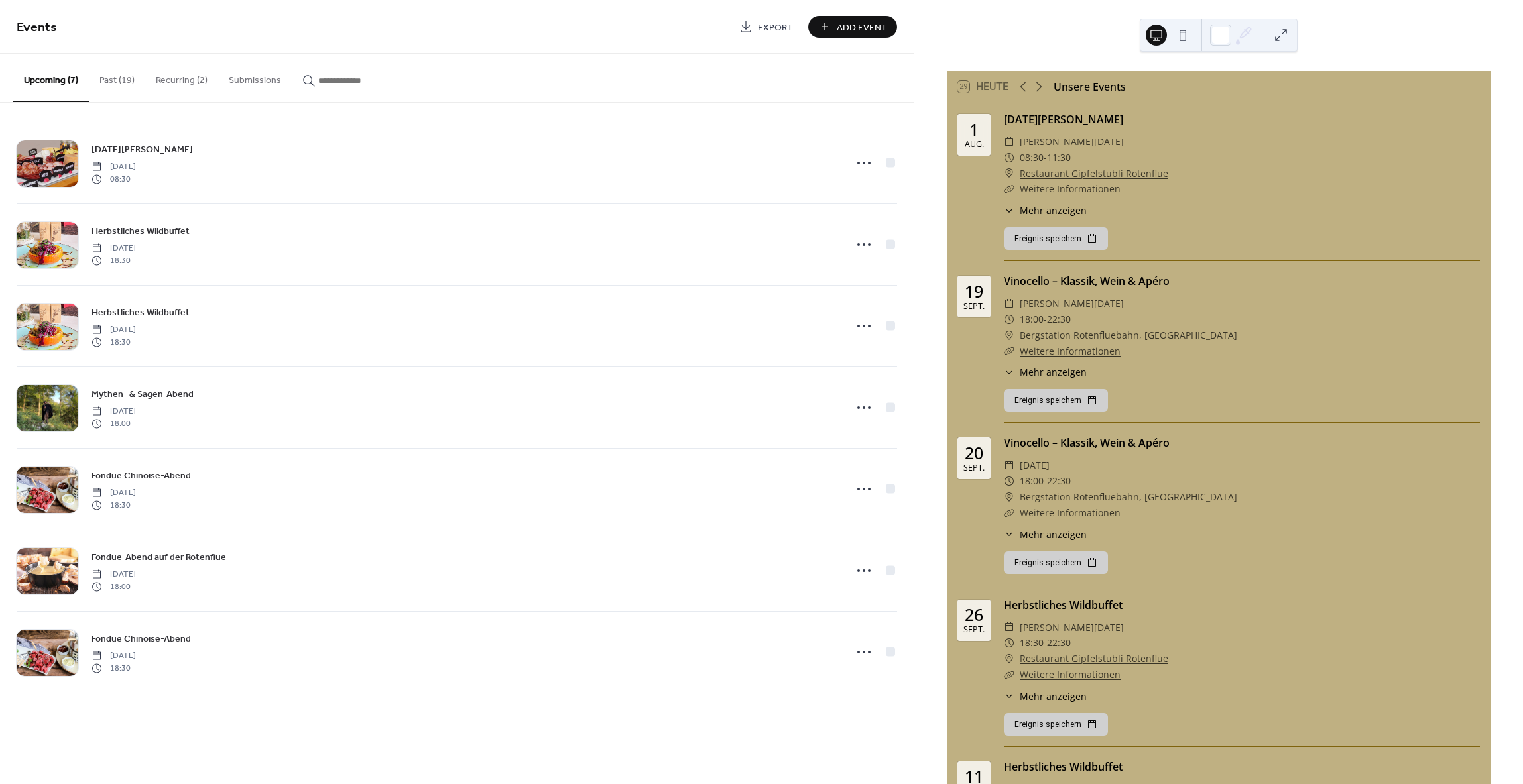 click on "Past (19)" at bounding box center (117, 77) 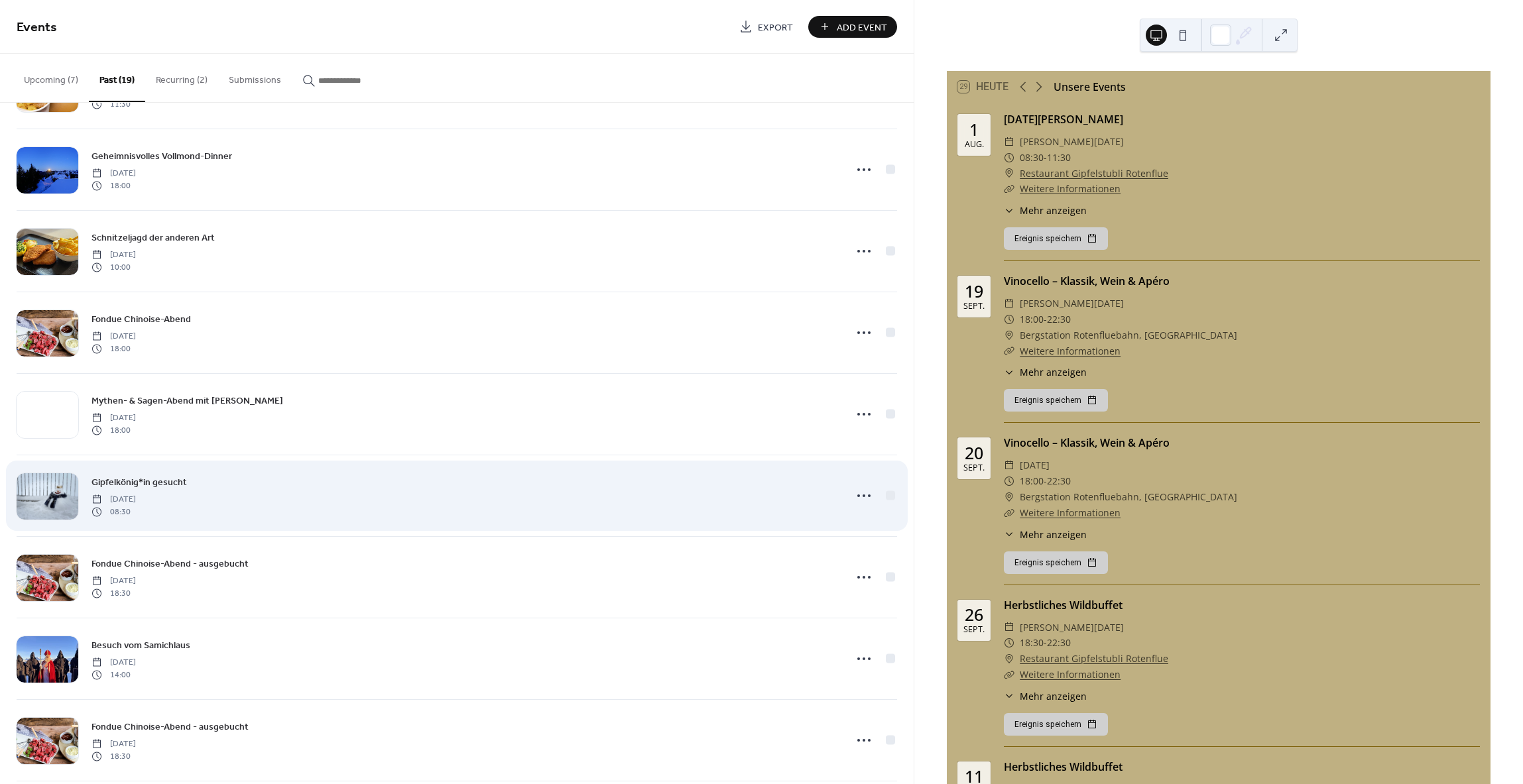 scroll, scrollTop: 331, scrollLeft: 0, axis: vertical 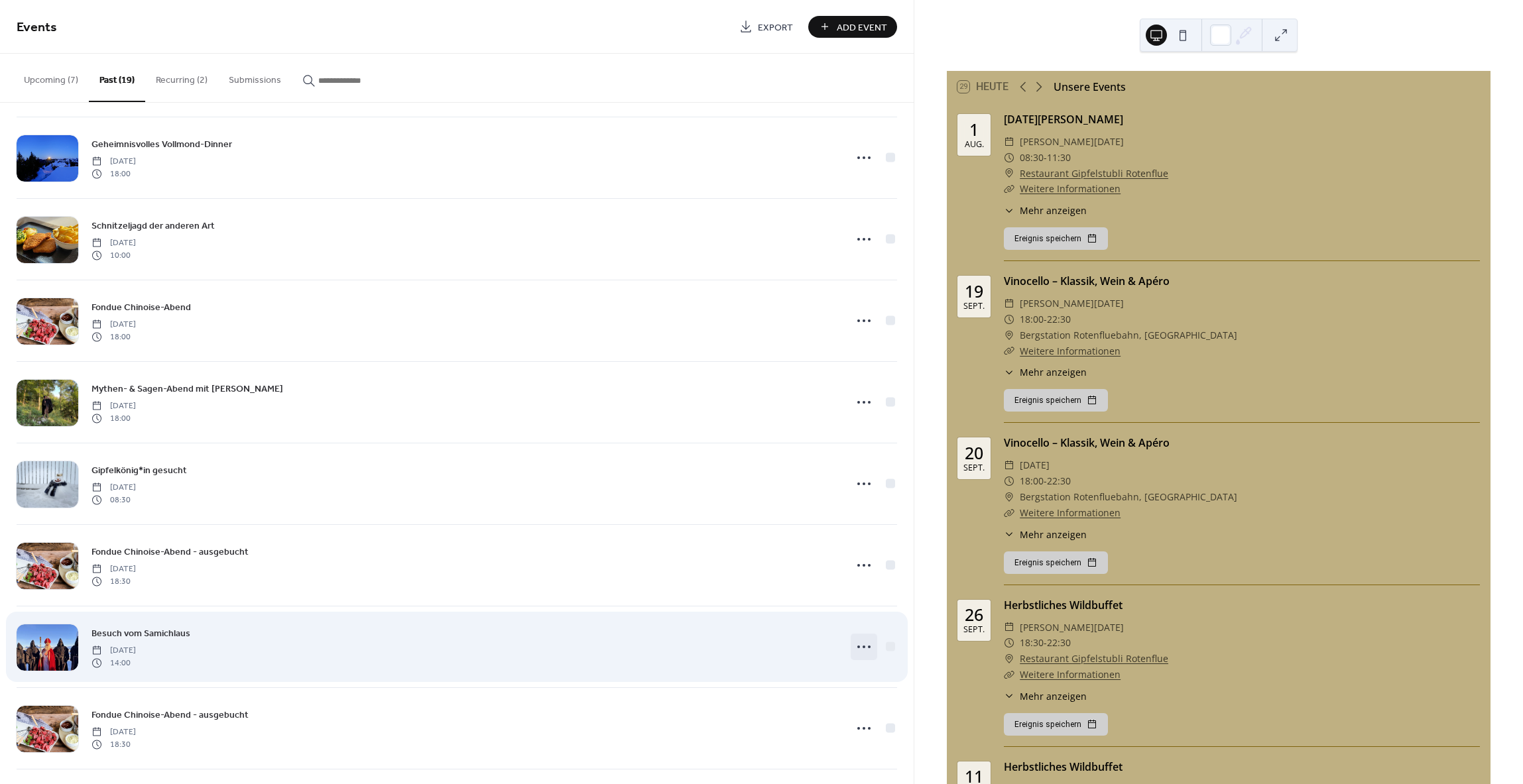 click 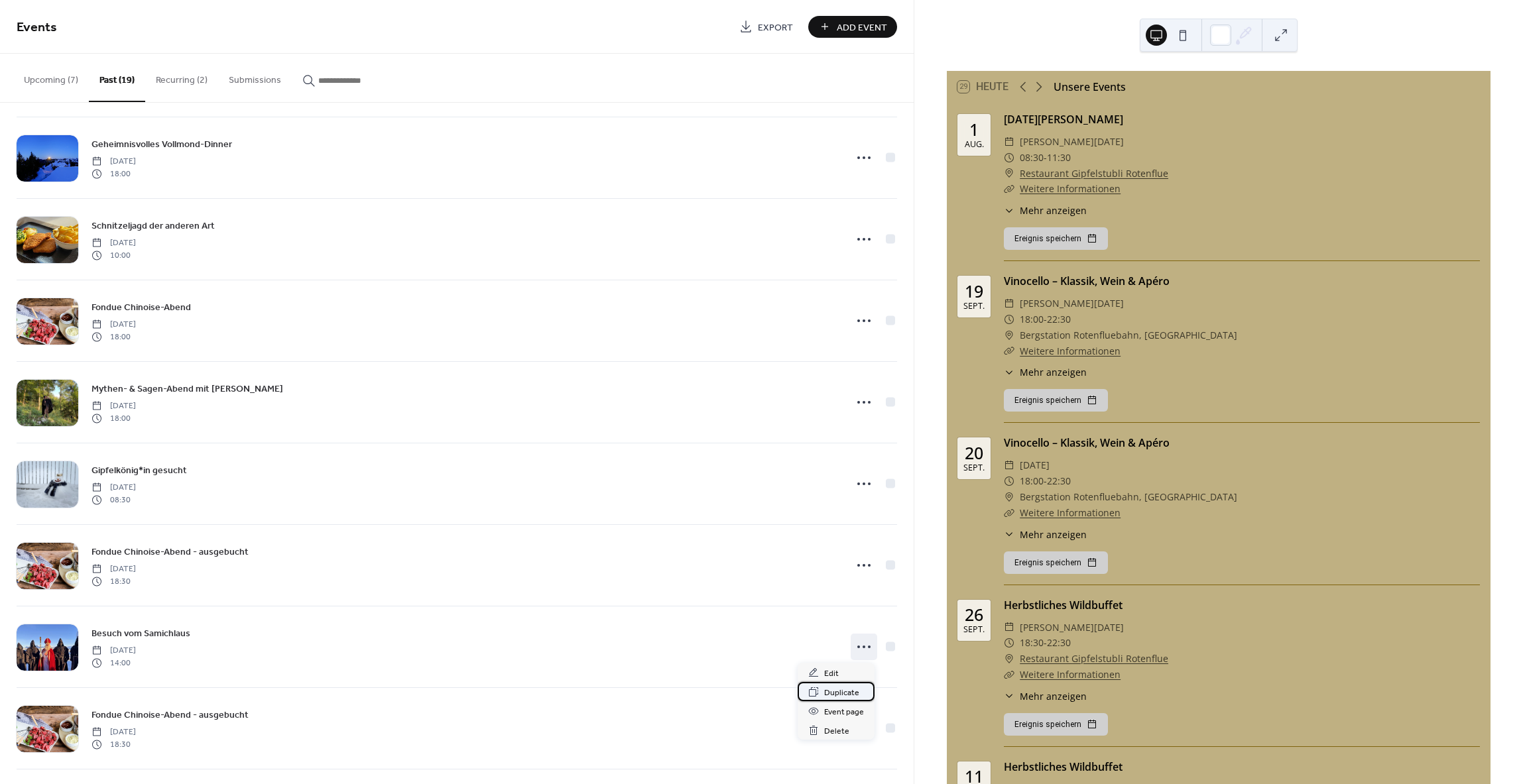 click on "Duplicate" at bounding box center (841, 693) 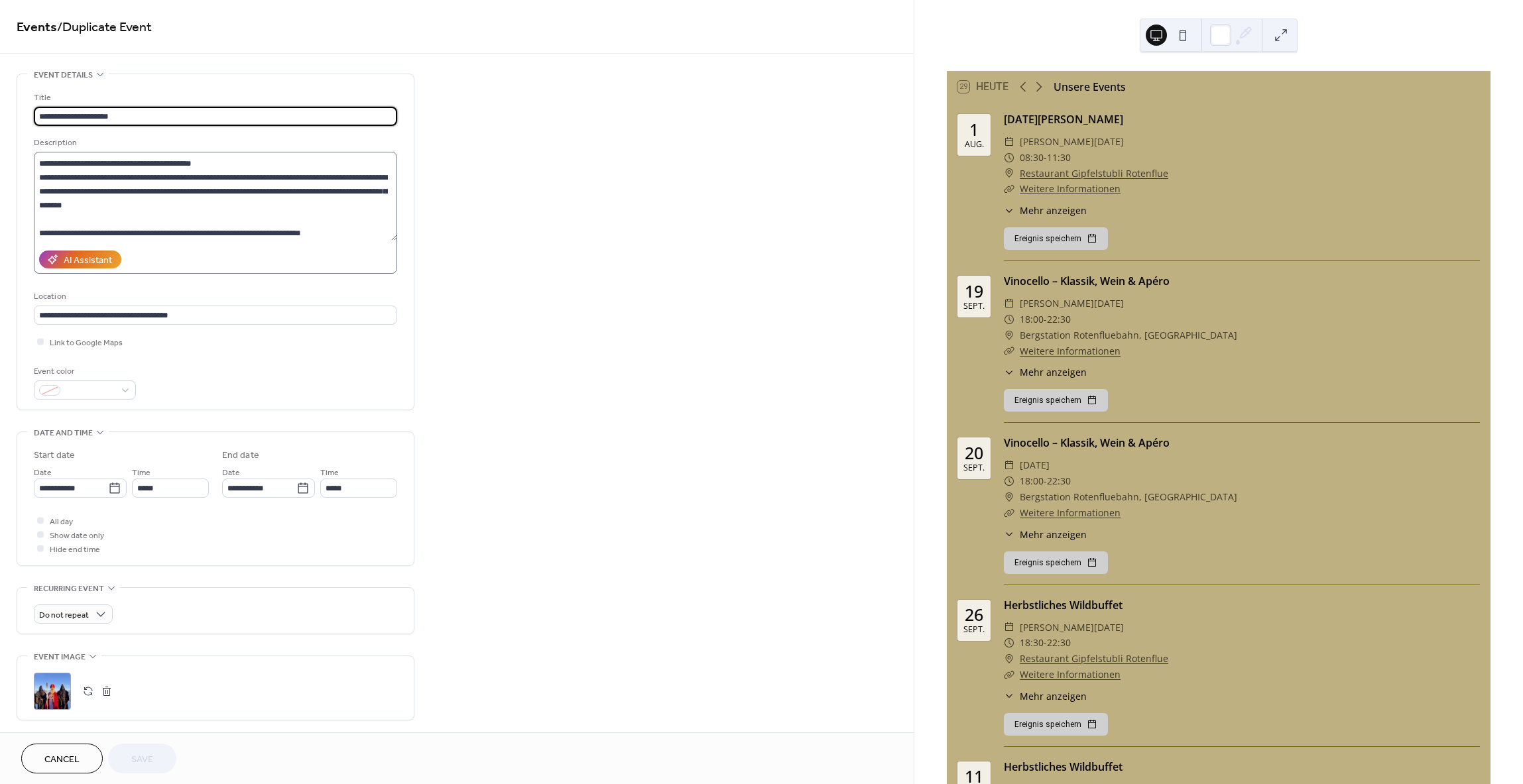 scroll, scrollTop: 42, scrollLeft: 0, axis: vertical 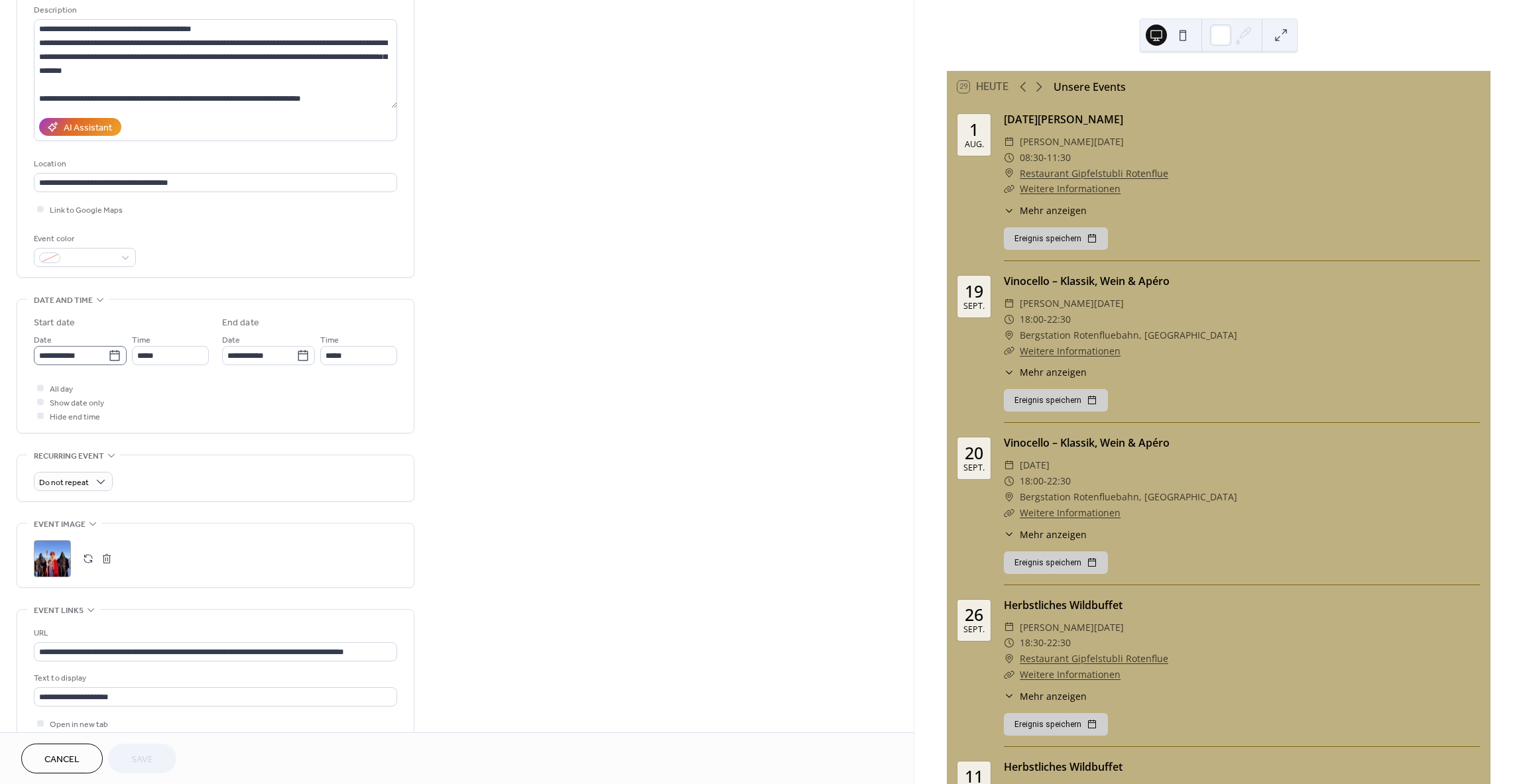 click 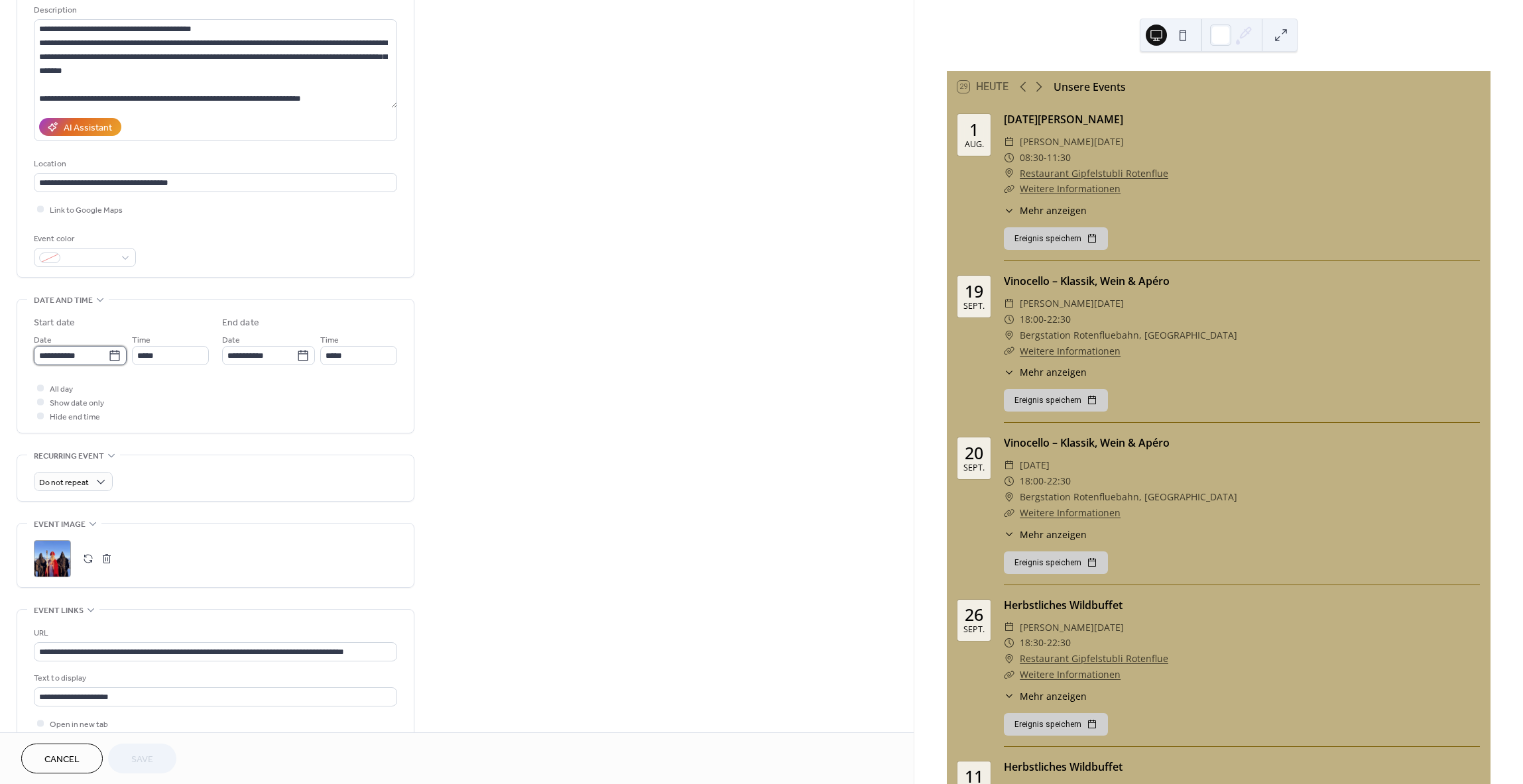 click on "**********" at bounding box center [71, 355] 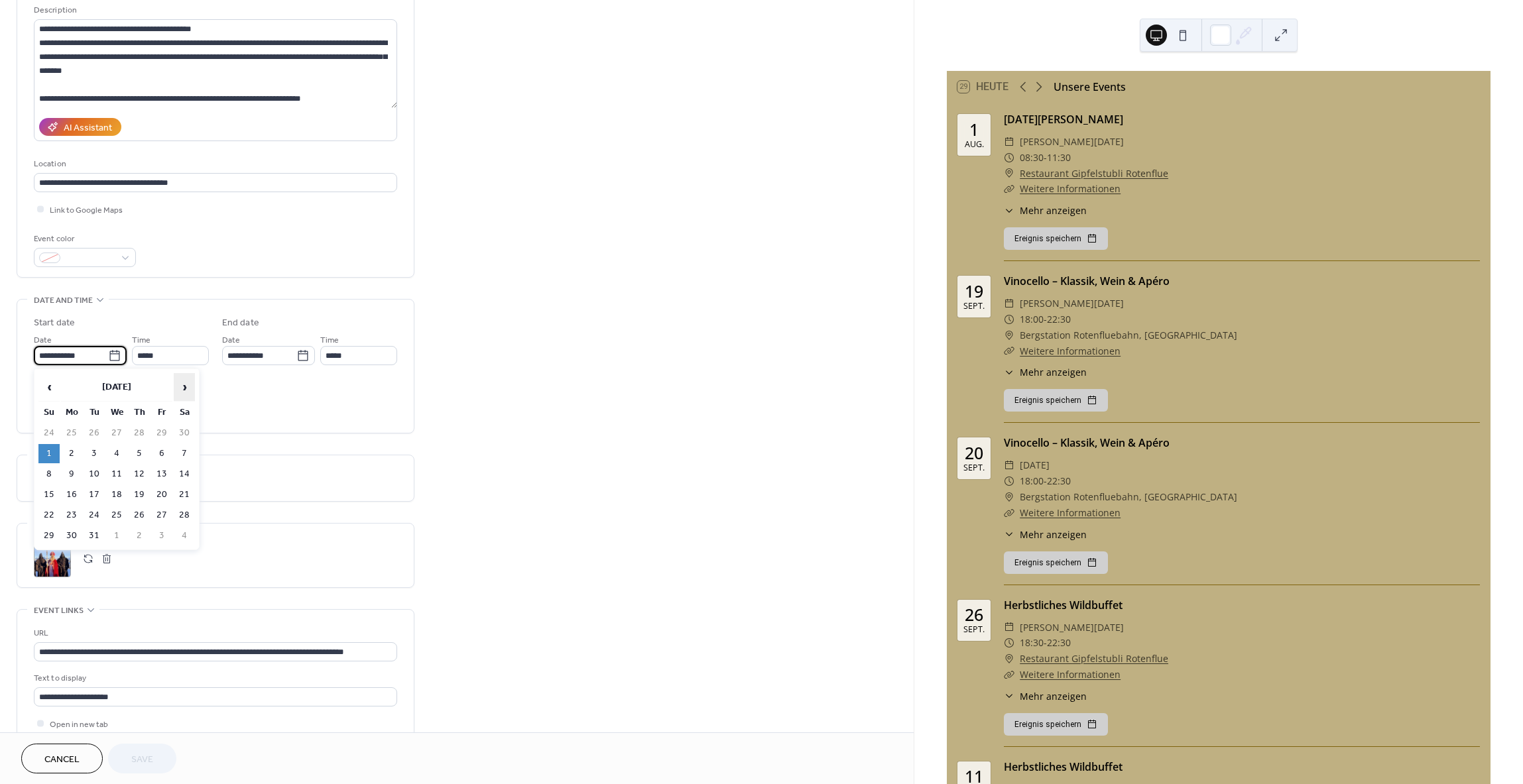 click on "›" at bounding box center (184, 387) 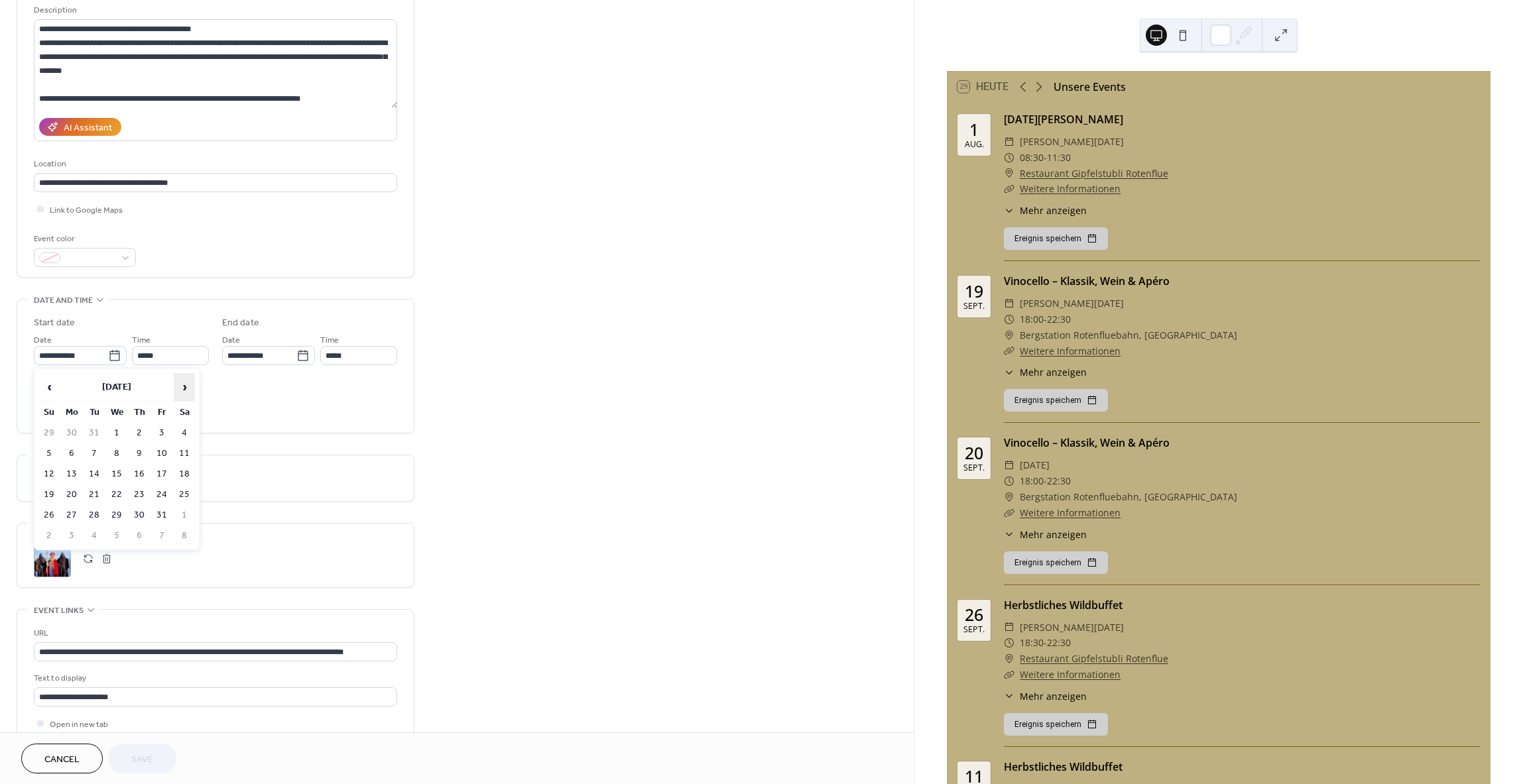 click on "›" at bounding box center [184, 387] 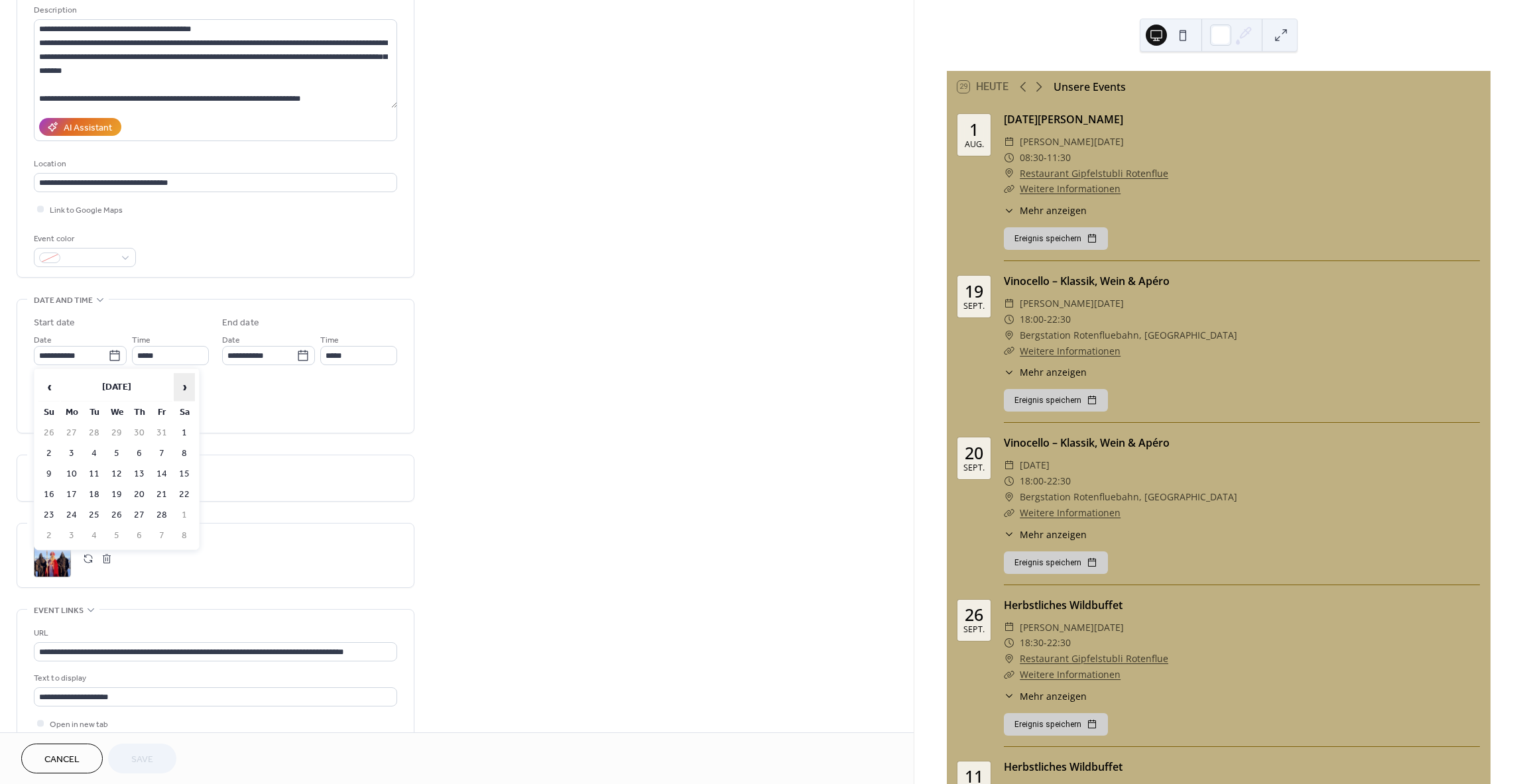 click on "›" at bounding box center (184, 387) 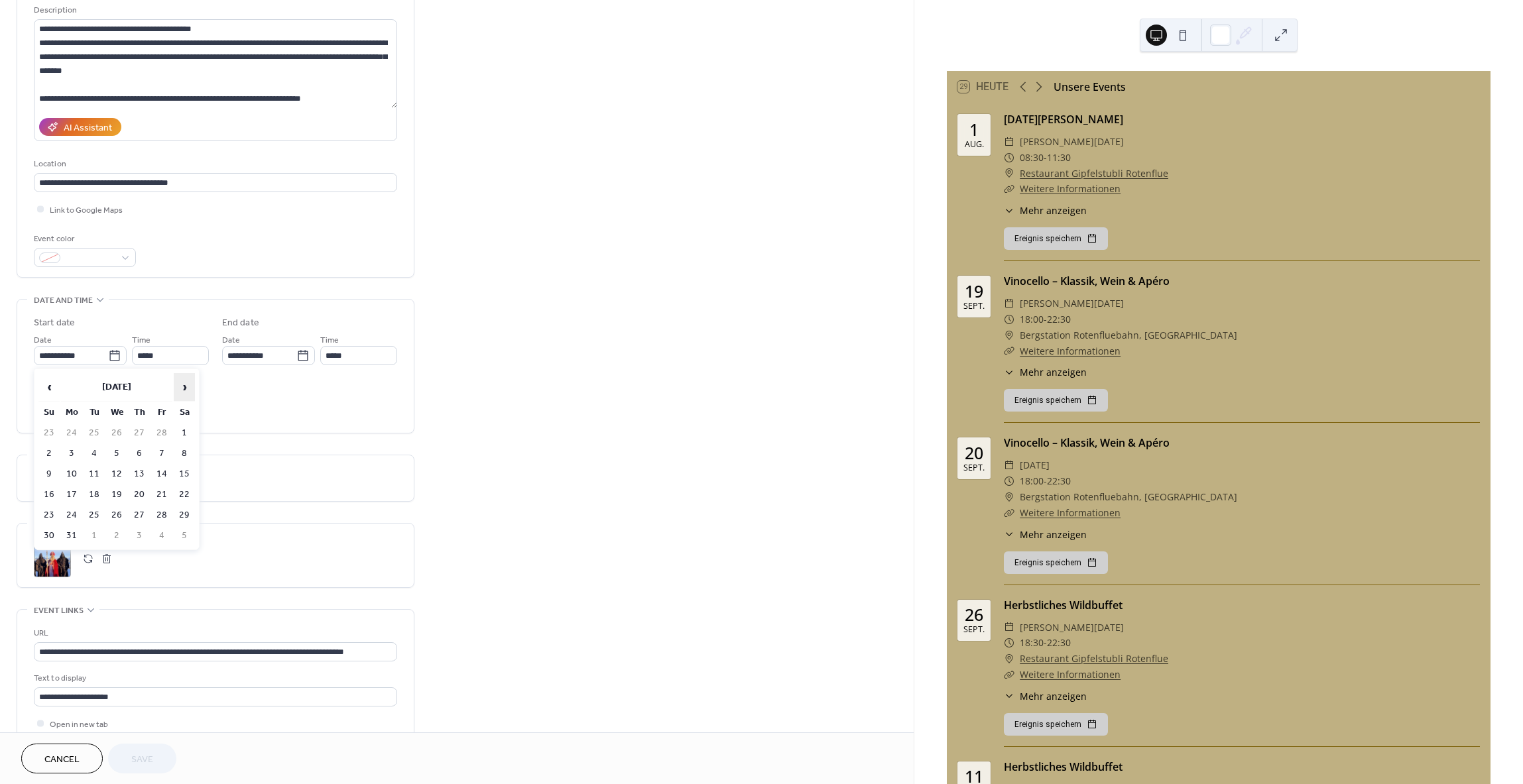 click on "›" at bounding box center (184, 387) 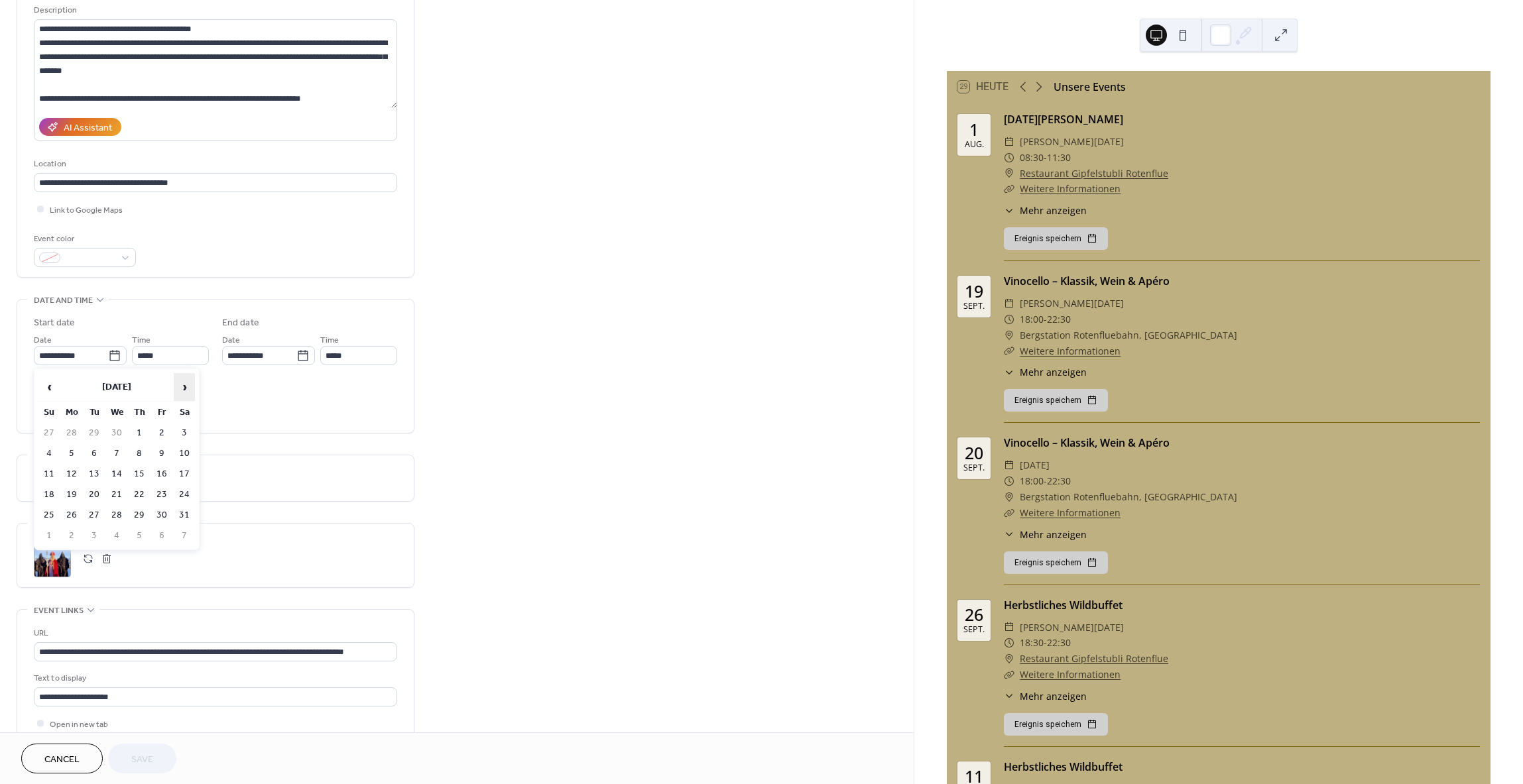 click on "›" at bounding box center [184, 387] 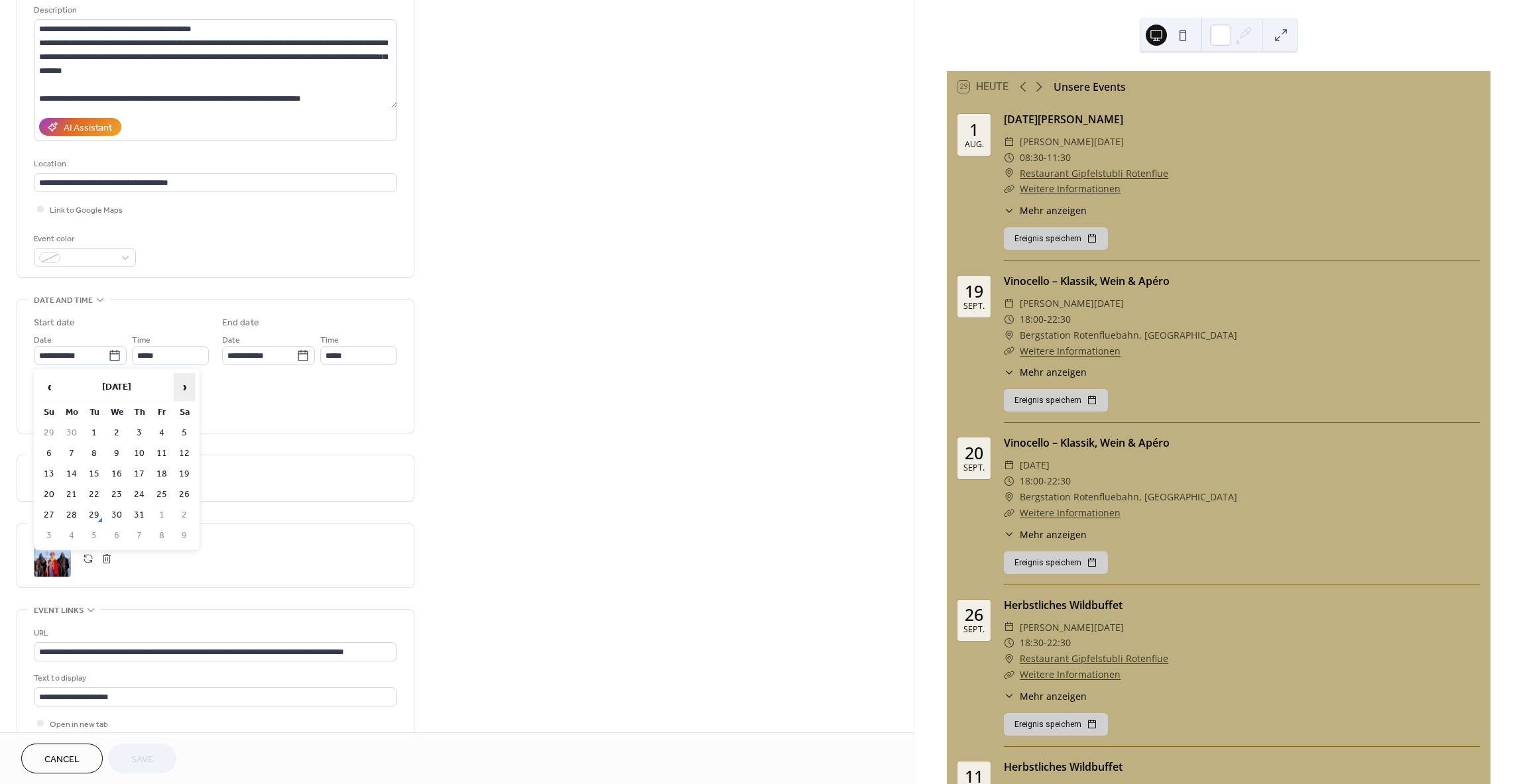 click on "›" at bounding box center (184, 387) 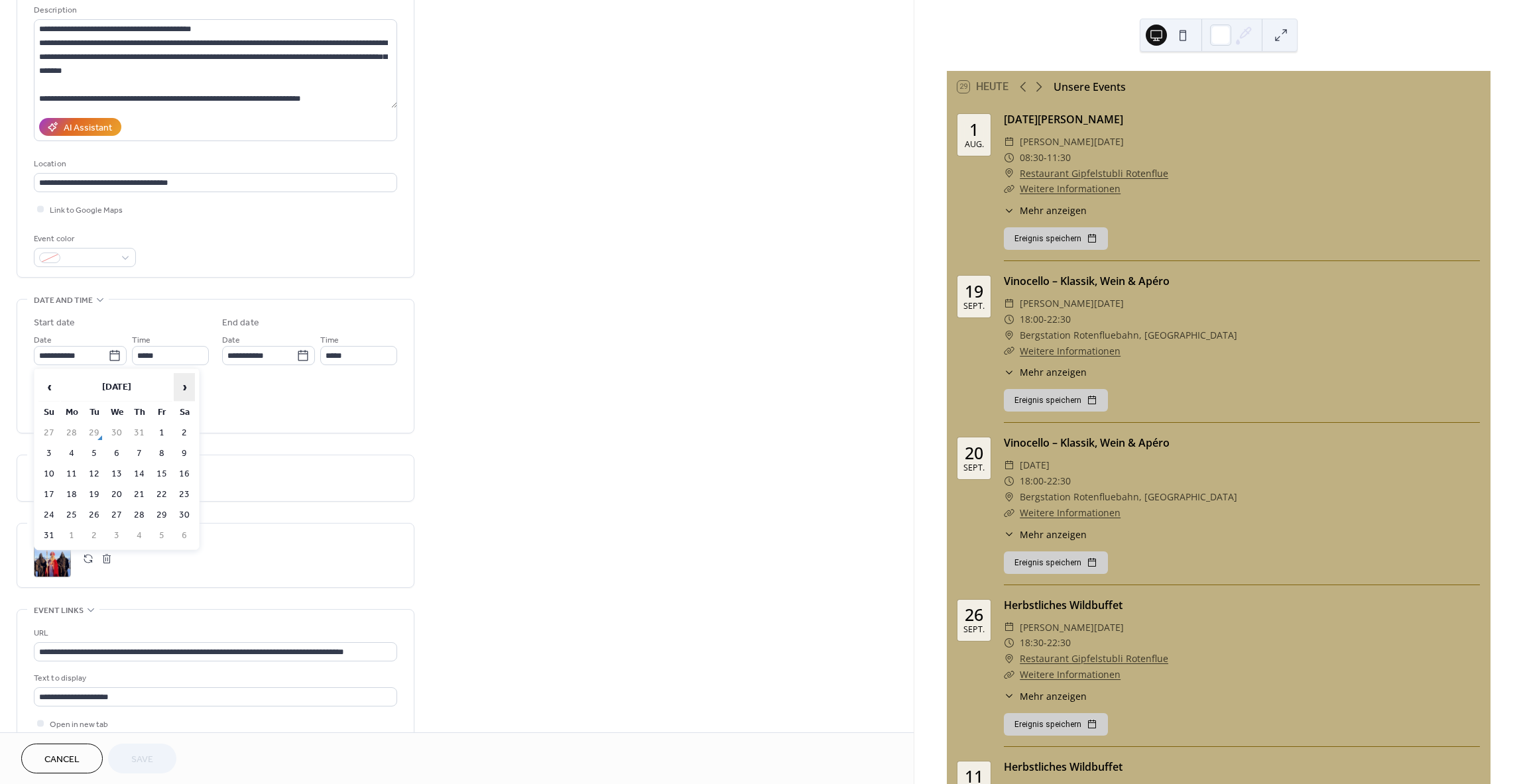 click on "›" at bounding box center [184, 387] 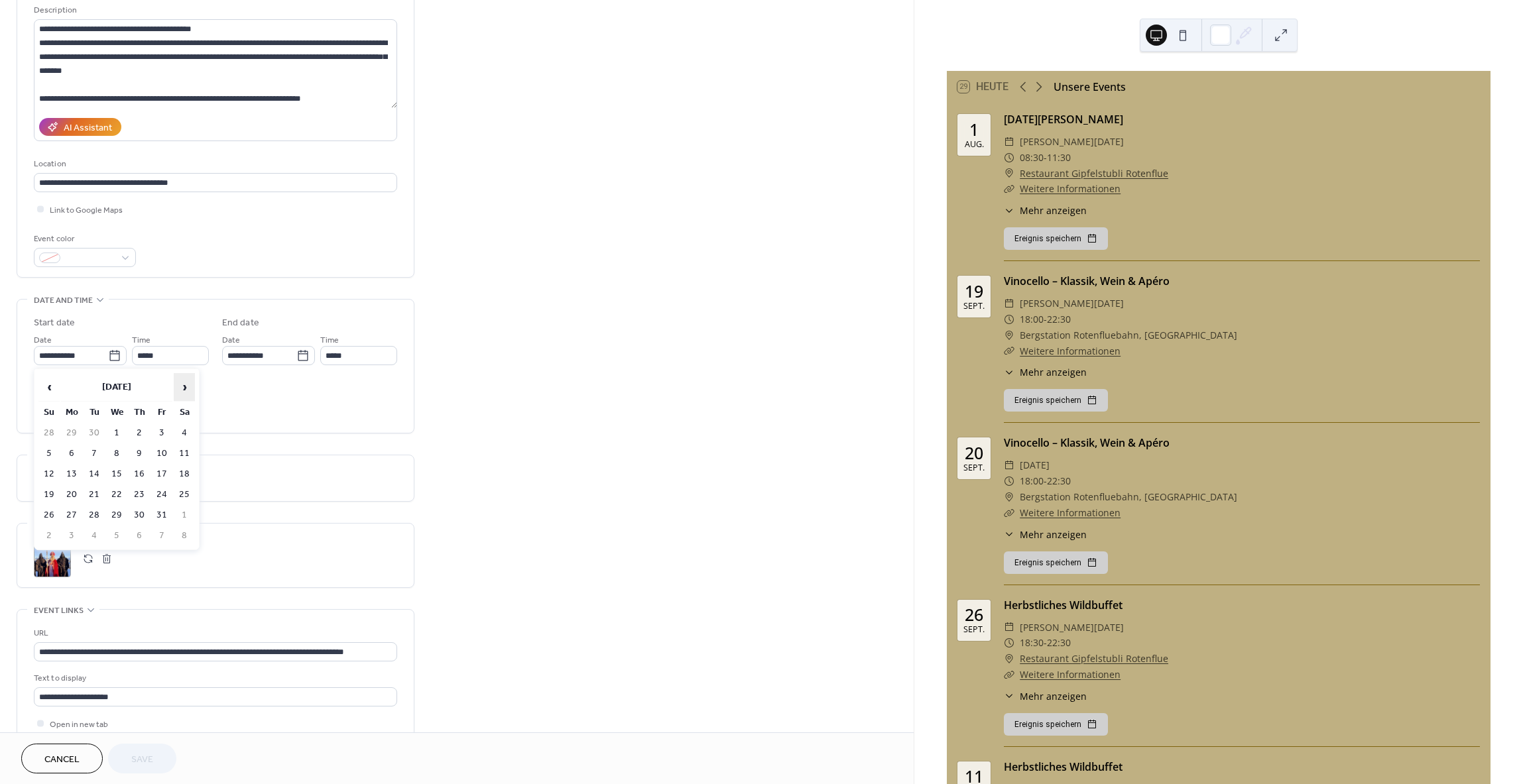 click on "›" at bounding box center (184, 387) 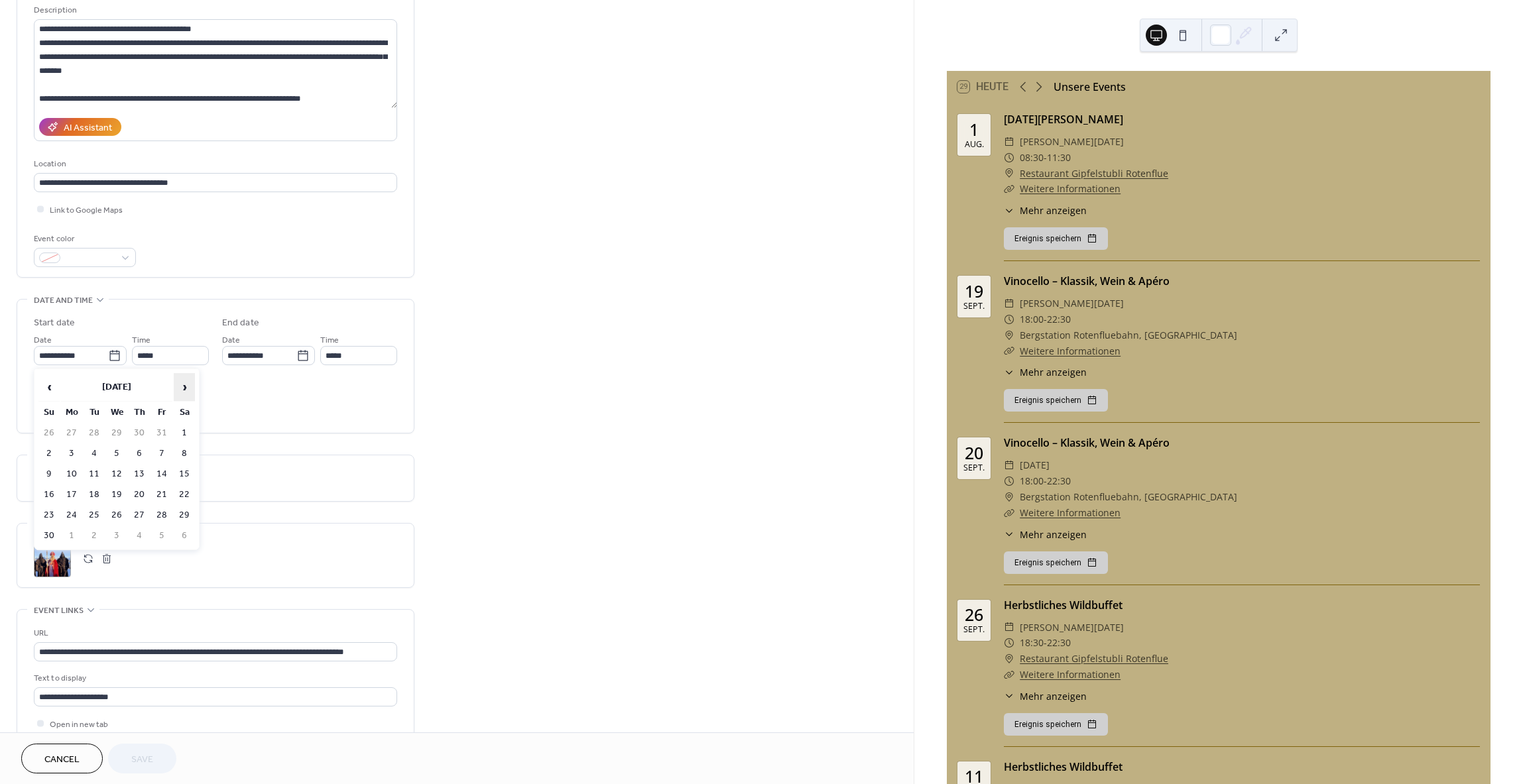 click on "›" at bounding box center (184, 387) 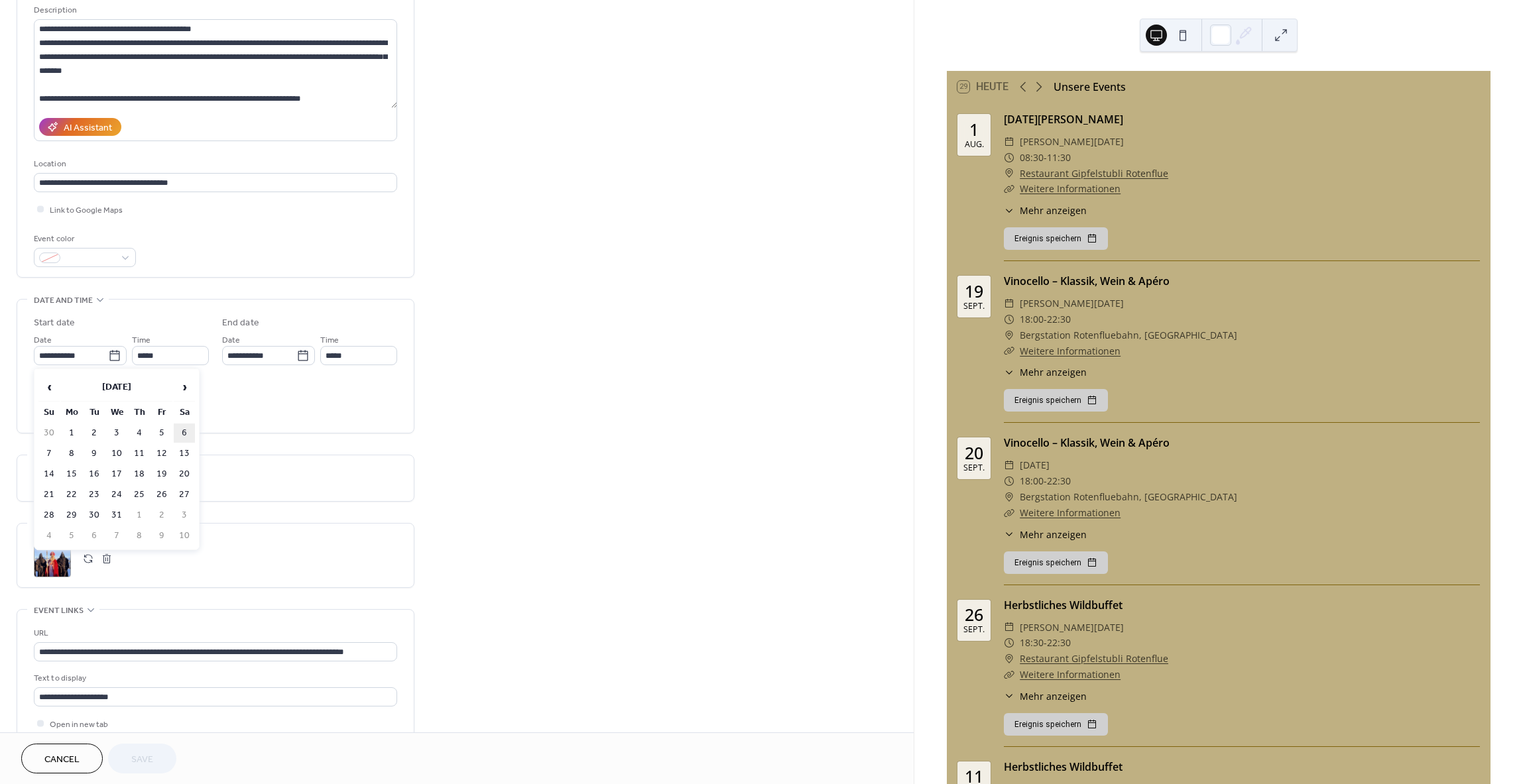 click on "6" at bounding box center (184, 433) 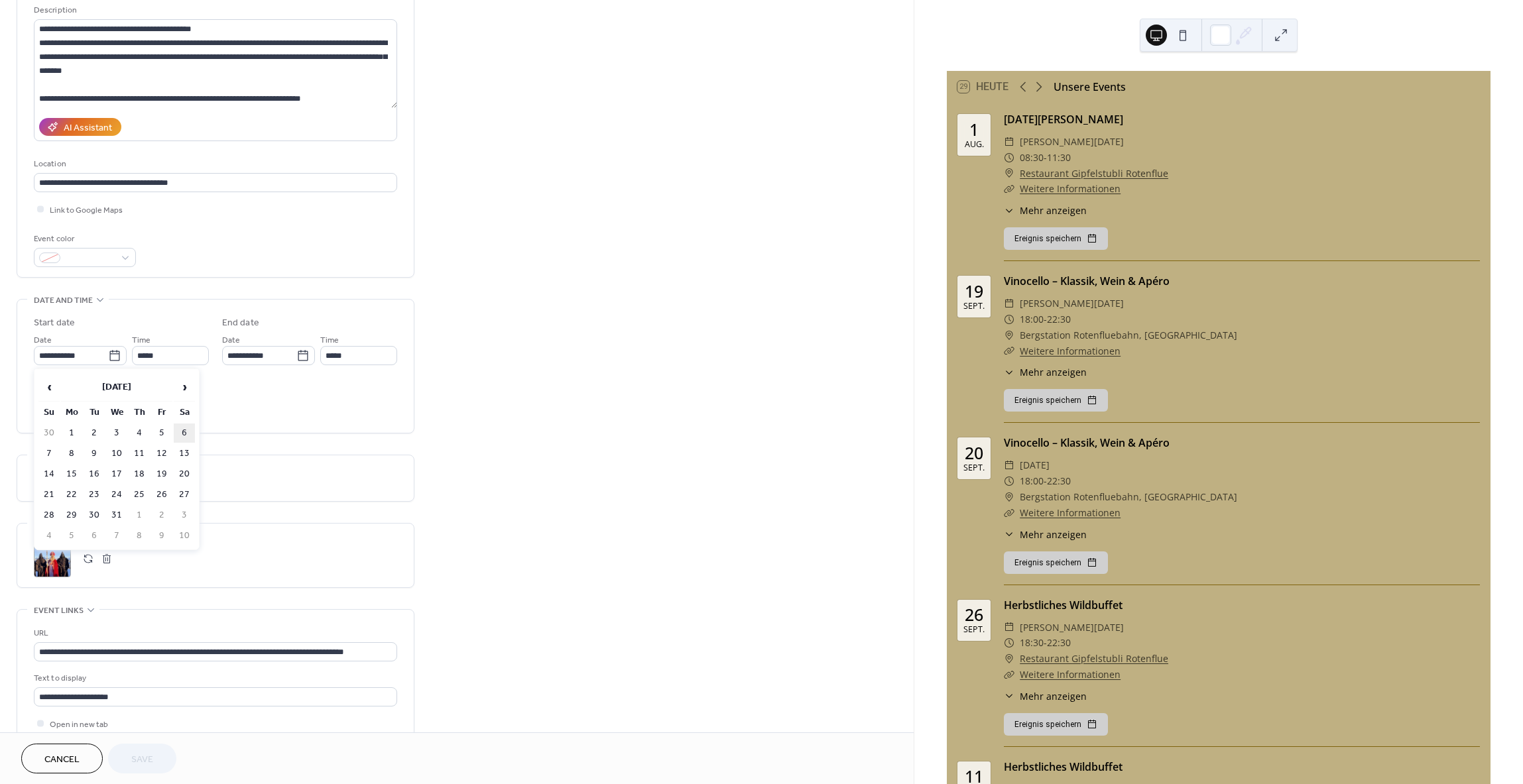 type on "**********" 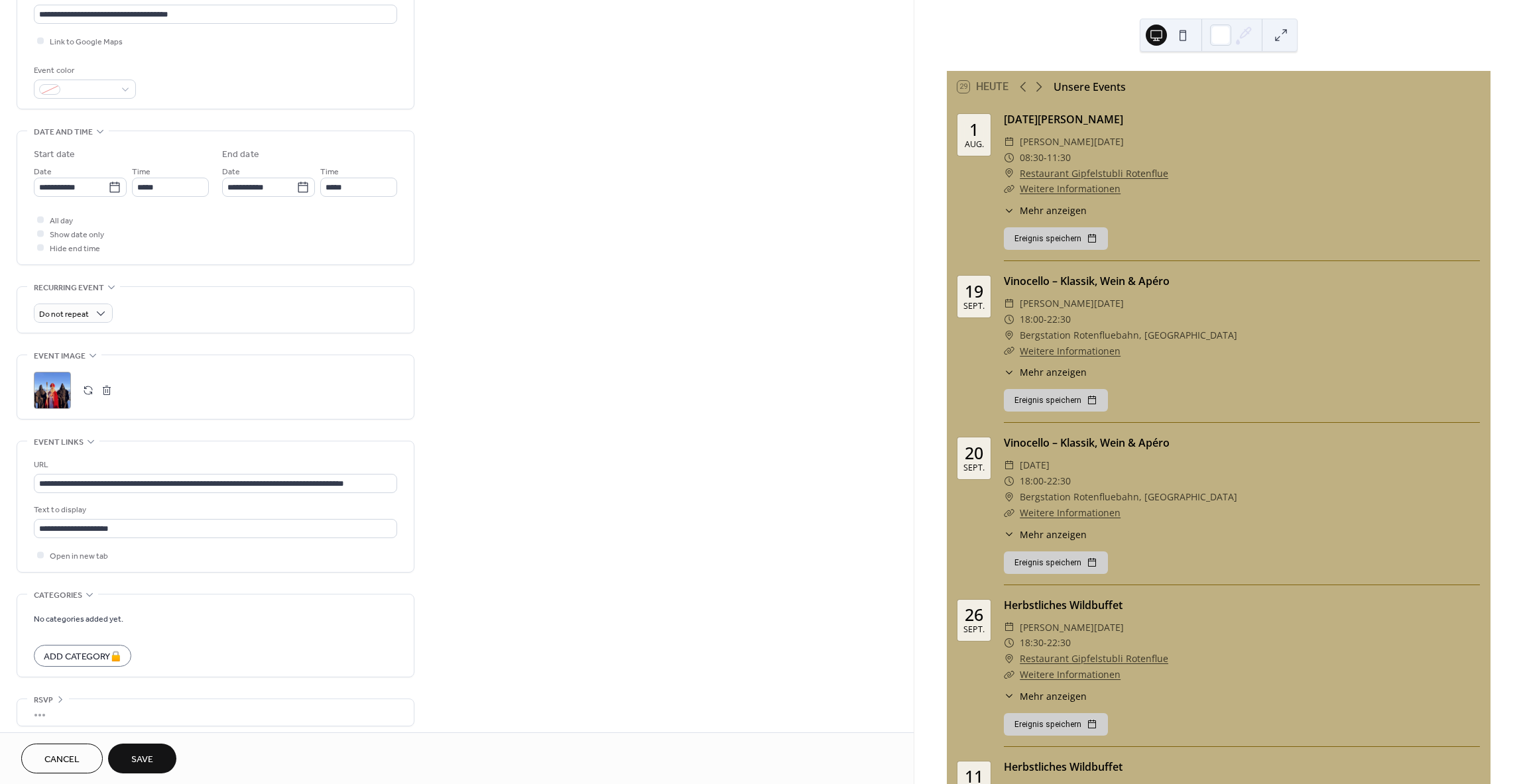 scroll, scrollTop: 308, scrollLeft: 0, axis: vertical 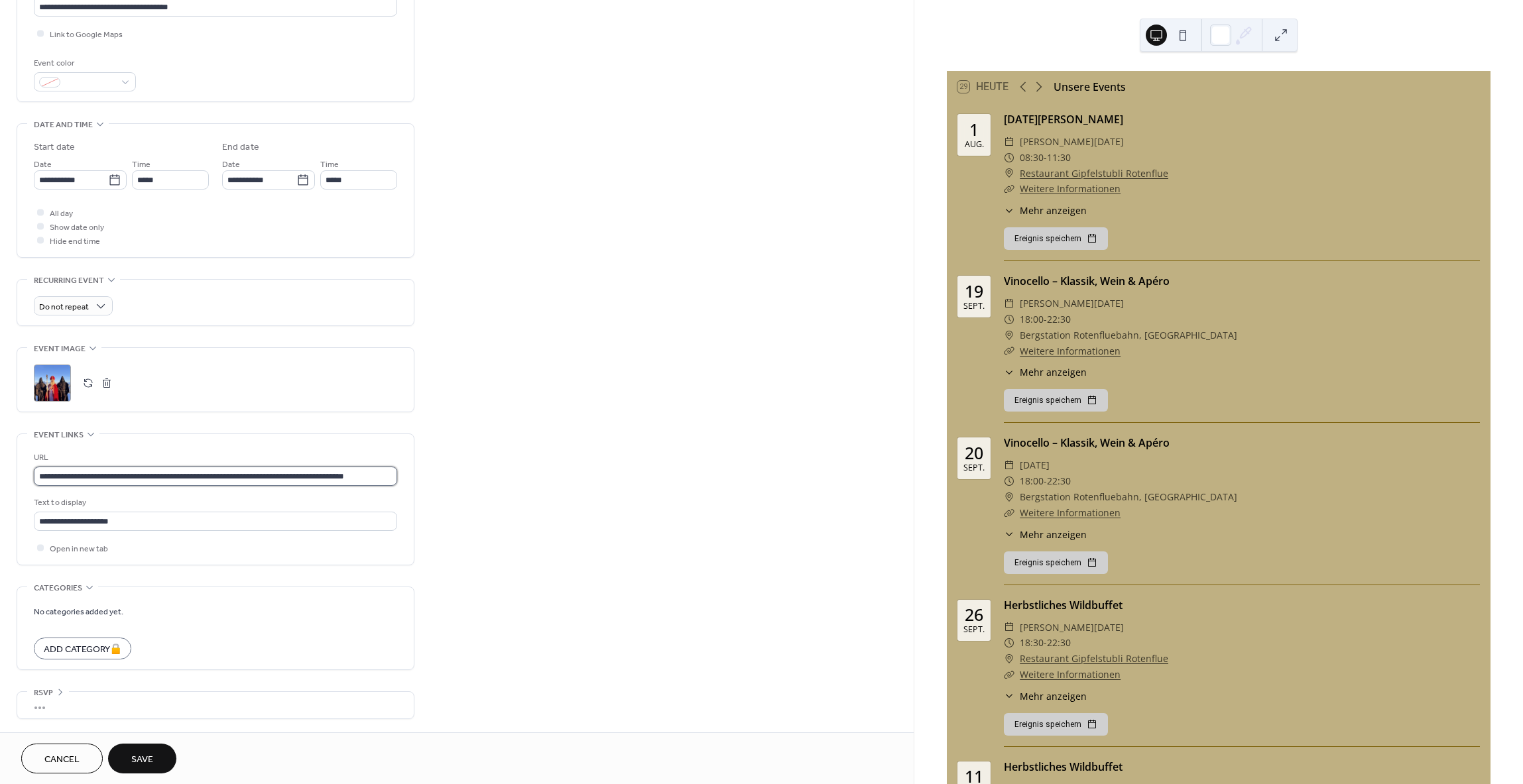 click on "**********" at bounding box center [215, 476] 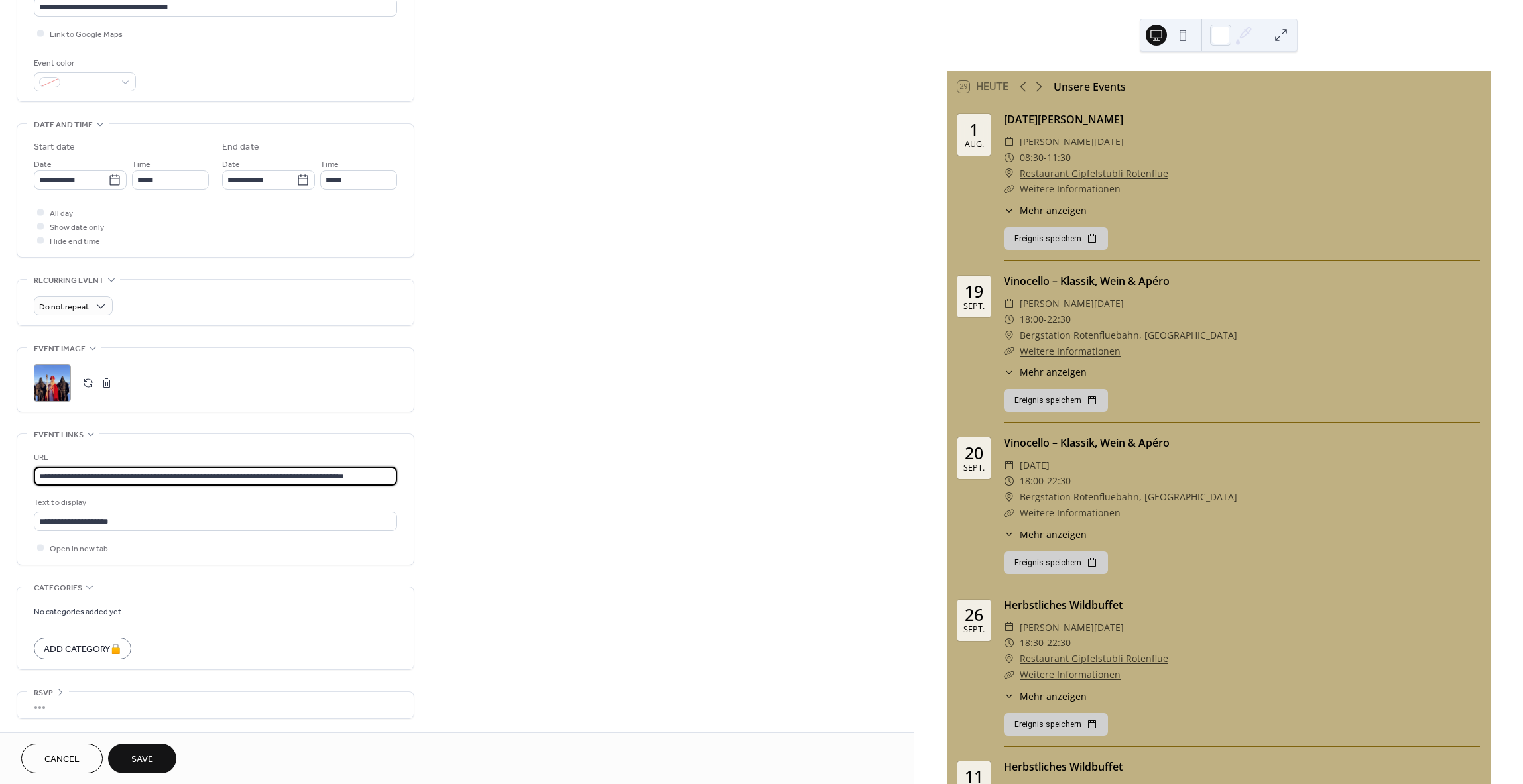 click on "**********" at bounding box center (215, 476) 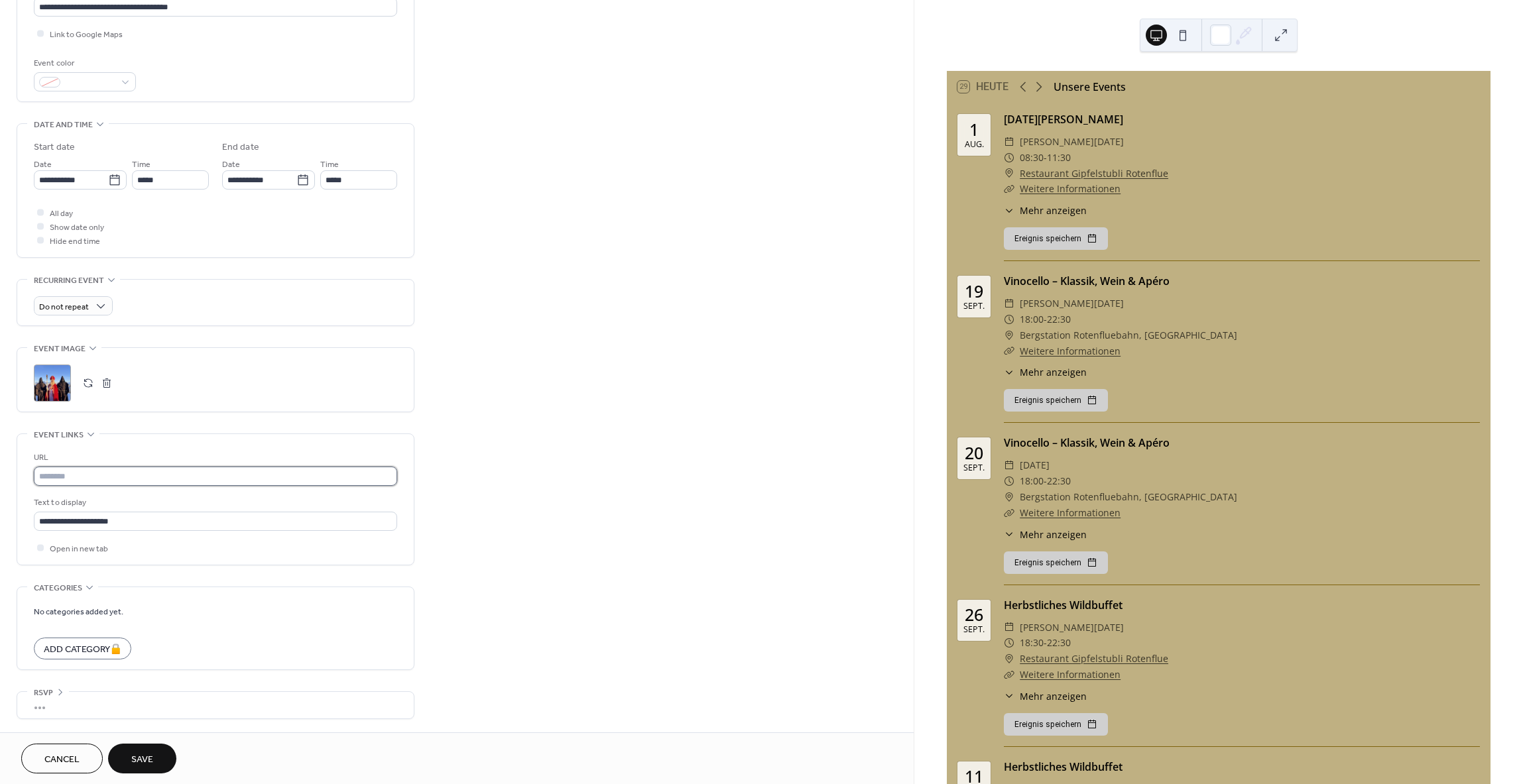 click at bounding box center [215, 476] 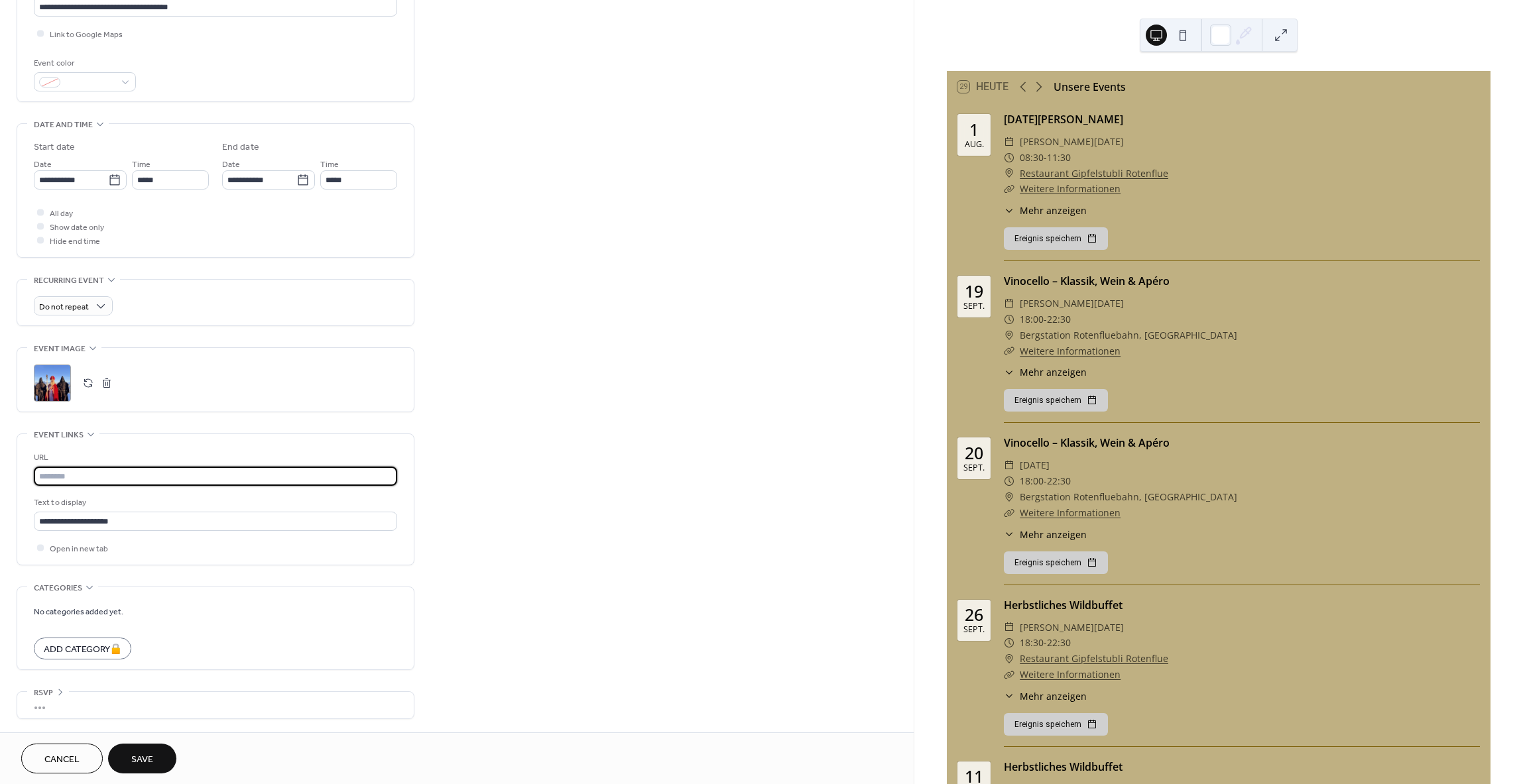 paste on "**********" 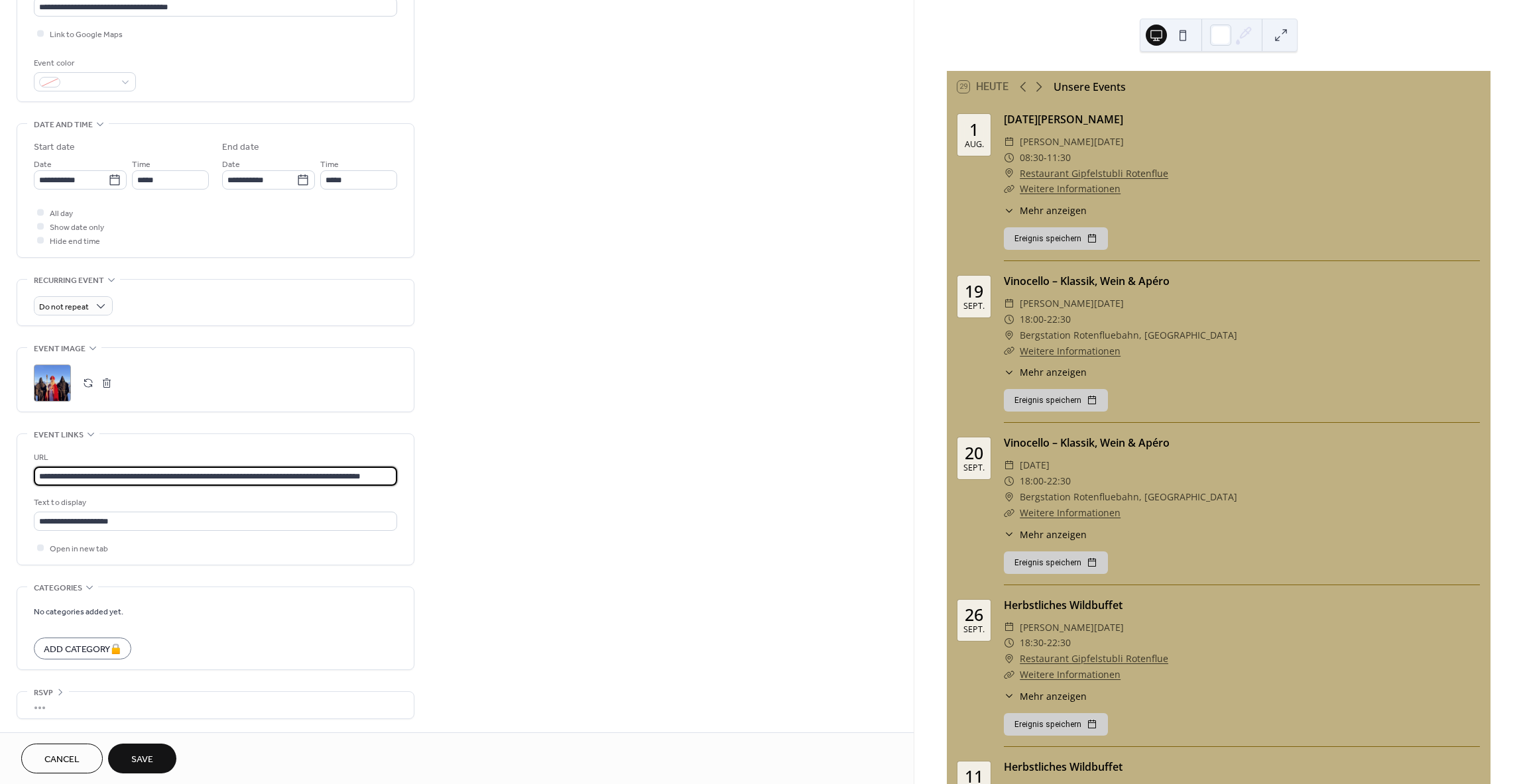 scroll, scrollTop: 0, scrollLeft: 27, axis: horizontal 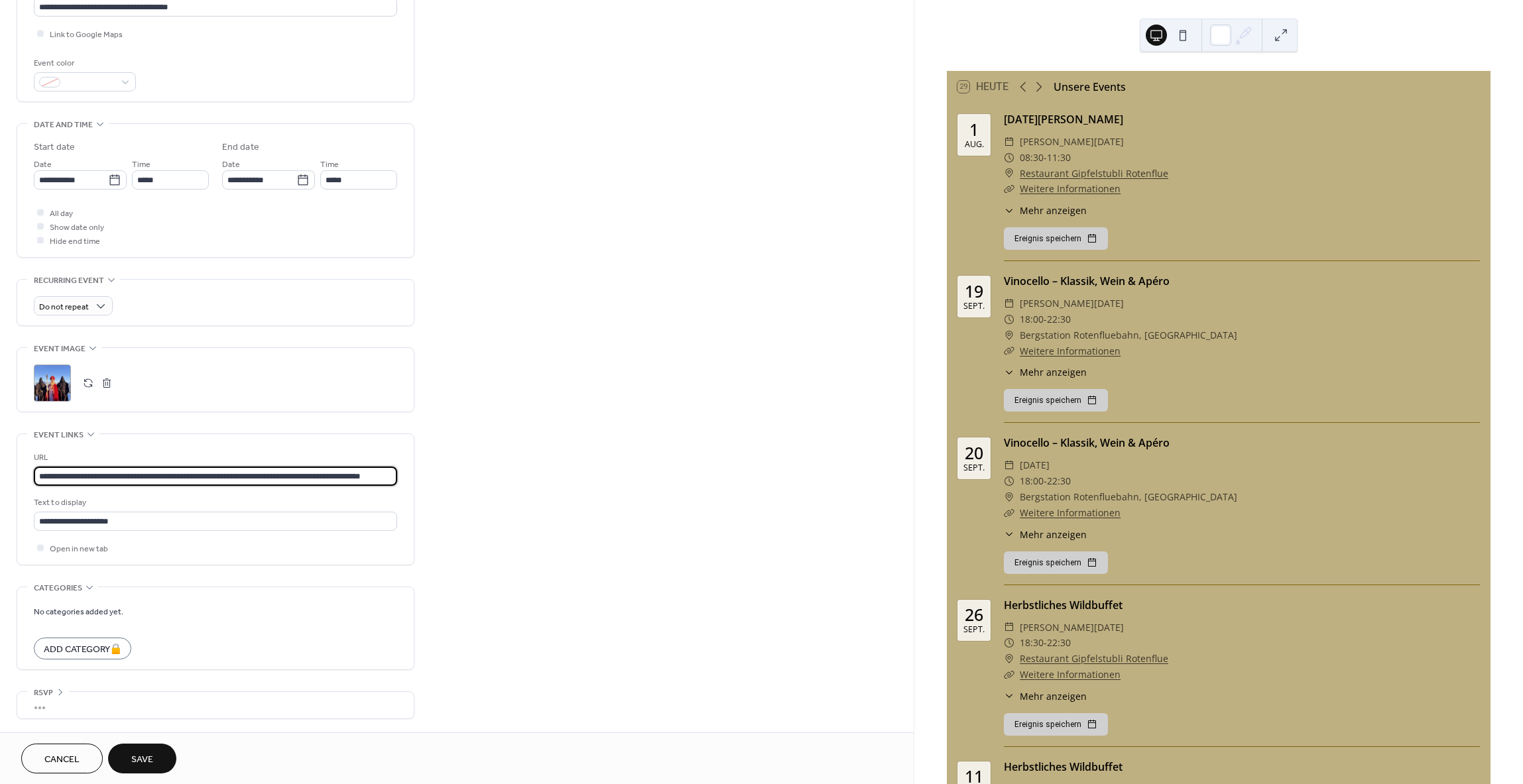type on "**********" 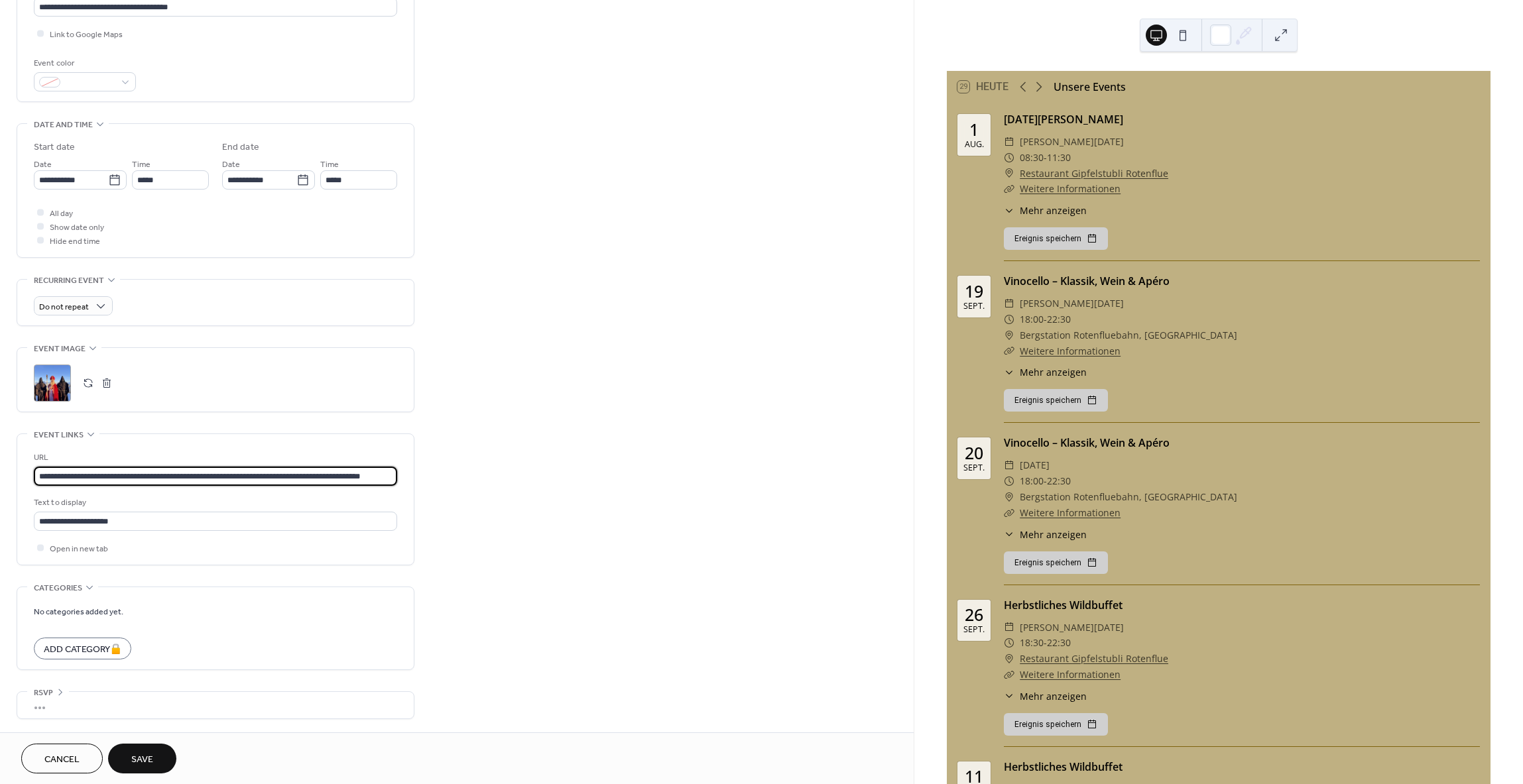 click on "Save" at bounding box center [142, 759] 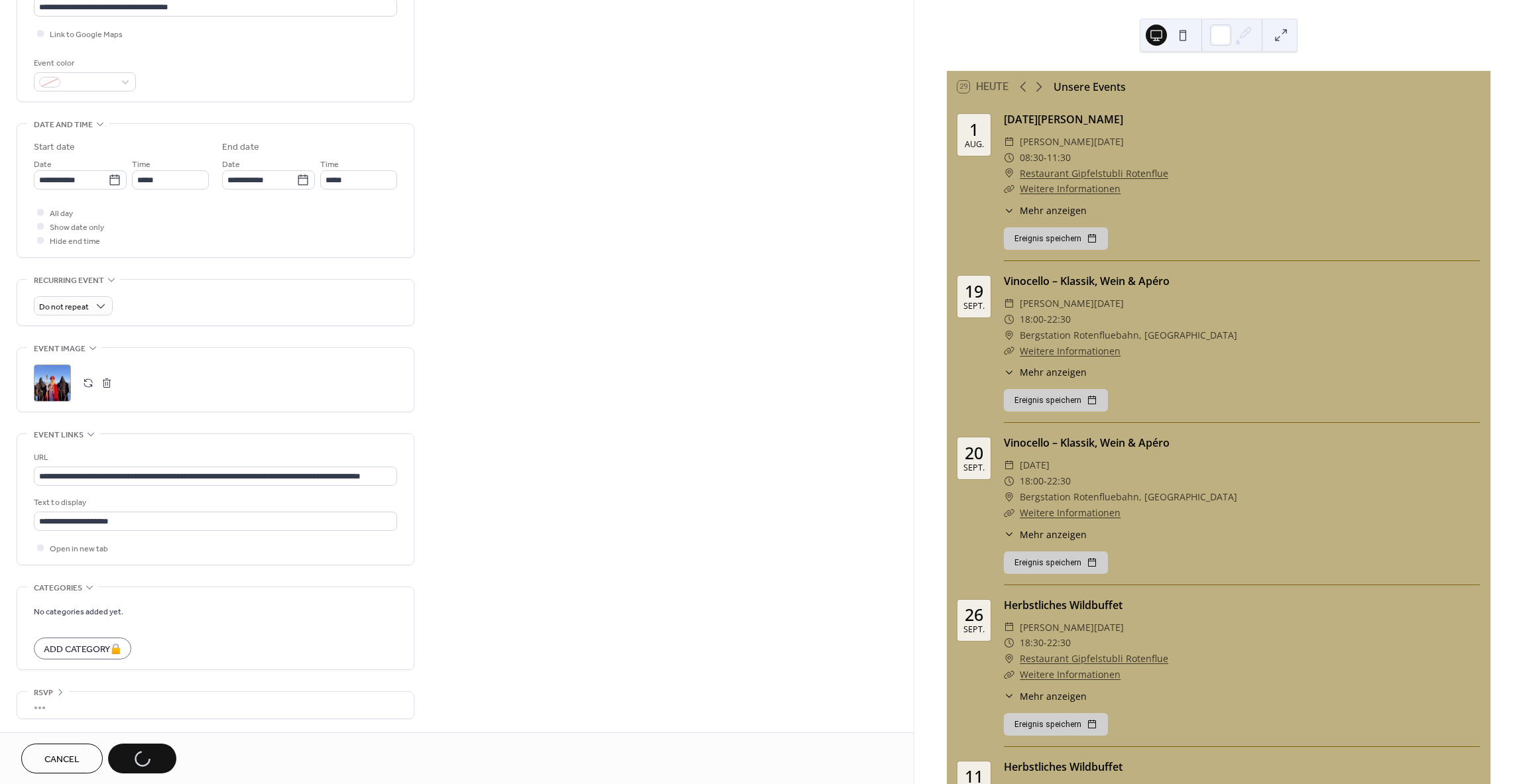 scroll, scrollTop: 0, scrollLeft: 0, axis: both 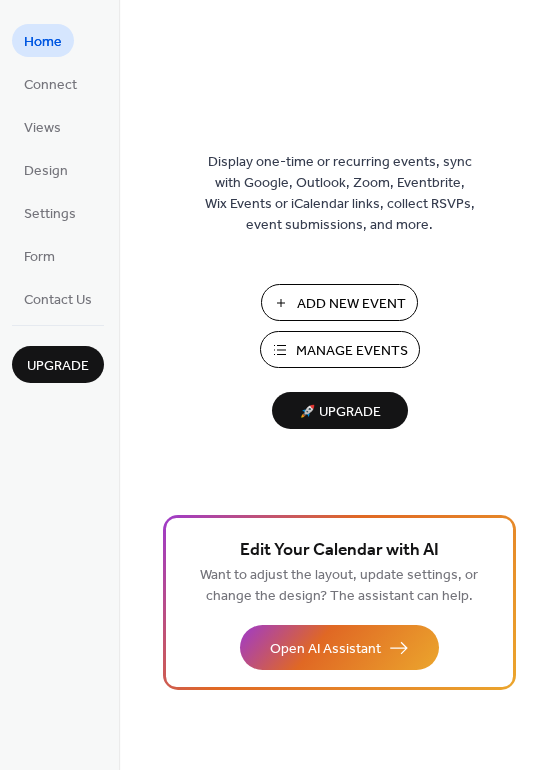 click on "Manage Events" at bounding box center [352, 351] 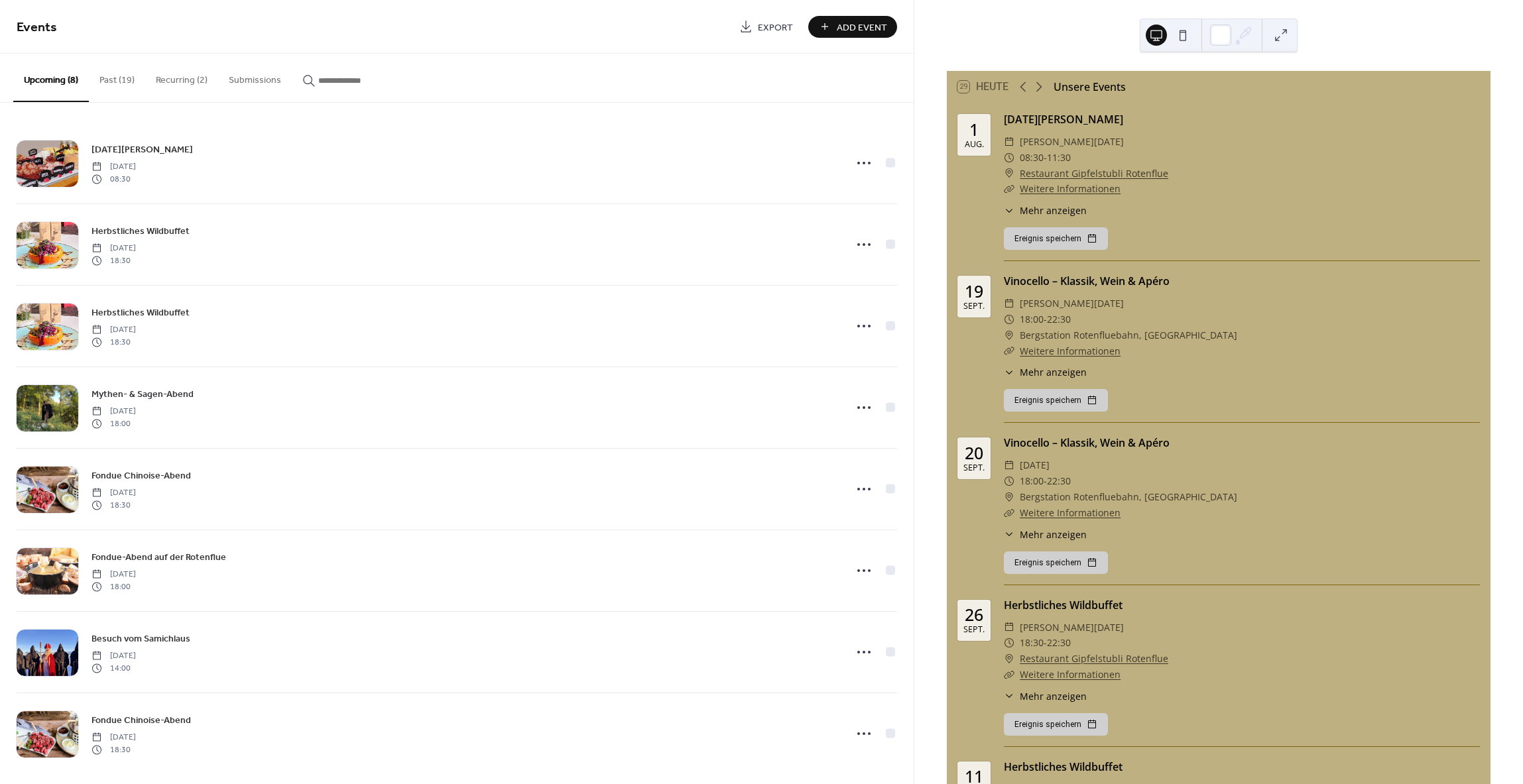 scroll, scrollTop: 0, scrollLeft: 0, axis: both 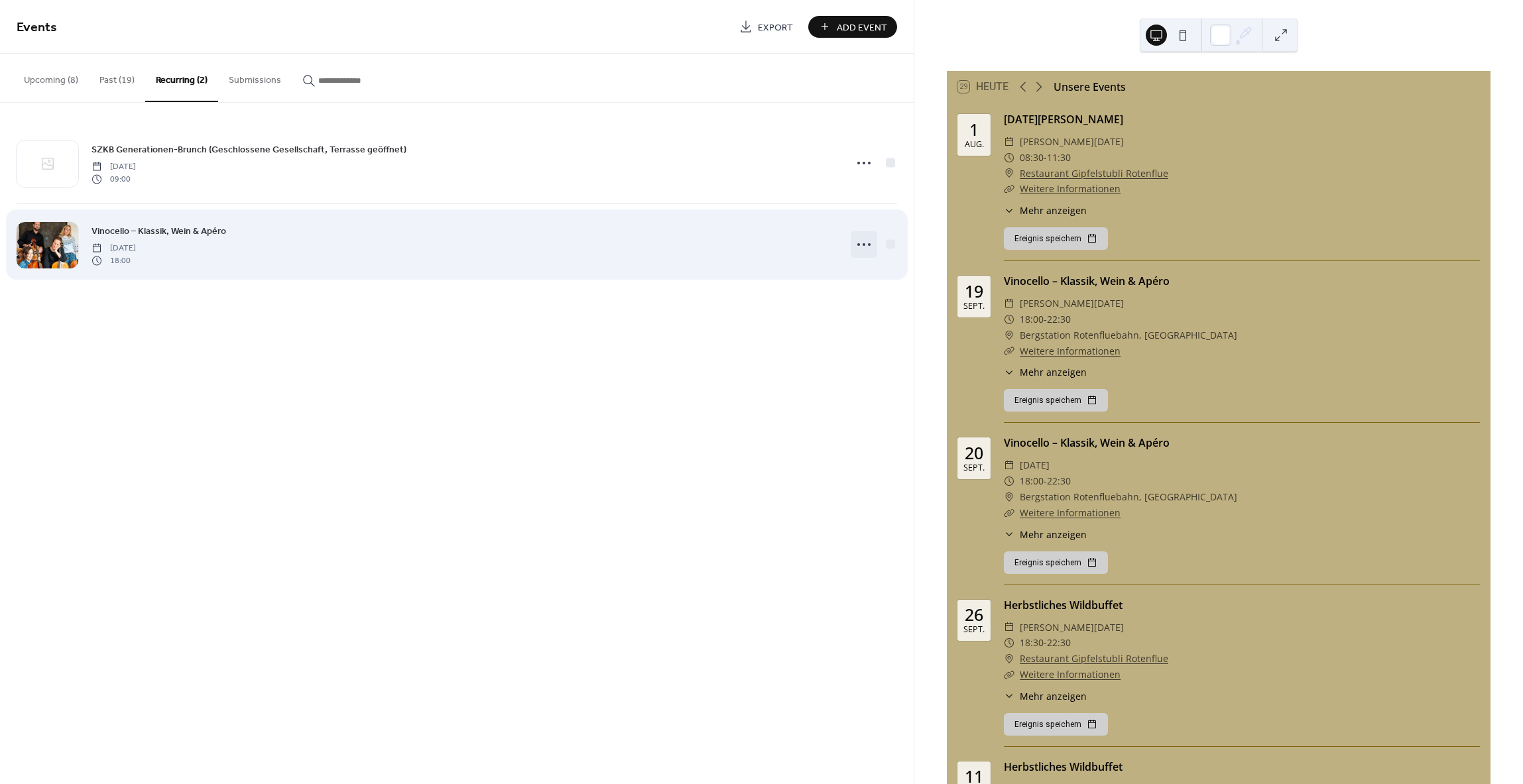 click 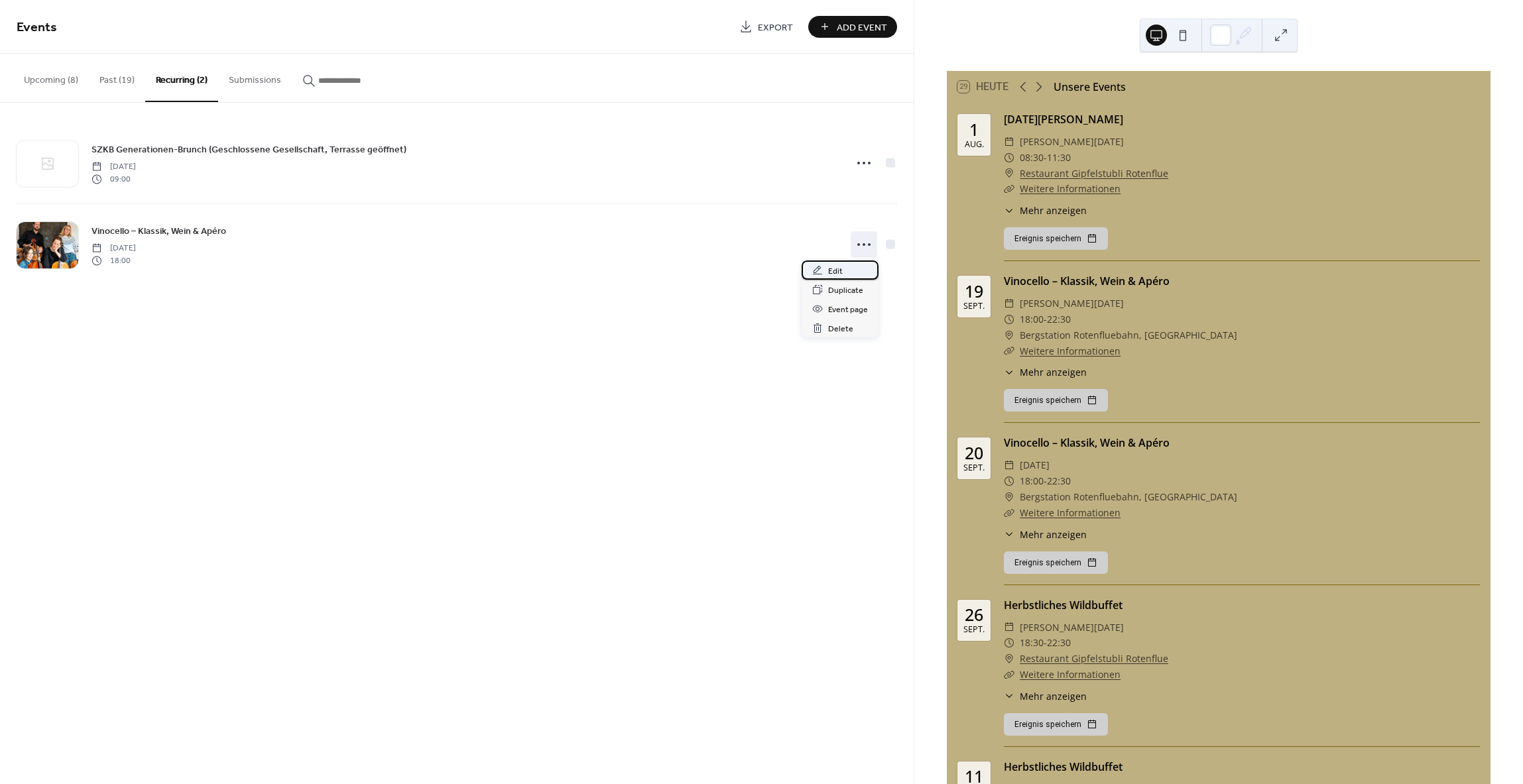 click on "Edit" at bounding box center [840, 270] 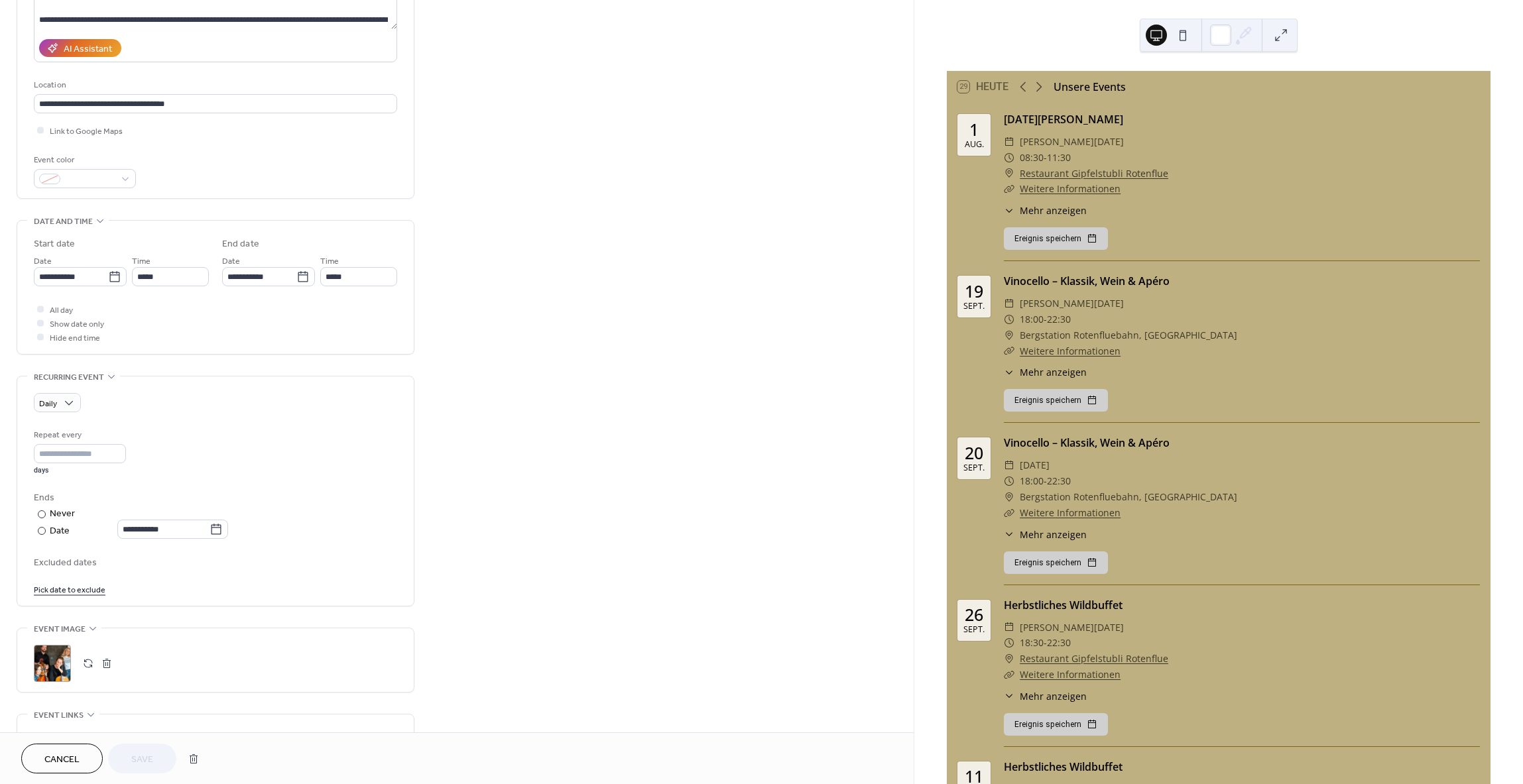 scroll, scrollTop: 265, scrollLeft: 0, axis: vertical 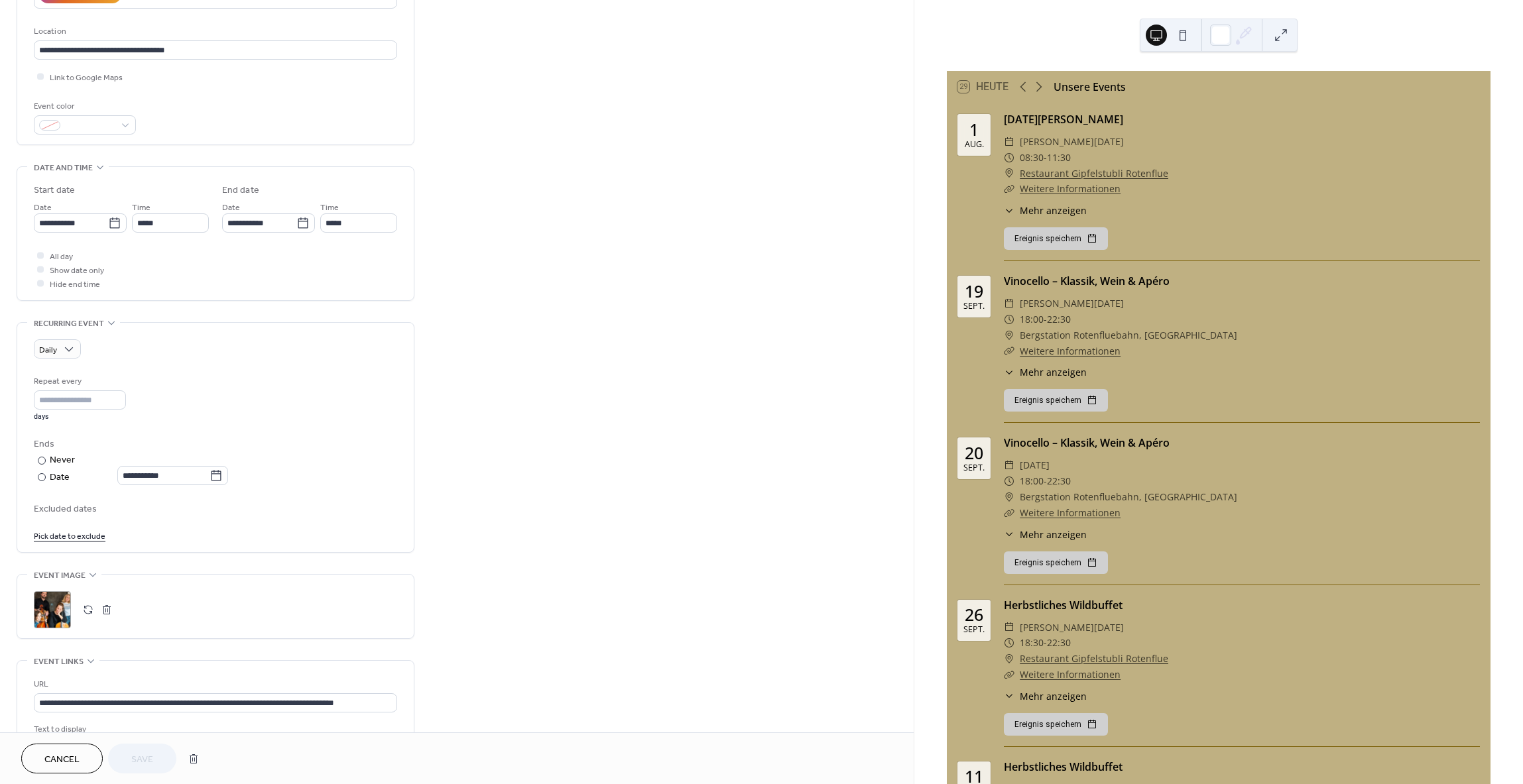 click at bounding box center [107, 610] 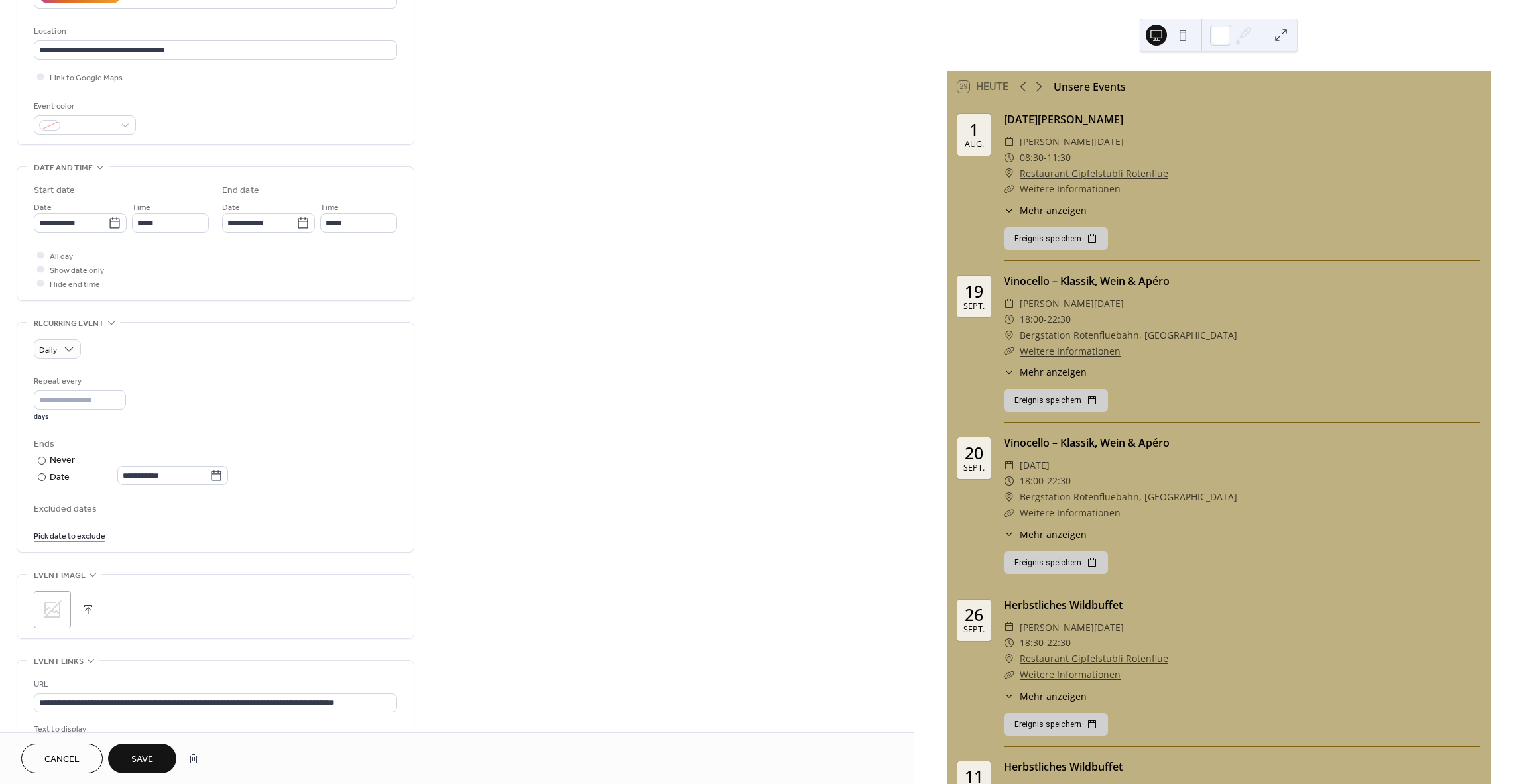 click at bounding box center [88, 610] 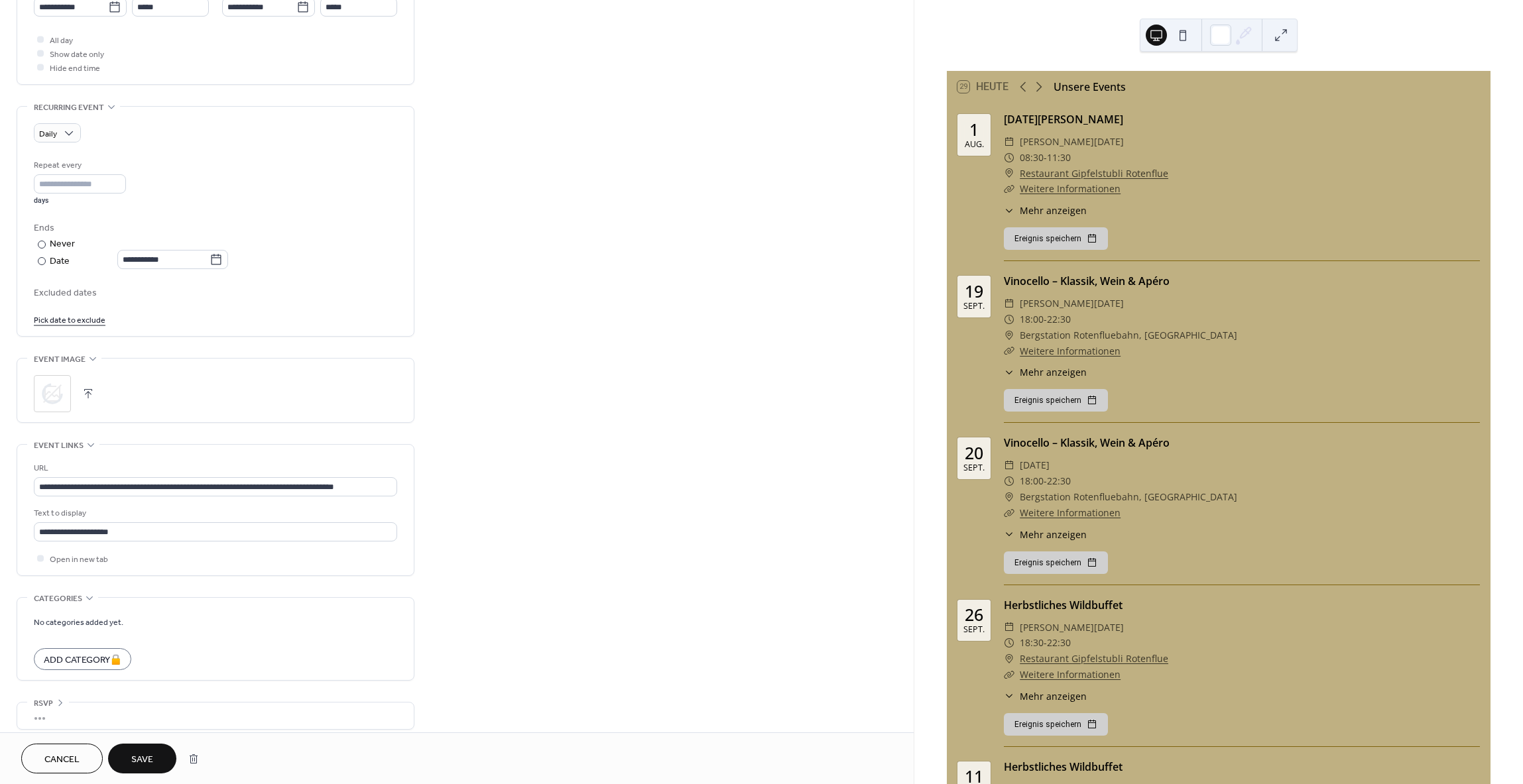 scroll, scrollTop: 492, scrollLeft: 0, axis: vertical 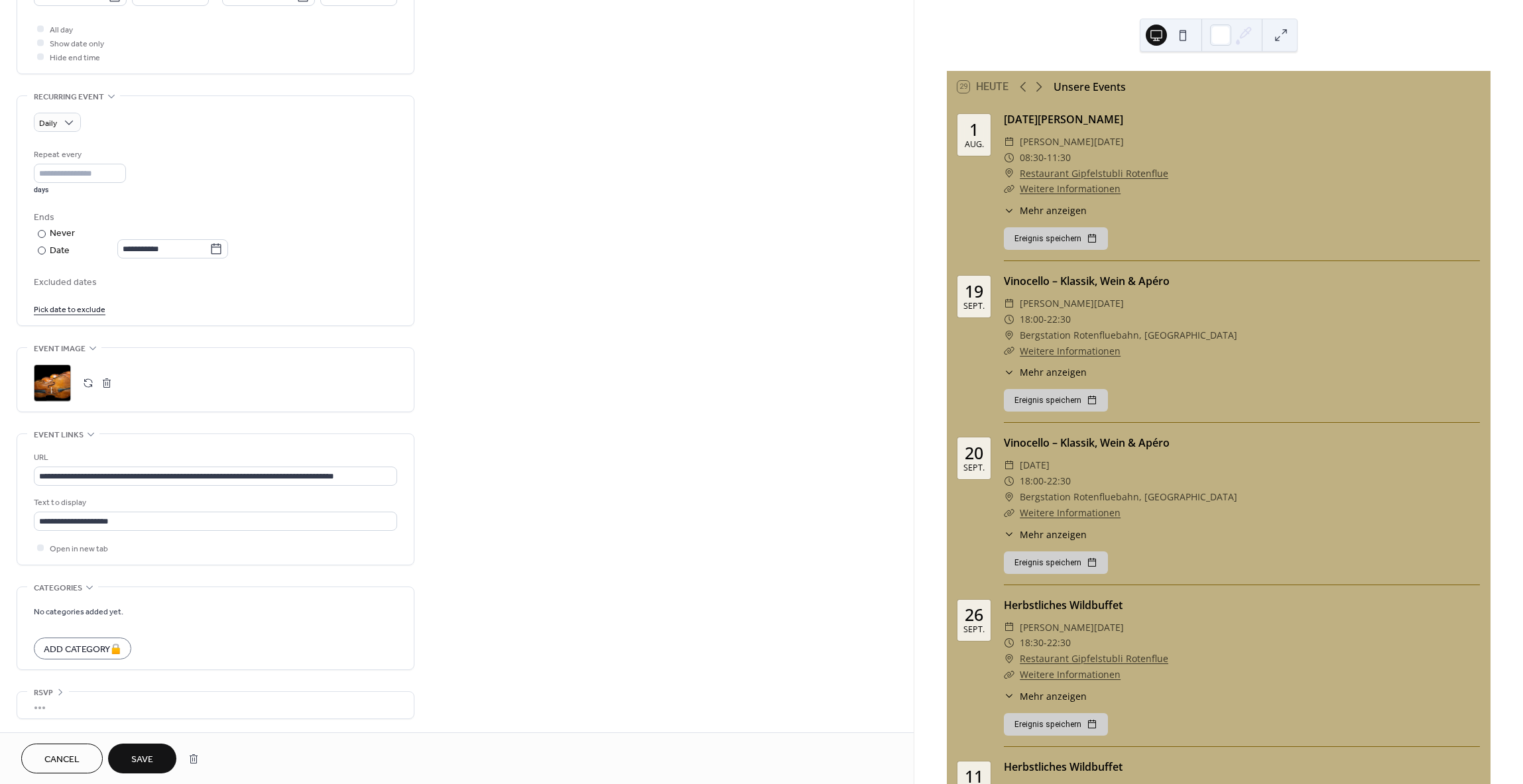 drag, startPoint x: 126, startPoint y: 752, endPoint x: 151, endPoint y: 720, distance: 40.60788 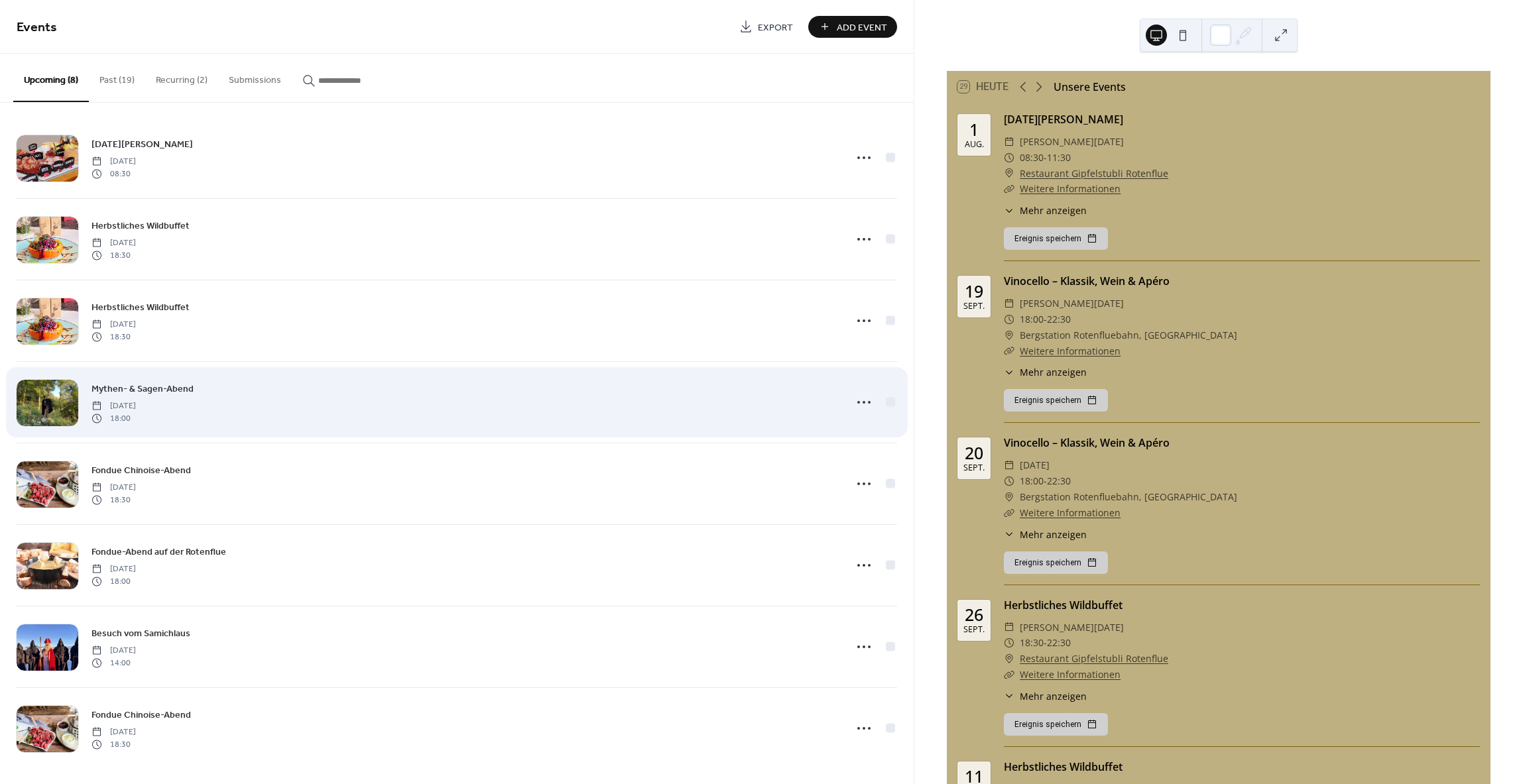 scroll, scrollTop: 10, scrollLeft: 0, axis: vertical 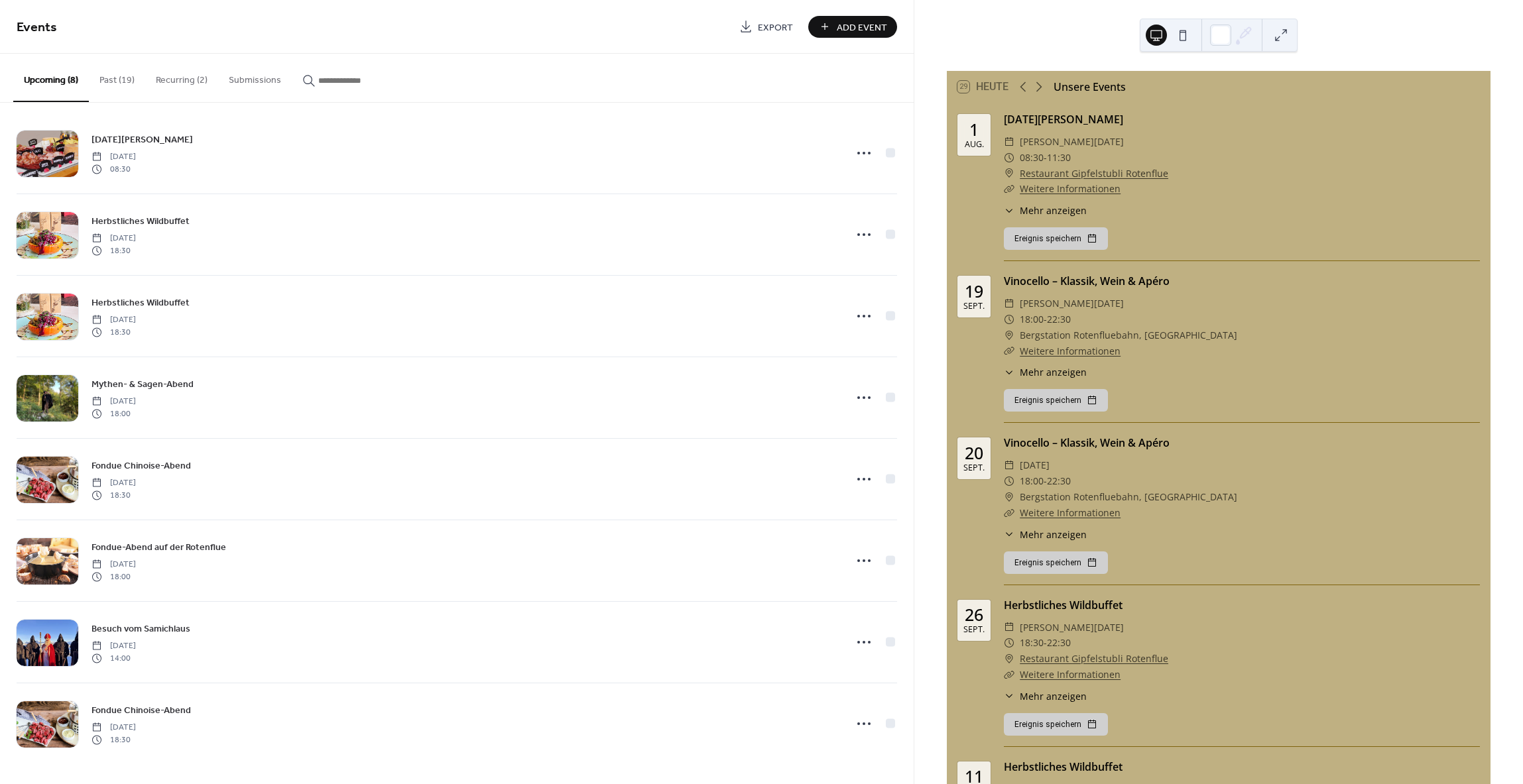 click on "Recurring (2)" at bounding box center (182, 77) 